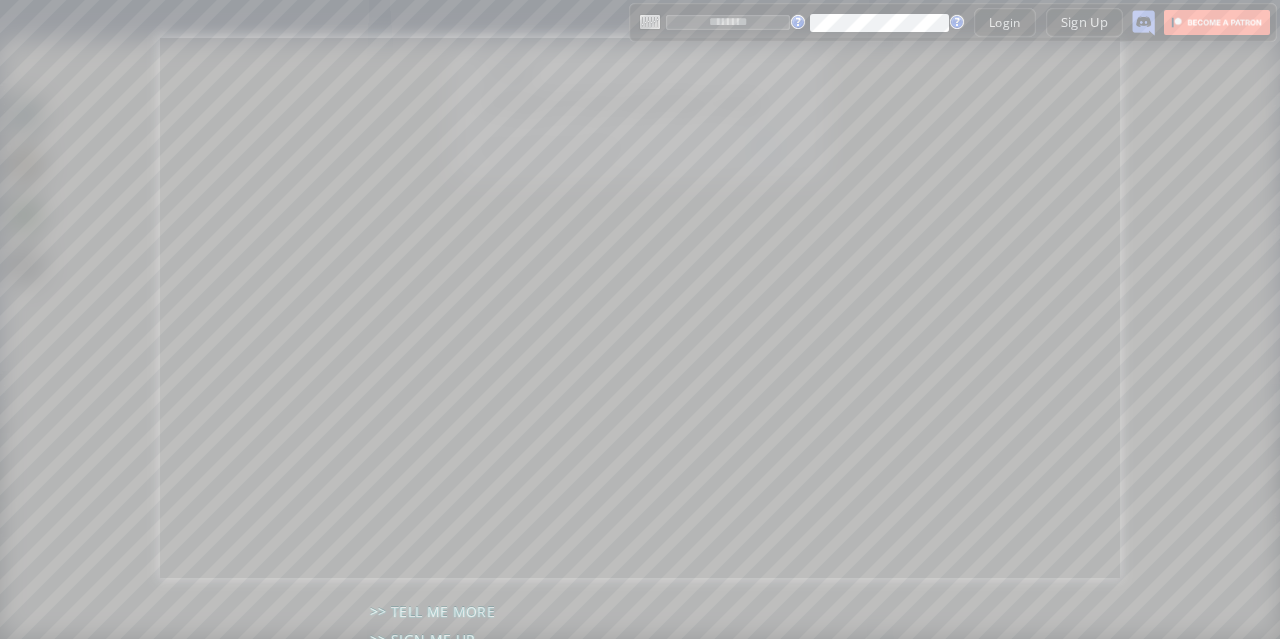 scroll, scrollTop: 0, scrollLeft: 0, axis: both 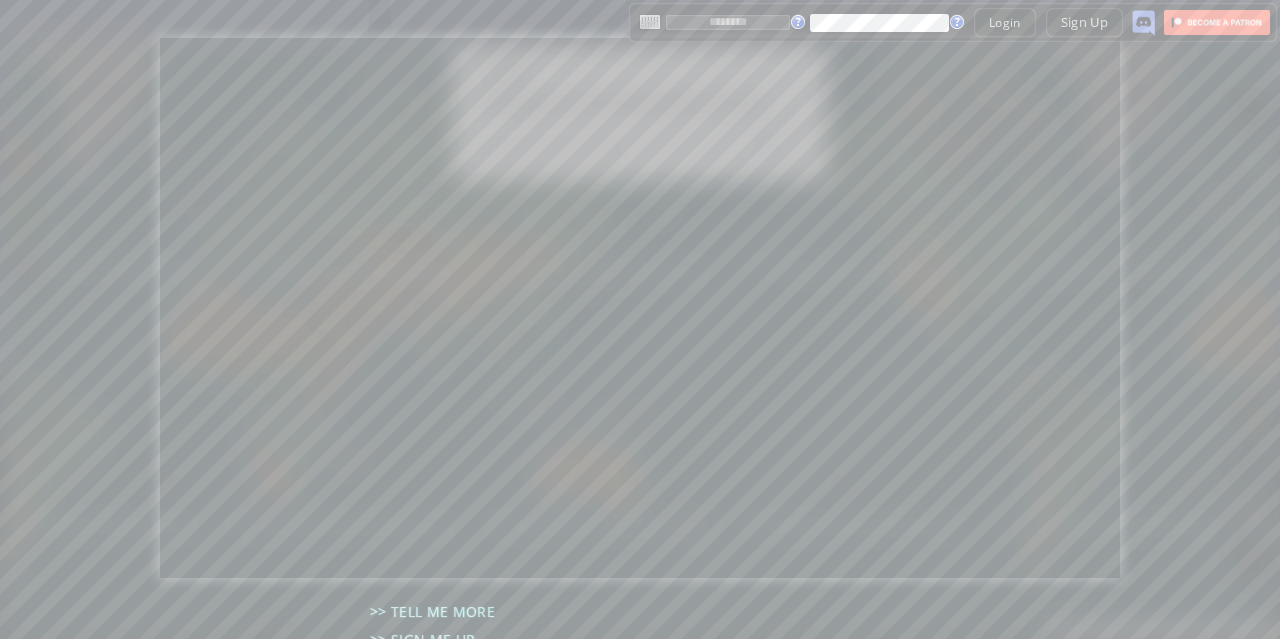 click on "Login
Sign Up" at bounding box center (897, 22) 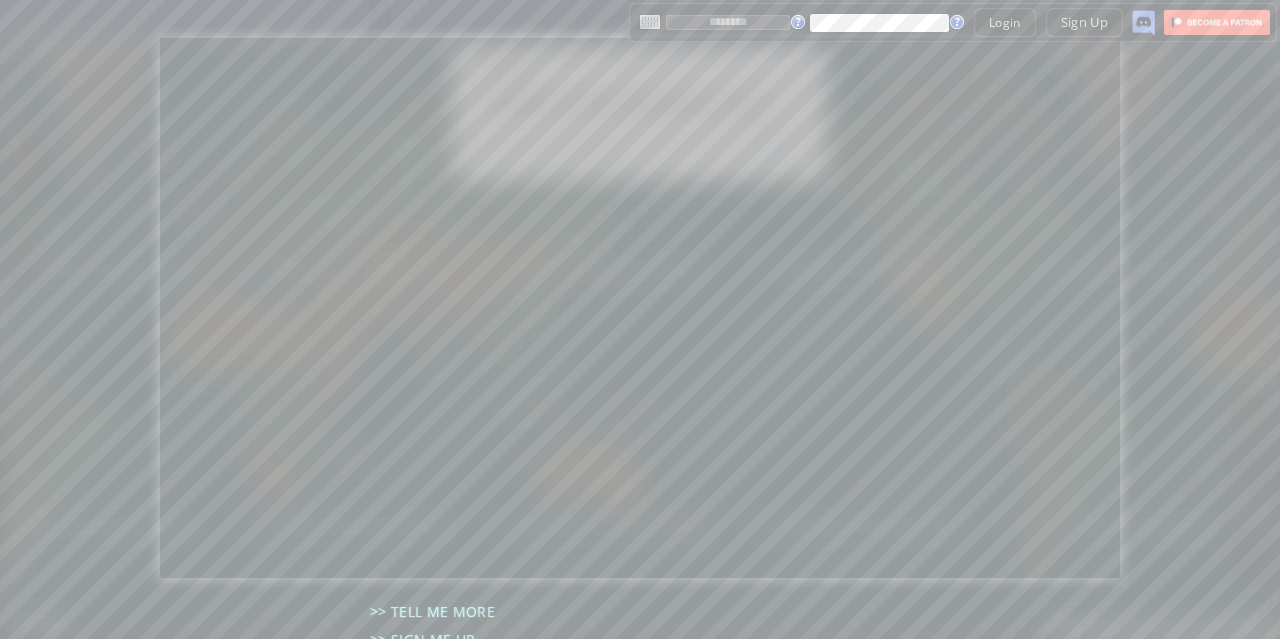 click at bounding box center [728, 22] 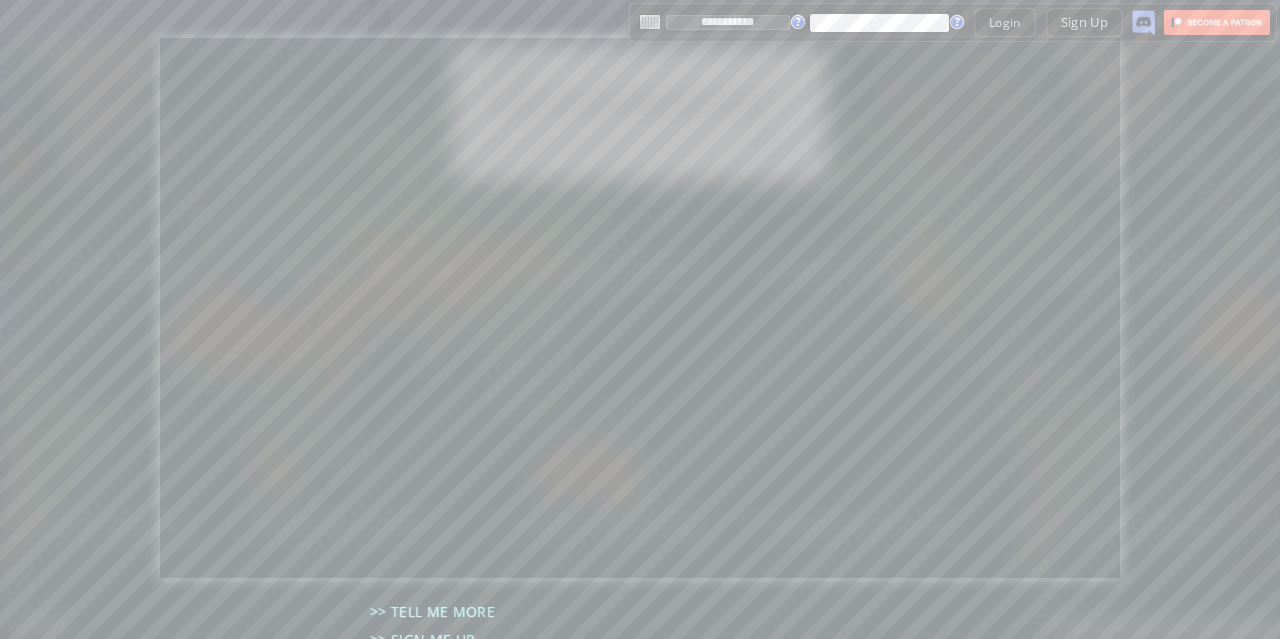 type on "**********" 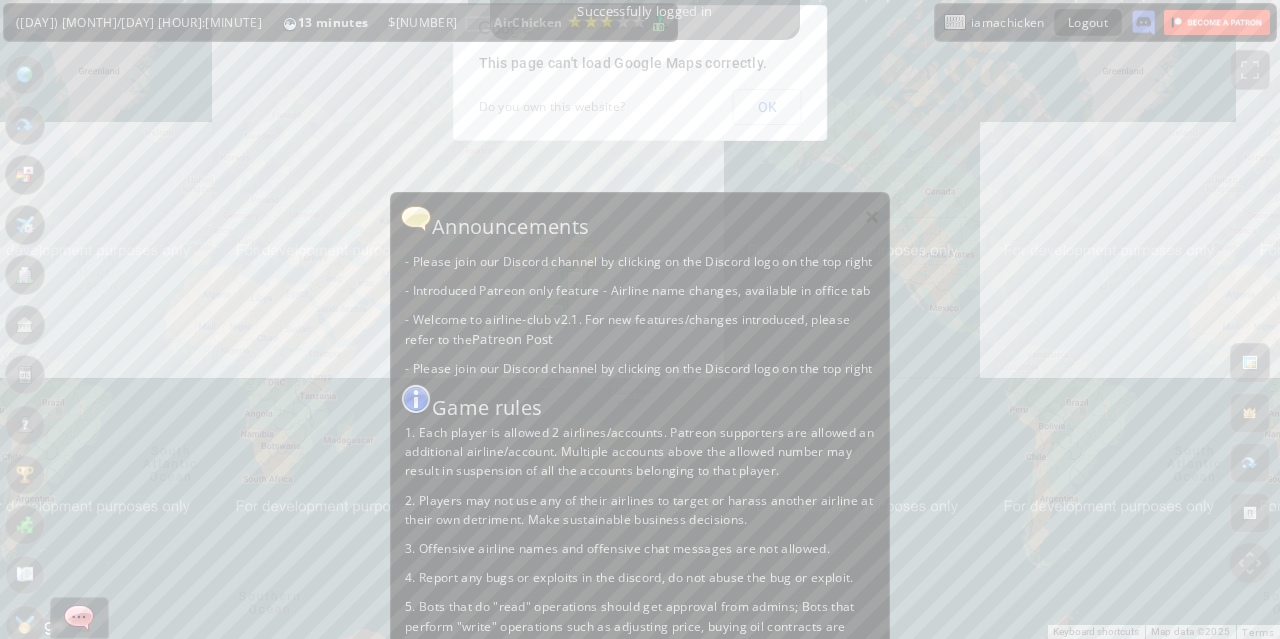 click on "×" at bounding box center [872, 216] 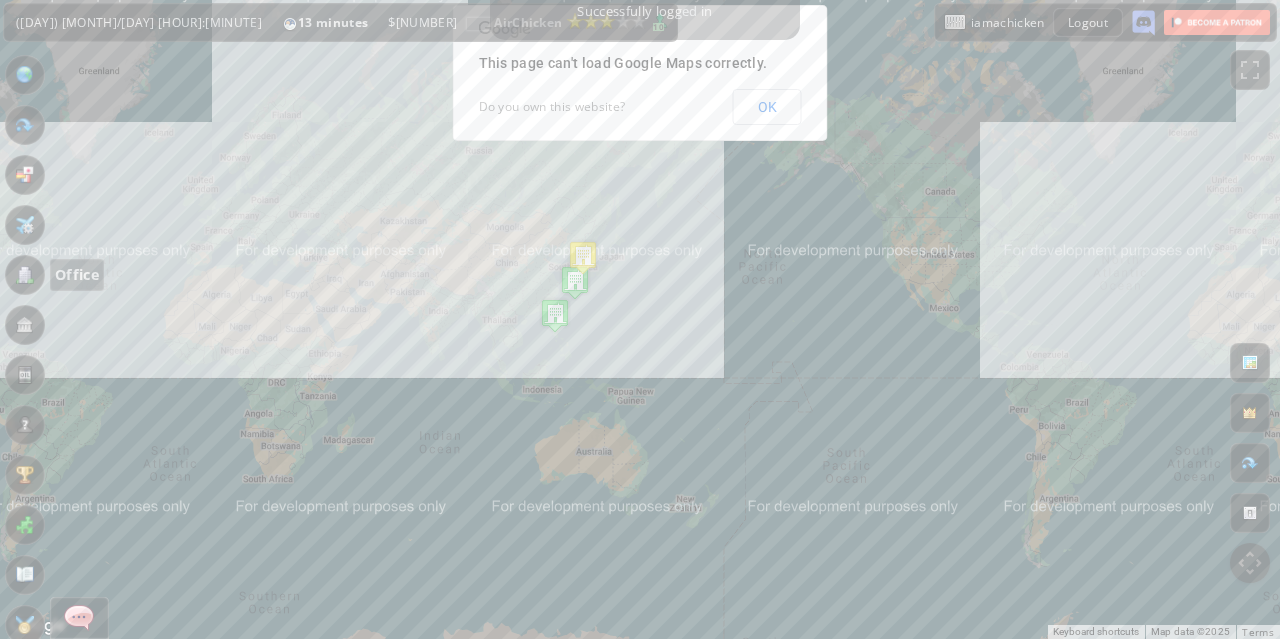 click at bounding box center (25, 275) 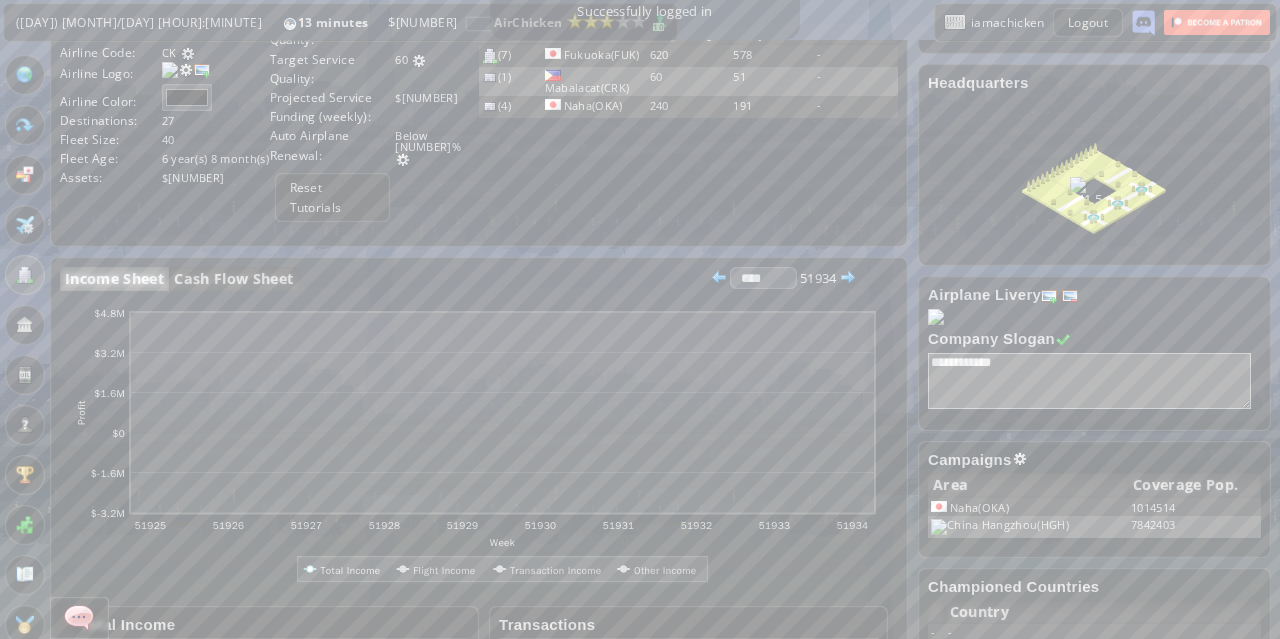 scroll, scrollTop: 200, scrollLeft: 0, axis: vertical 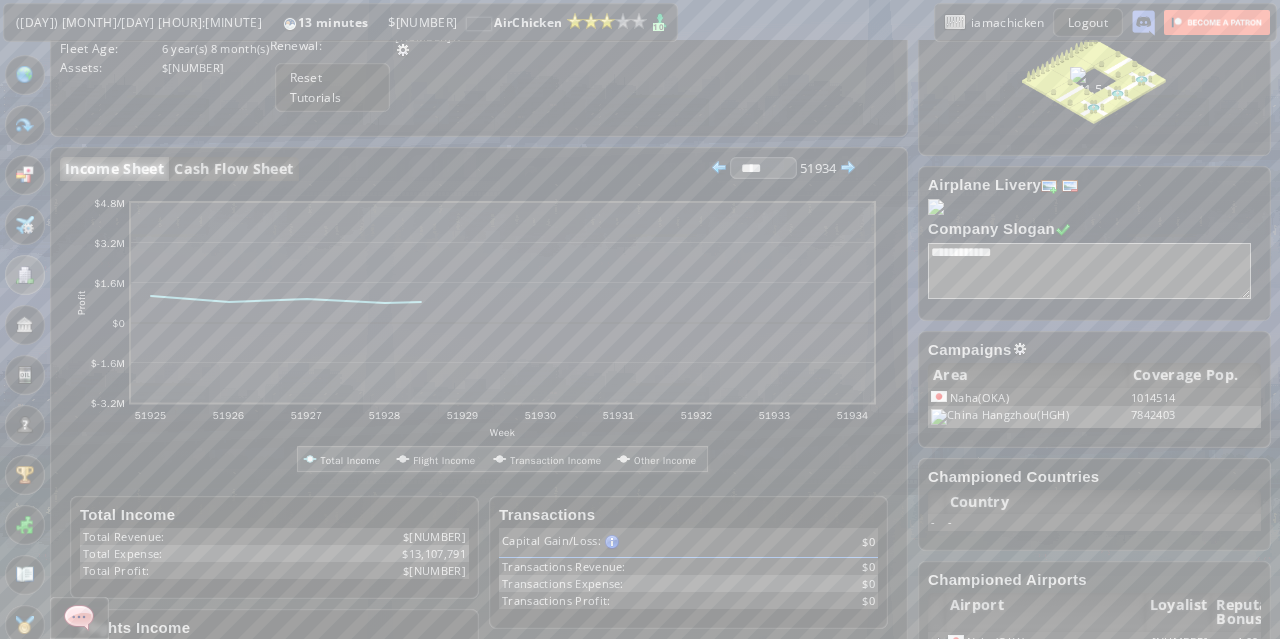 click on "Campaigns
Area
Coverage Pop.
[CITY] ([CODE]) [NUMBER] [CITY] ([CODE]) [NUMBER]" at bounding box center [1094, 389] 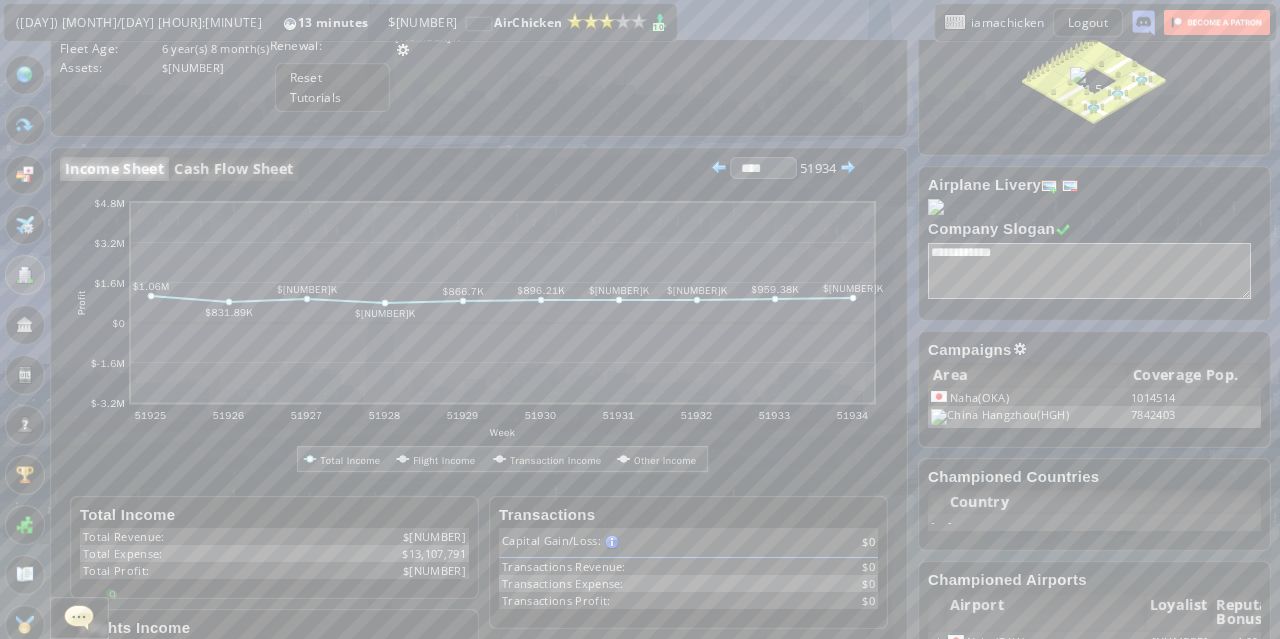 click at bounding box center (1020, 349) 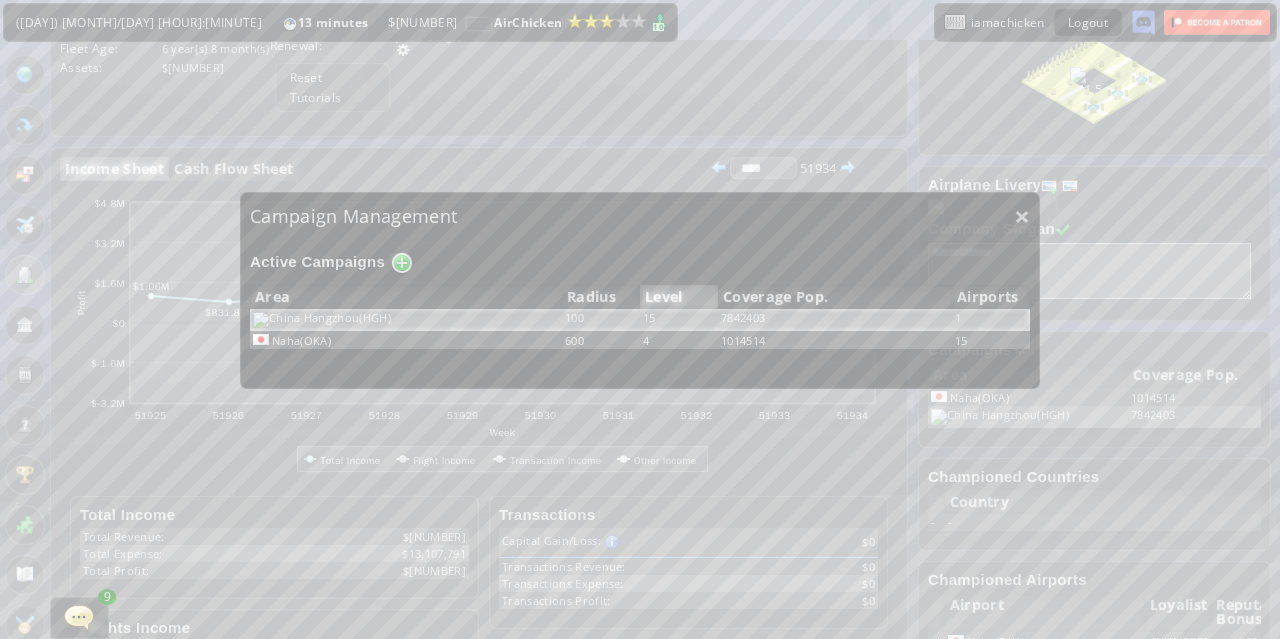 click on "100" at bounding box center (601, 320) 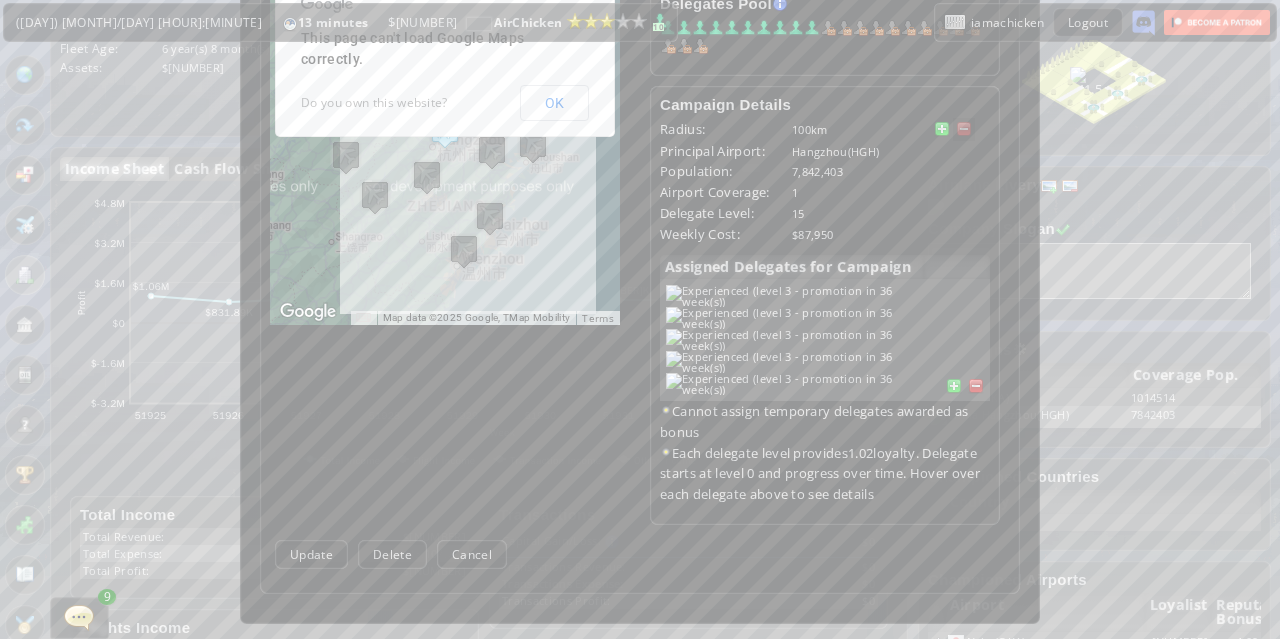scroll, scrollTop: 496, scrollLeft: 0, axis: vertical 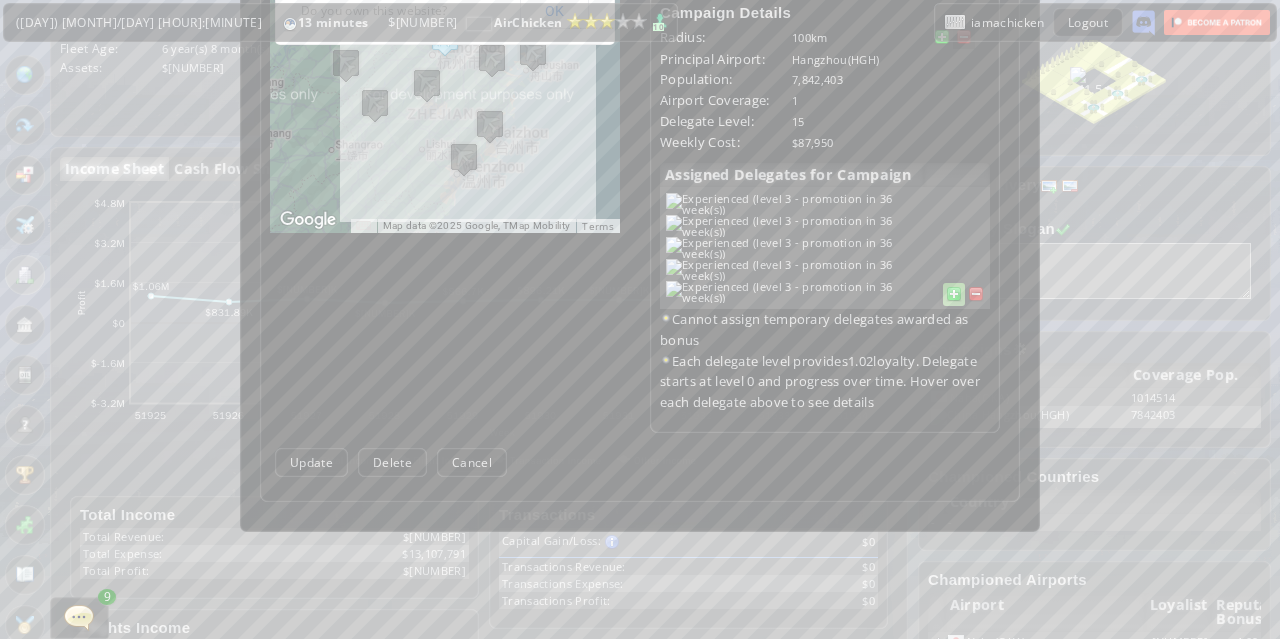 click at bounding box center [976, 294] 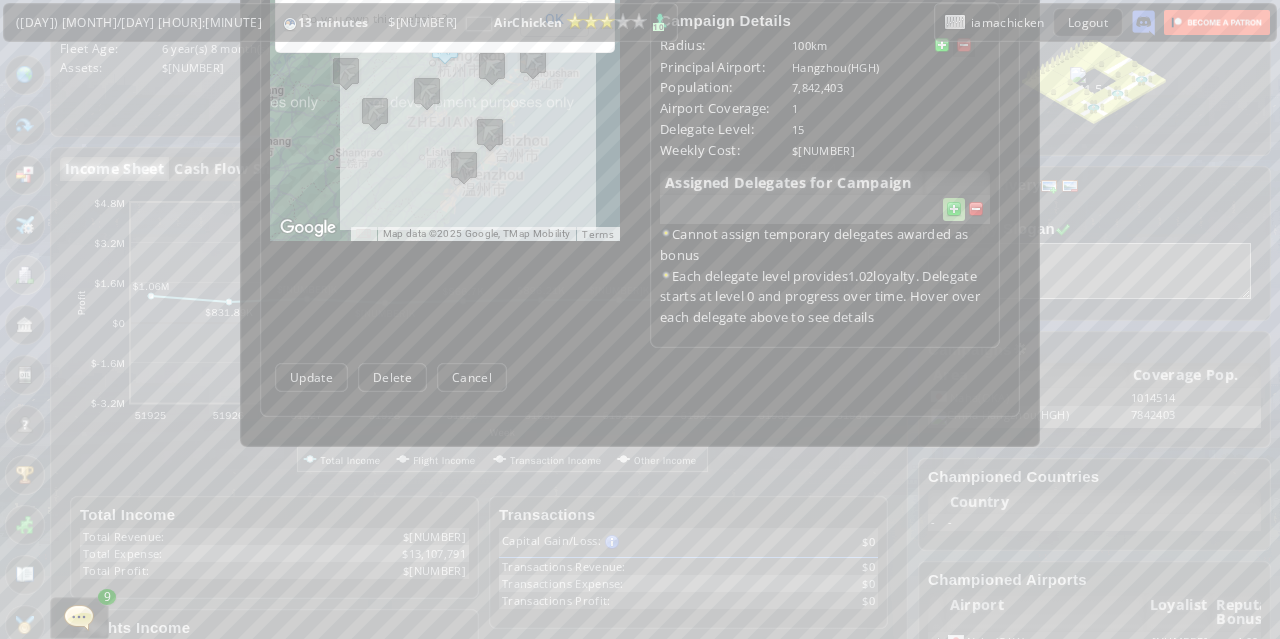 click at bounding box center (976, 209) 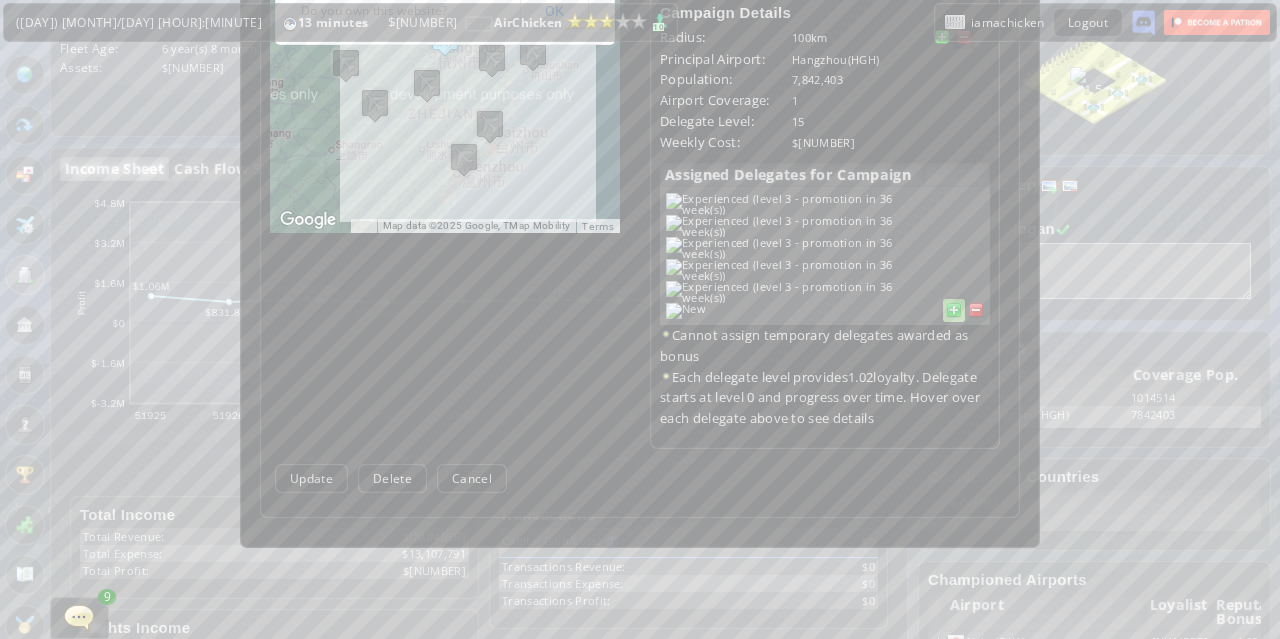 click at bounding box center (976, 310) 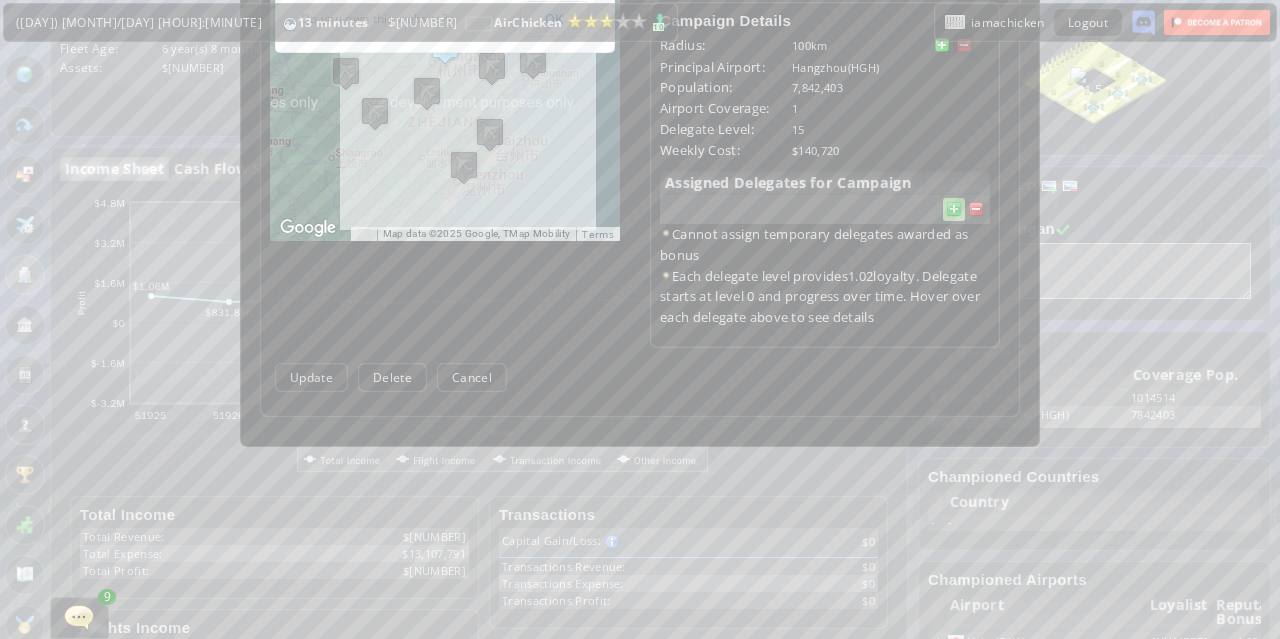 click at bounding box center [976, 209] 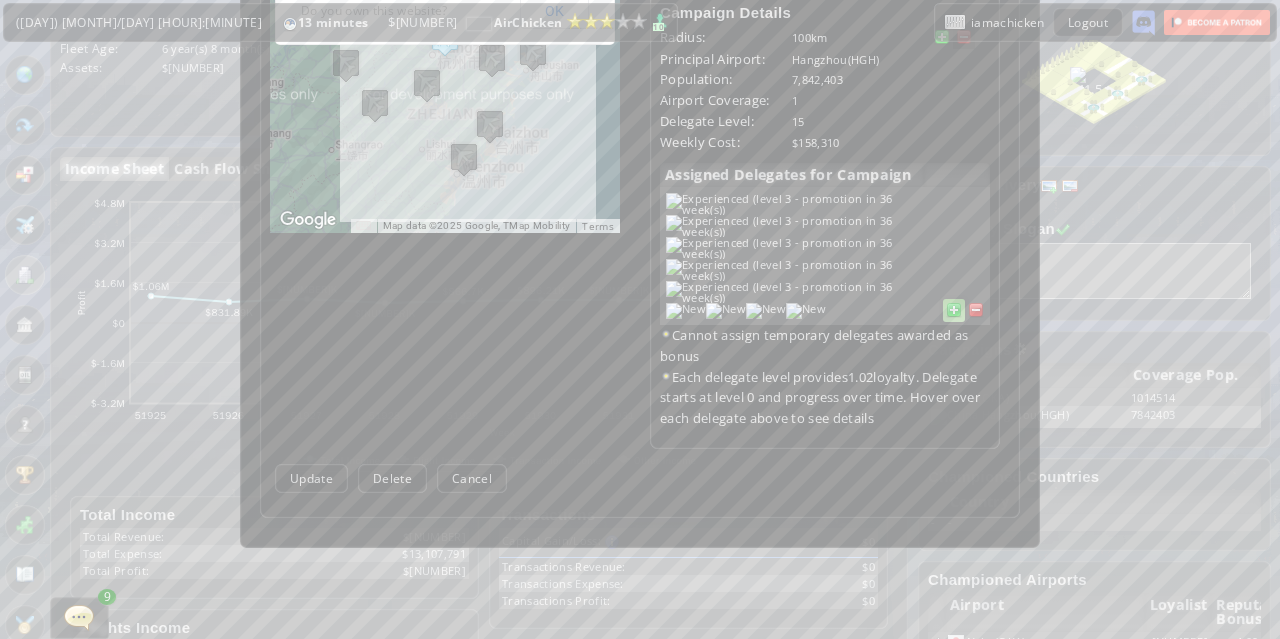 click at bounding box center (976, 310) 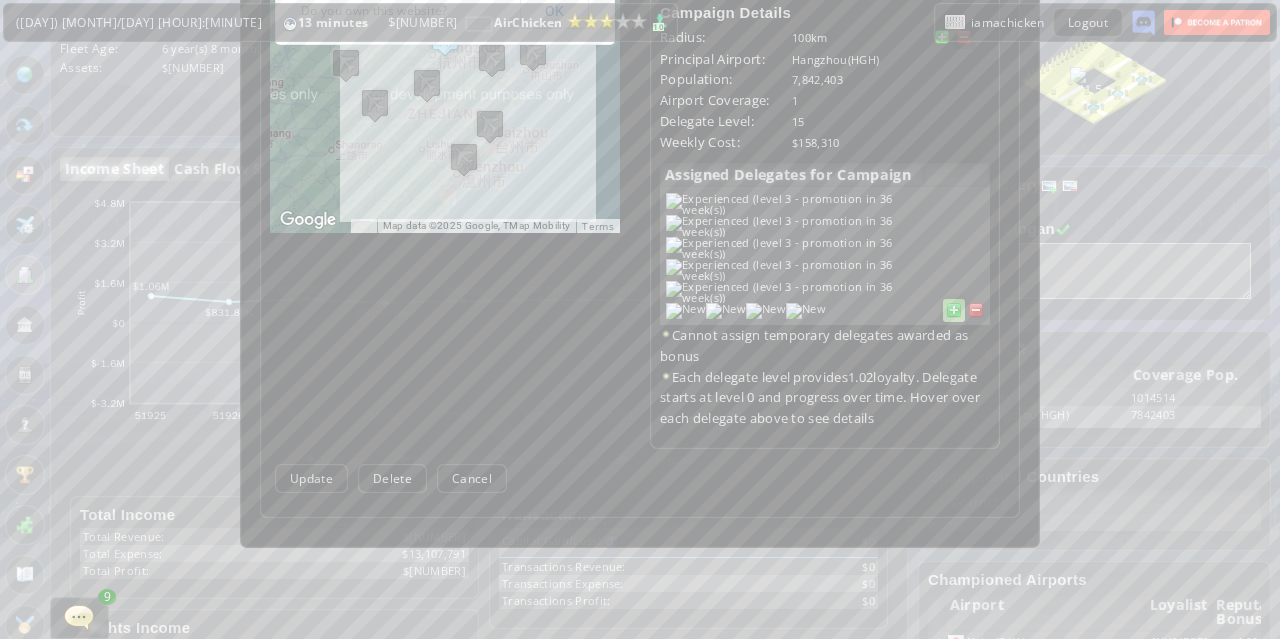 click at bounding box center [976, 310] 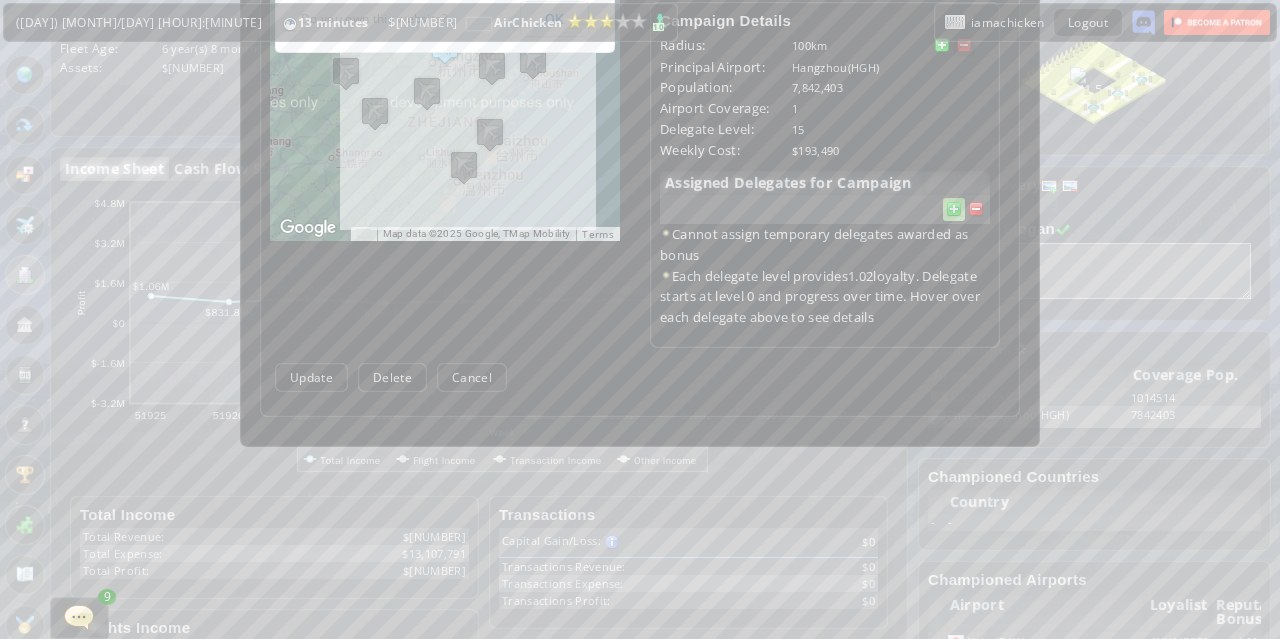 click at bounding box center (976, 209) 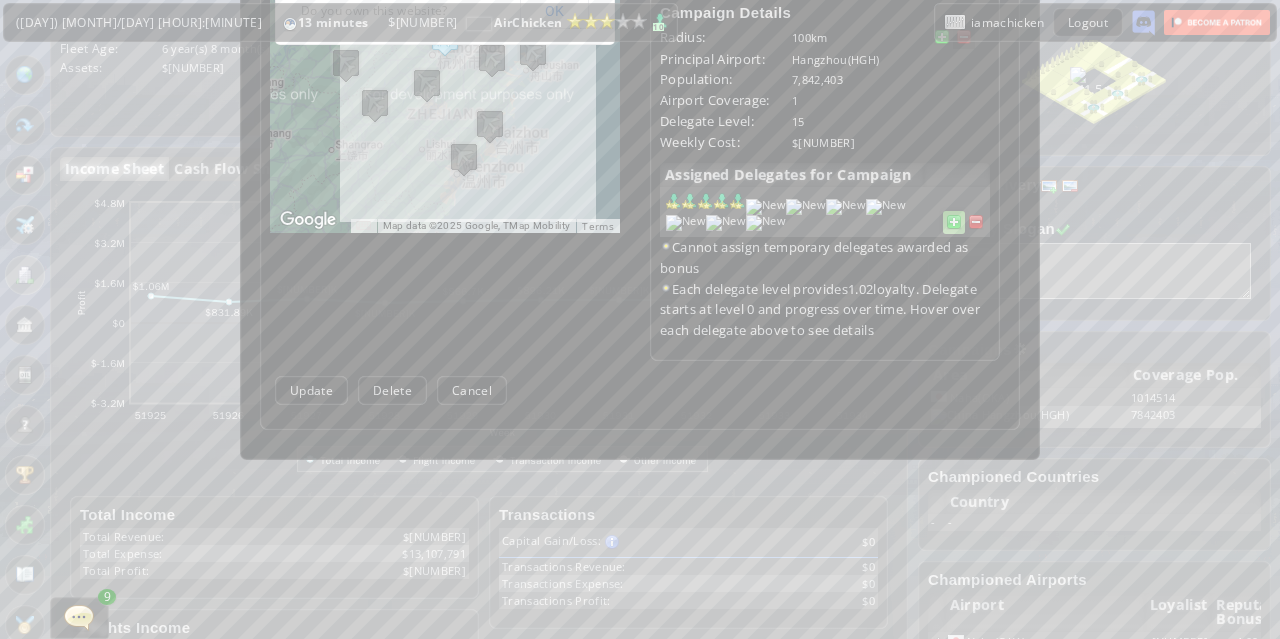 click at bounding box center (976, 222) 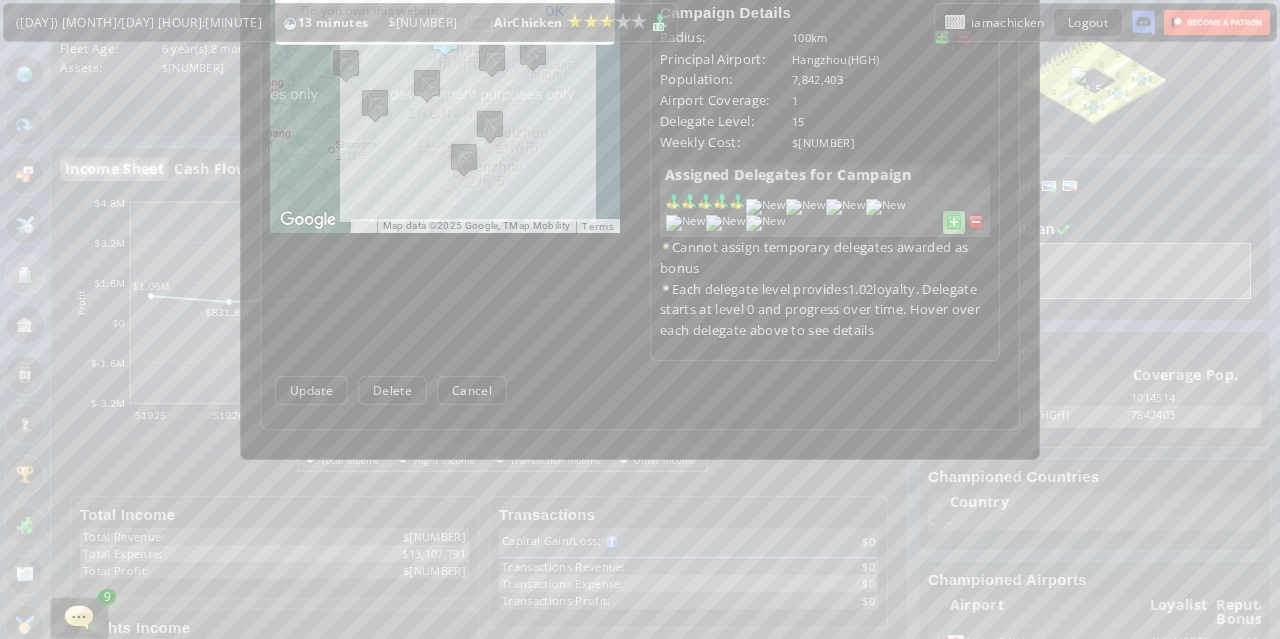 click at bounding box center (976, 222) 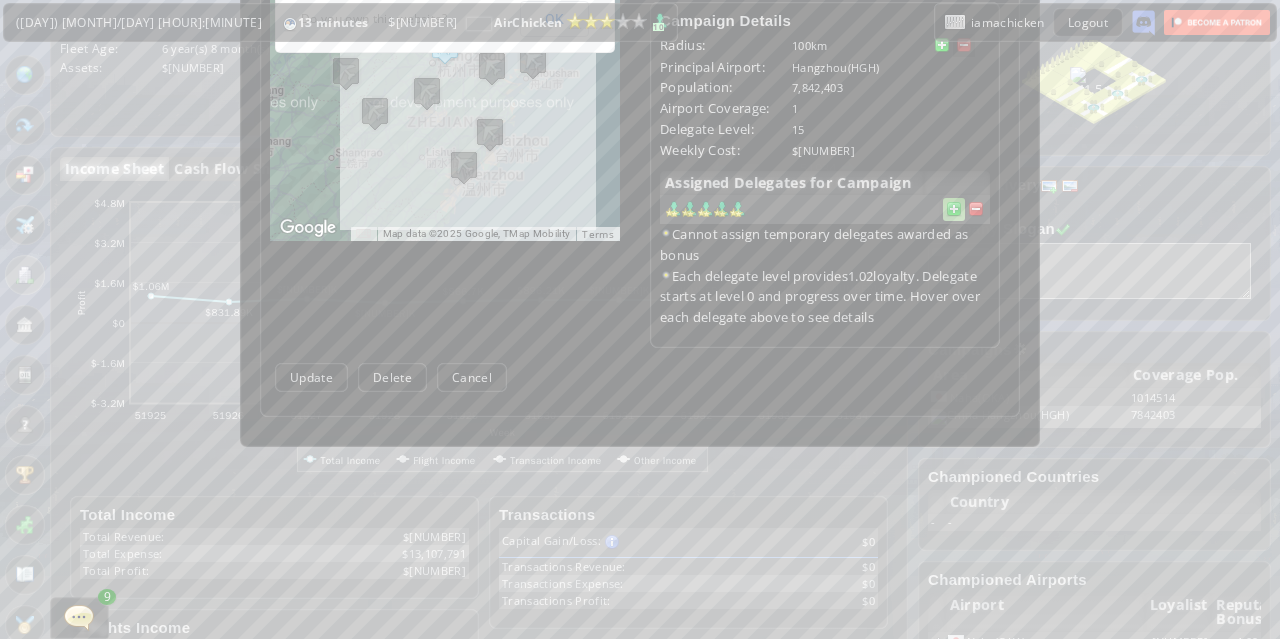 click at bounding box center (976, 209) 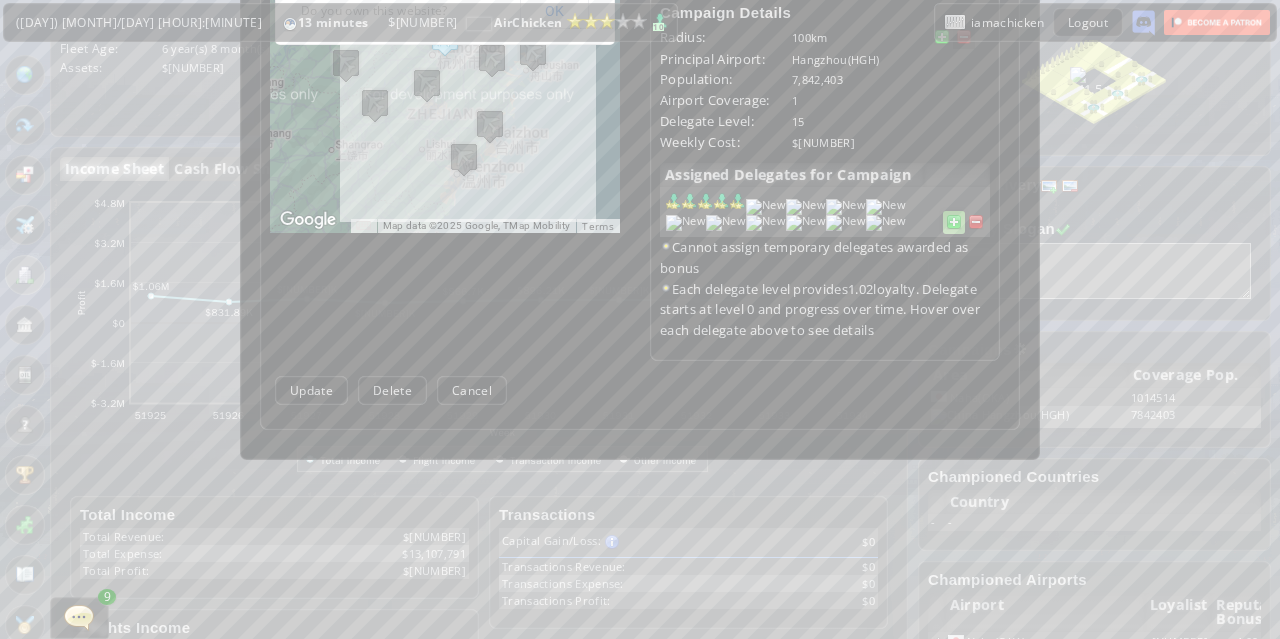 click at bounding box center (976, 222) 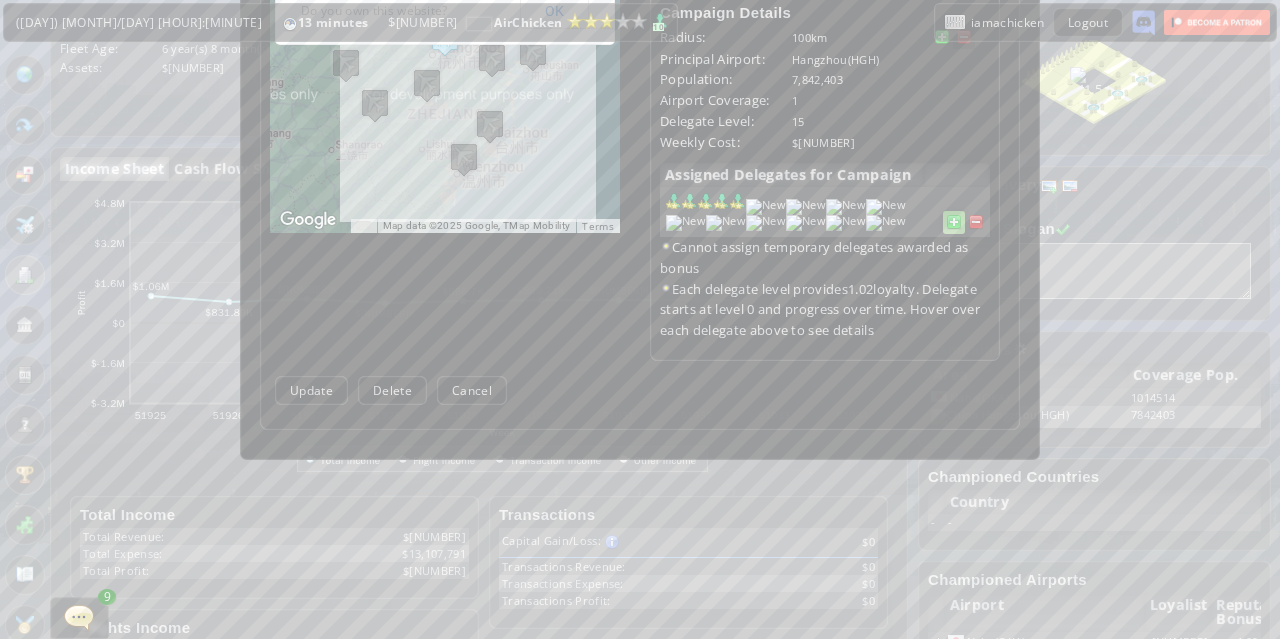 click at bounding box center (976, 222) 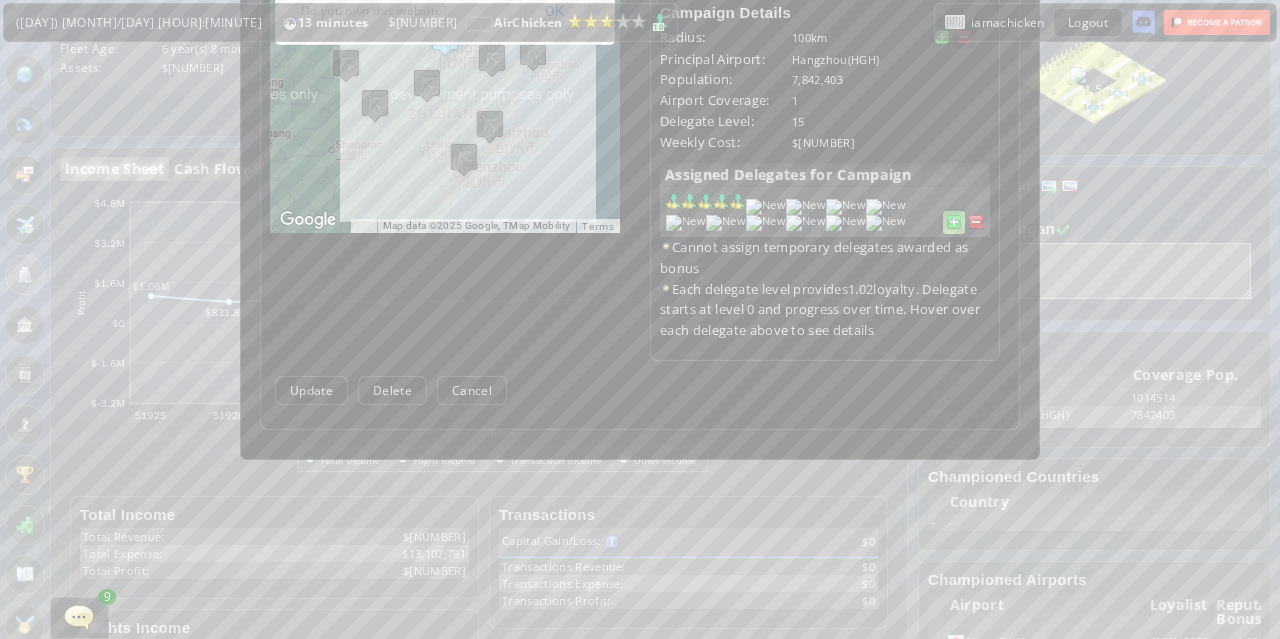 click at bounding box center (976, 222) 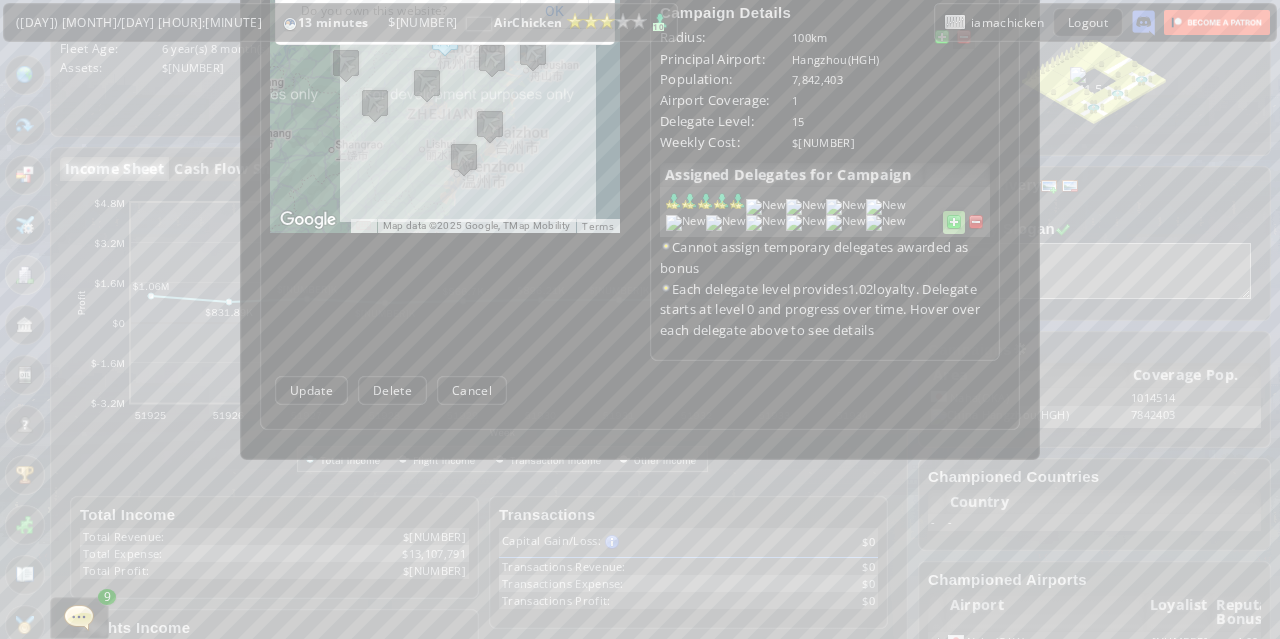 click at bounding box center (976, 222) 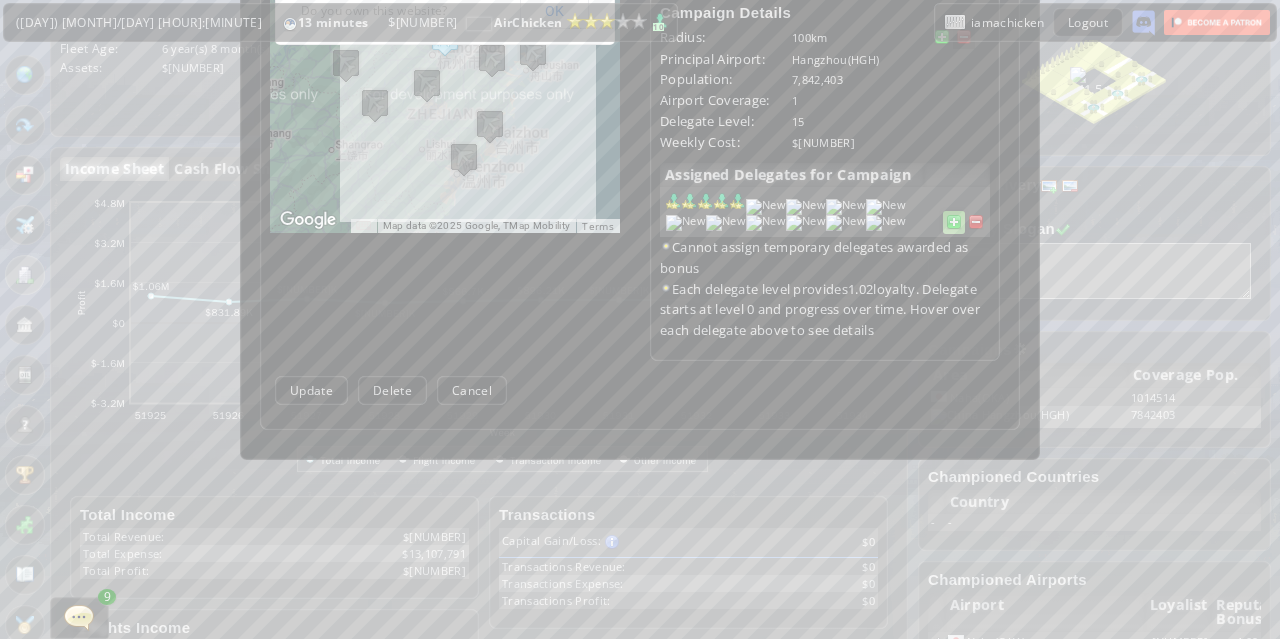 click at bounding box center [976, 222] 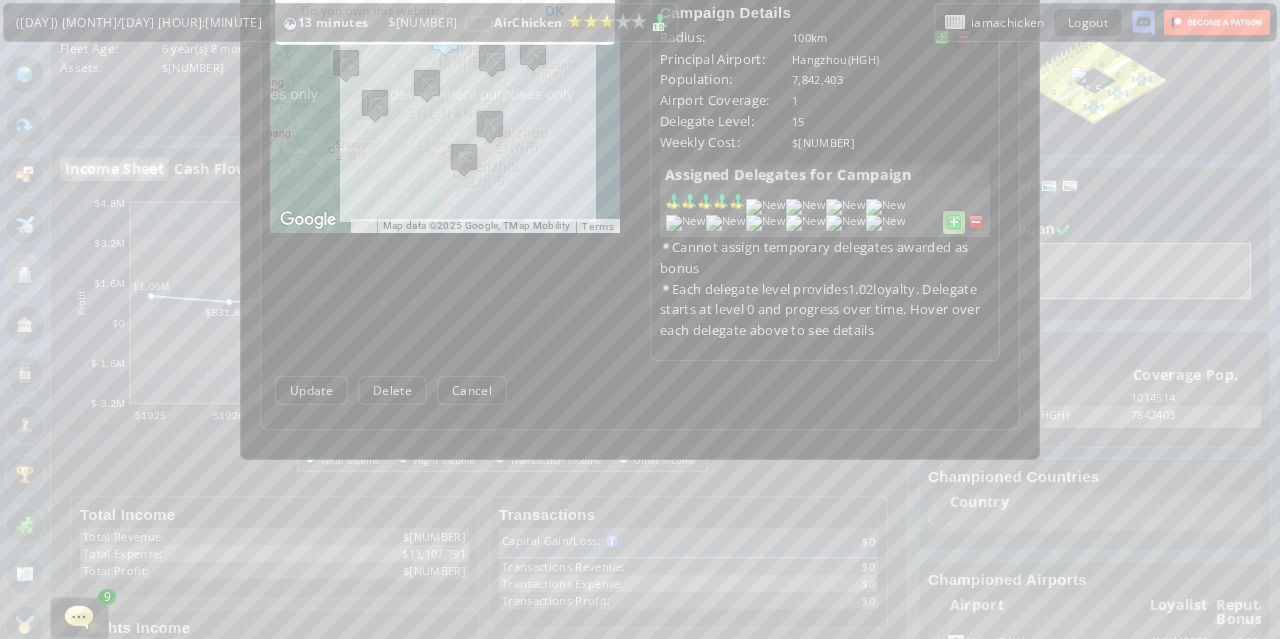 click at bounding box center [976, 222] 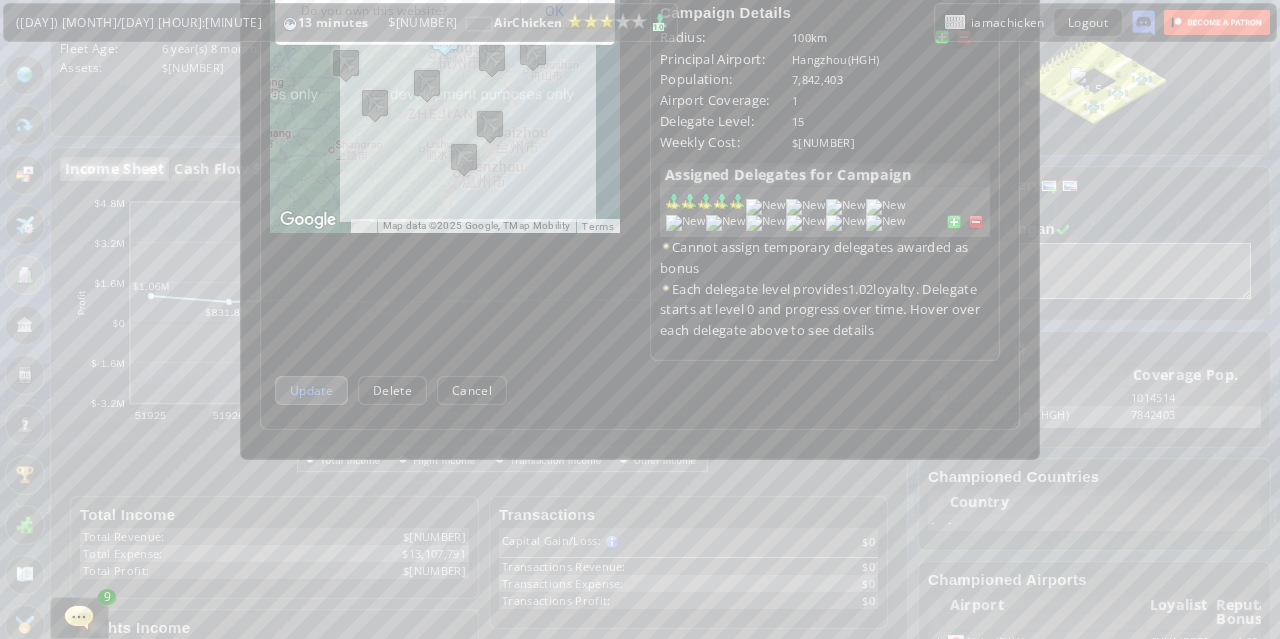 click on "Update" at bounding box center [311, 390] 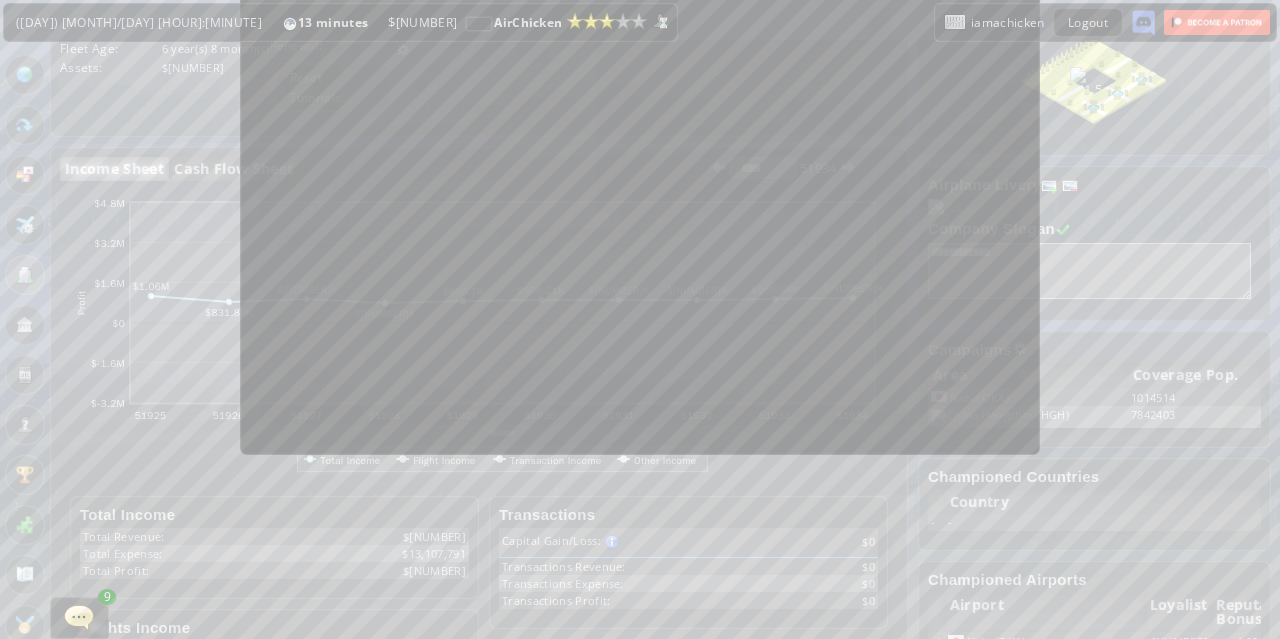 scroll, scrollTop: 0, scrollLeft: 0, axis: both 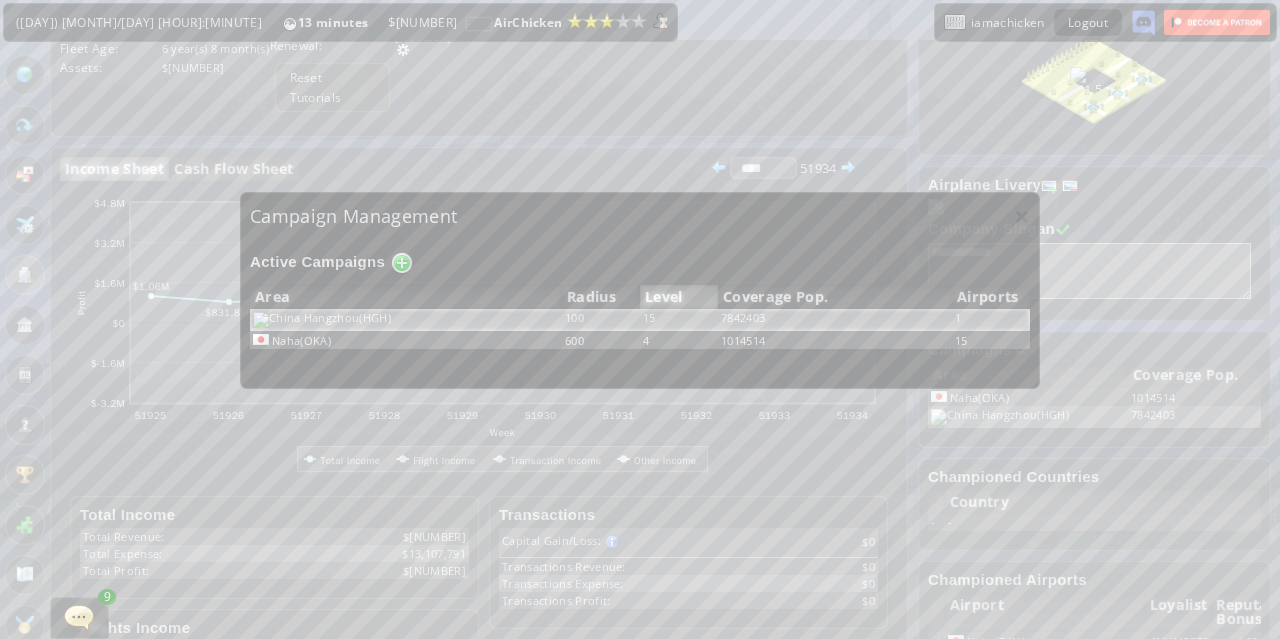 click on "×" at bounding box center (1022, 216) 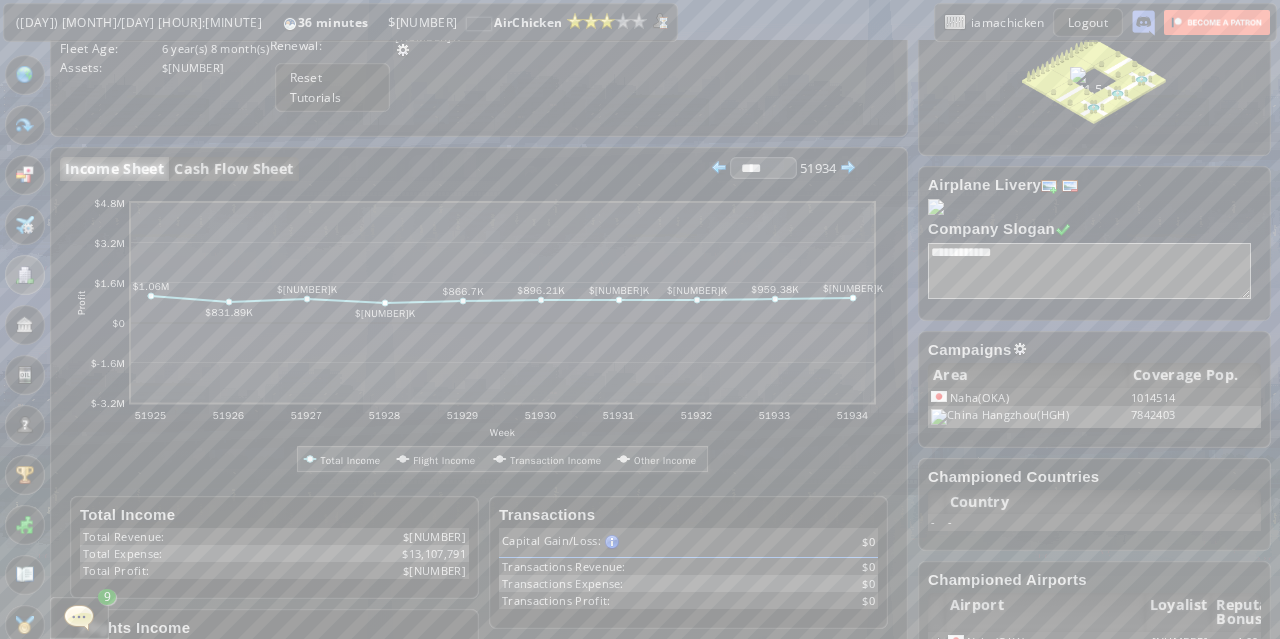 click at bounding box center [1020, 349] 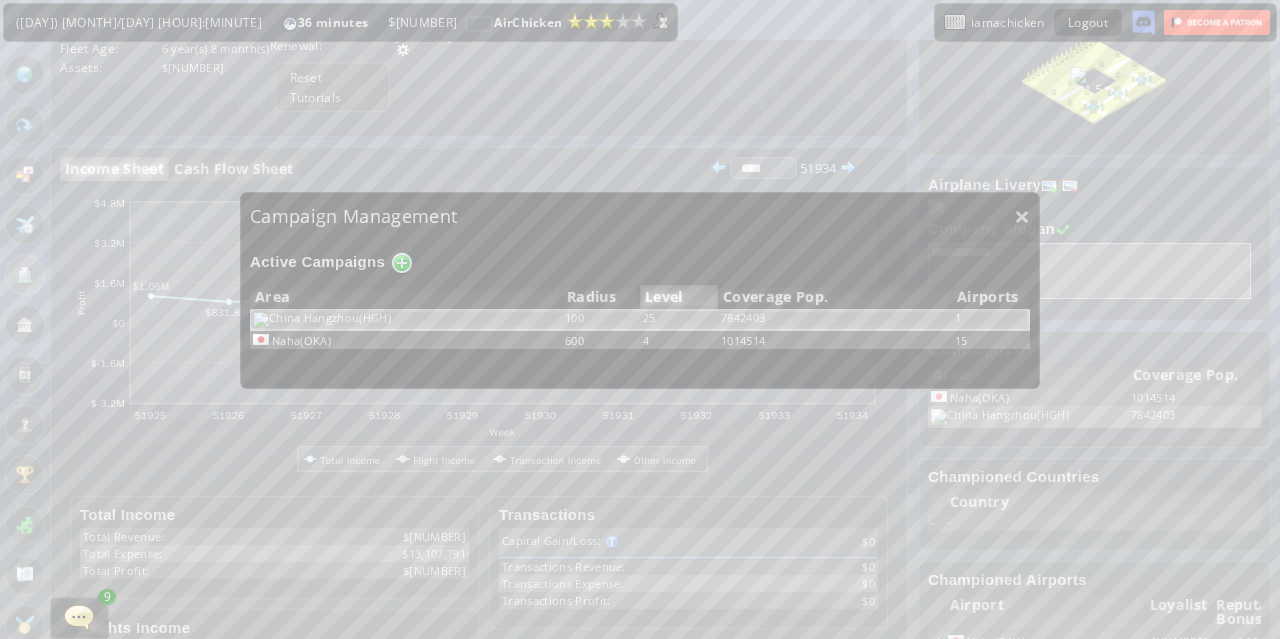 click on "7842403" at bounding box center [835, 320] 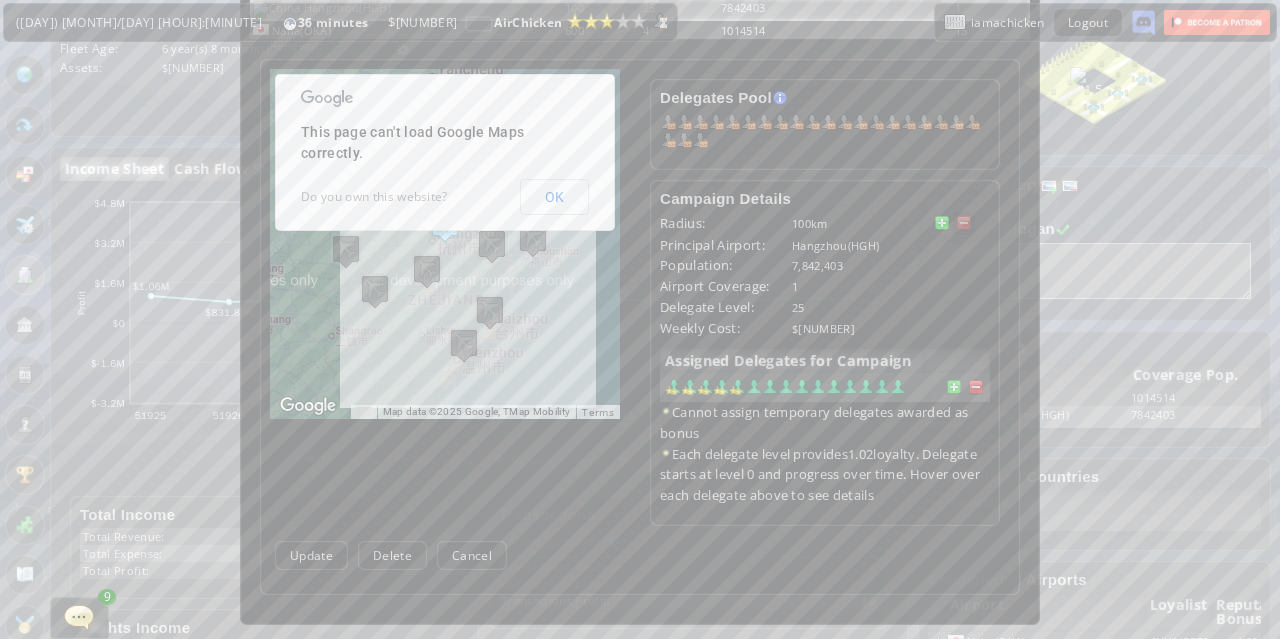scroll, scrollTop: 400, scrollLeft: 0, axis: vertical 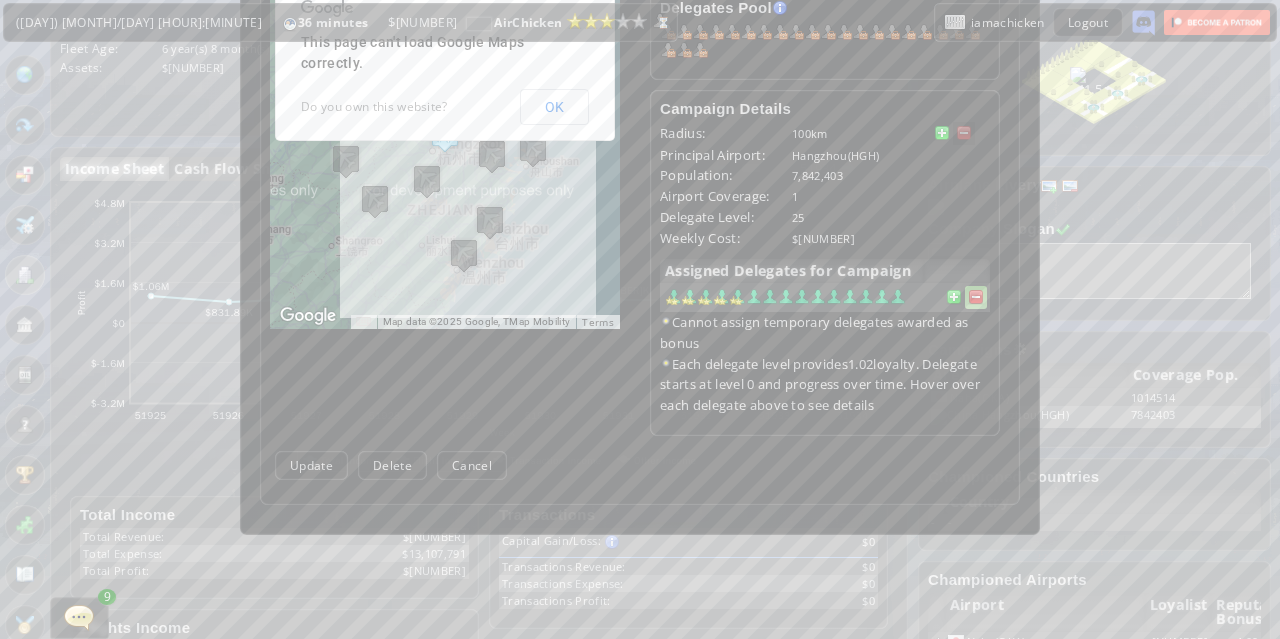click at bounding box center [976, 297] 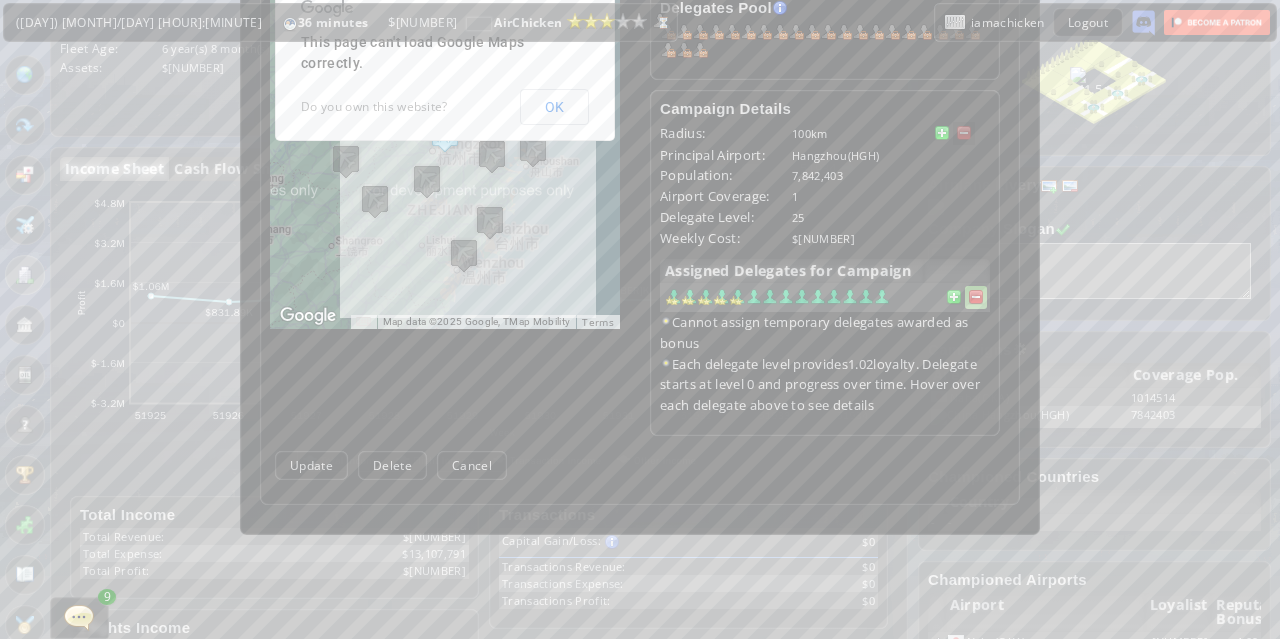 click at bounding box center (976, 297) 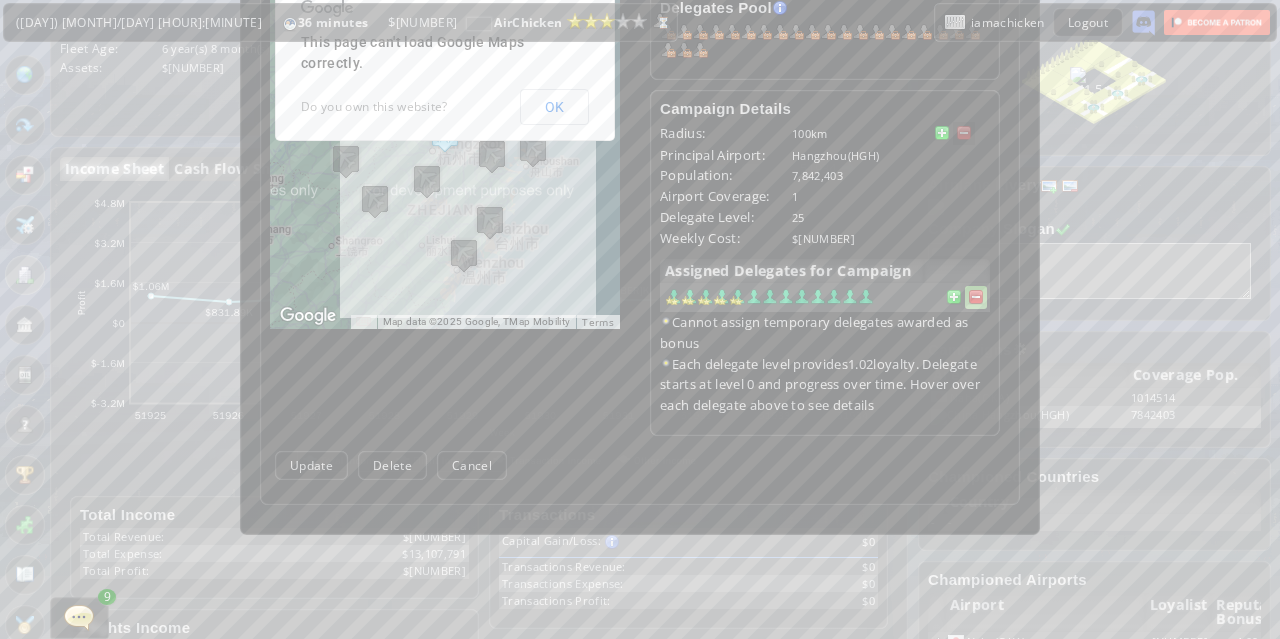 click at bounding box center (976, 297) 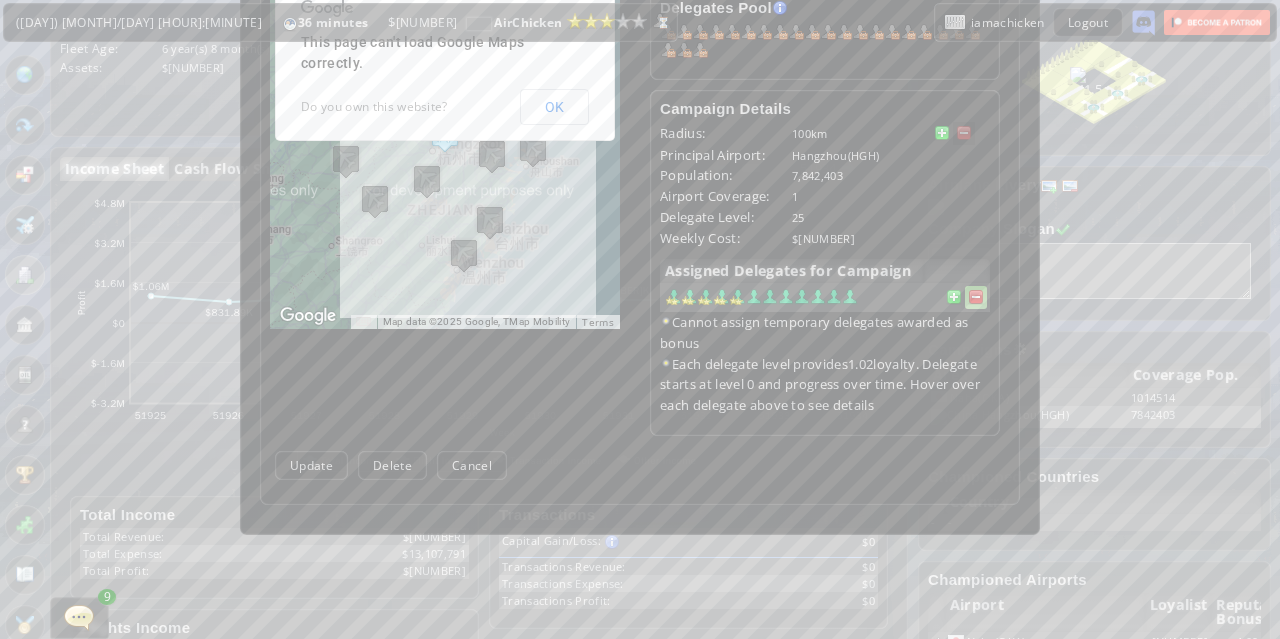 click at bounding box center (976, 297) 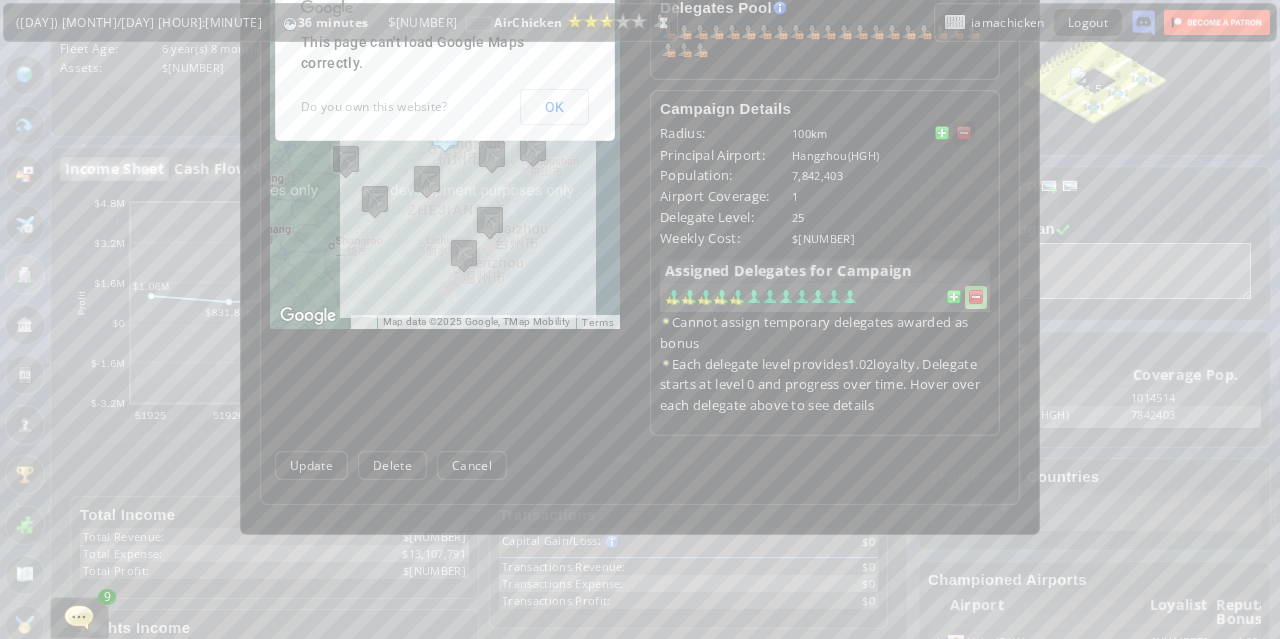 click at bounding box center (976, 297) 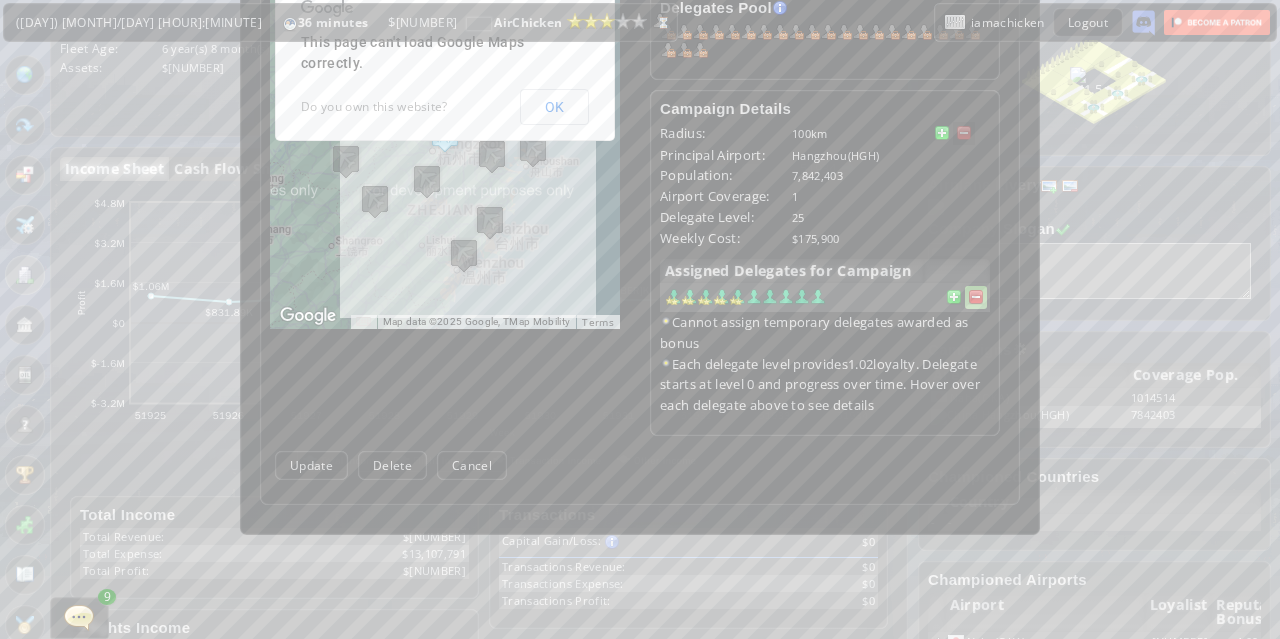click at bounding box center [976, 297] 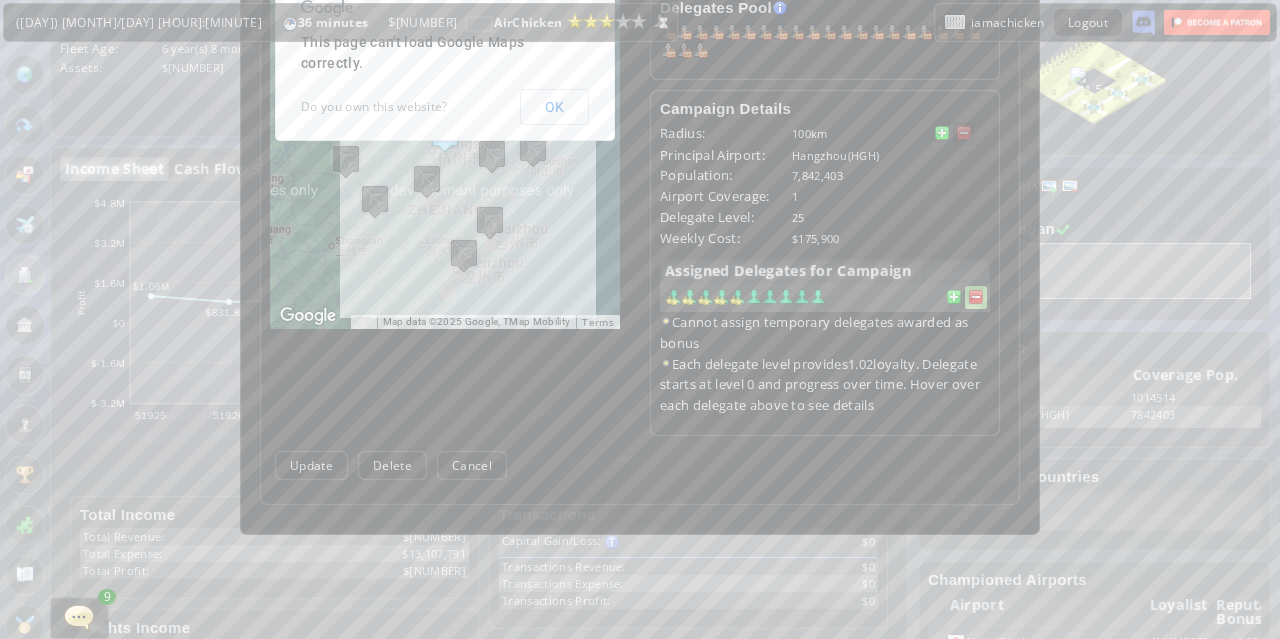 click at bounding box center [976, 297] 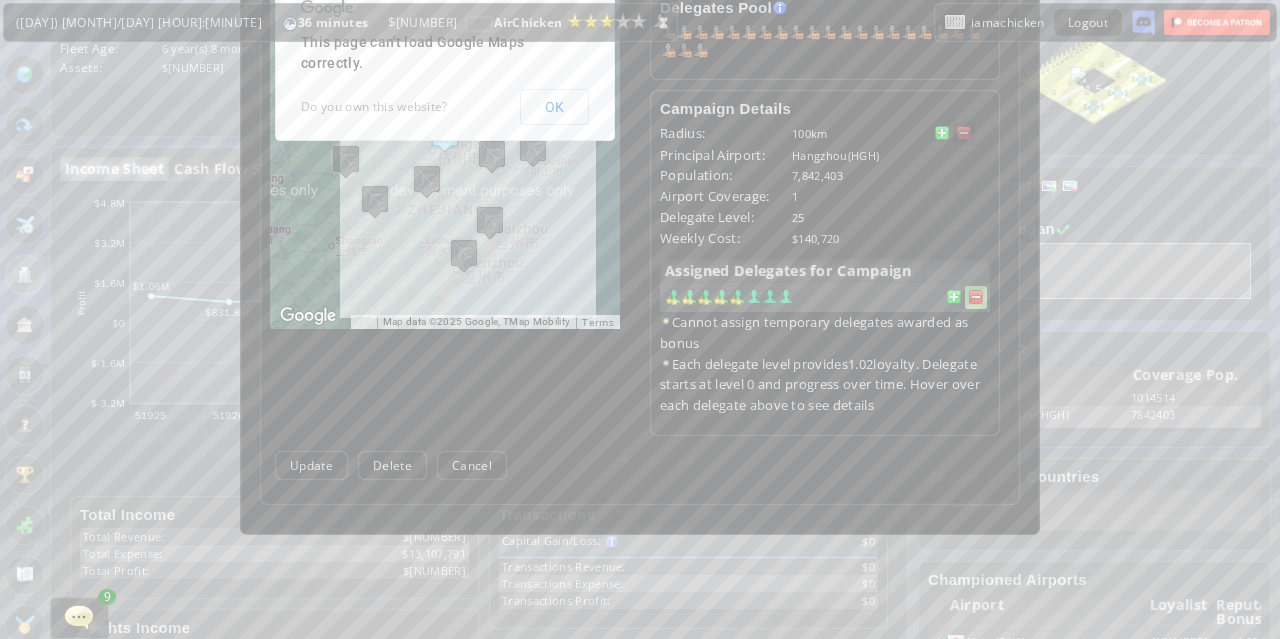 click at bounding box center [976, 297] 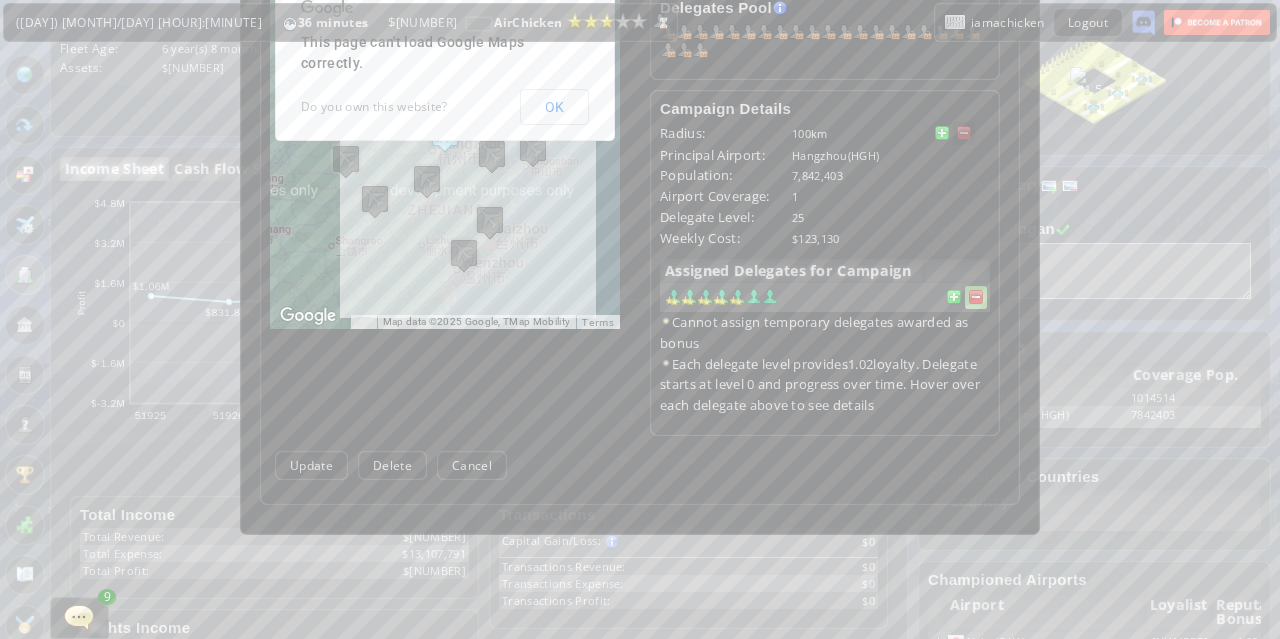 click at bounding box center (976, 297) 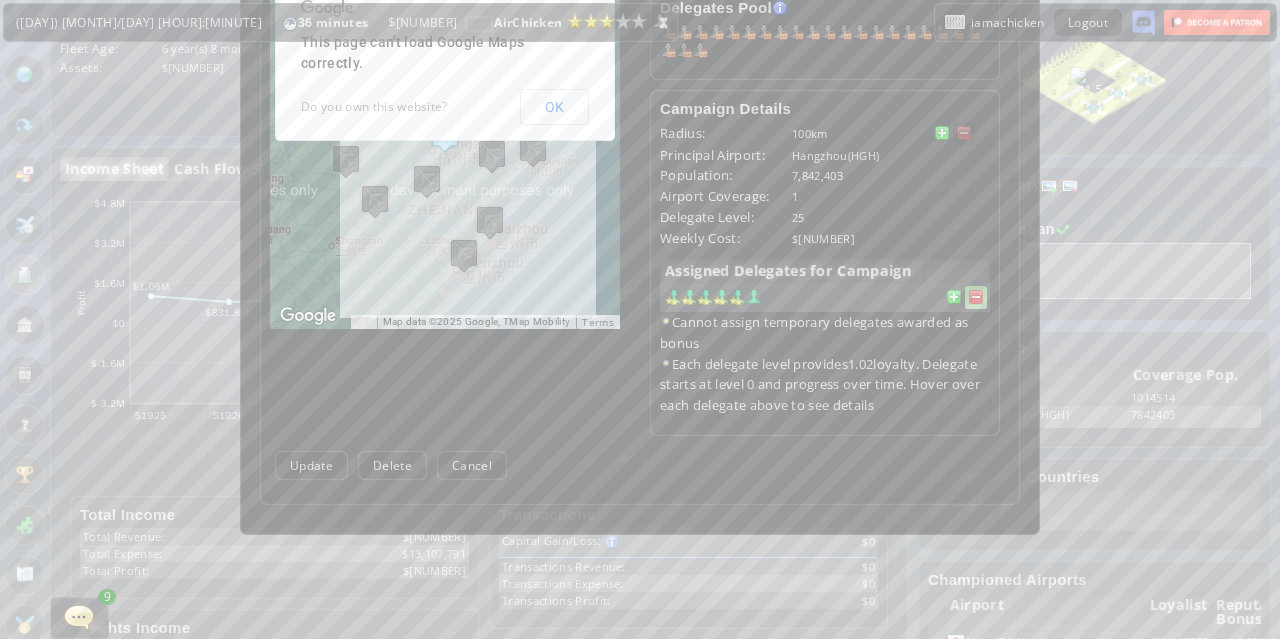 click at bounding box center (976, 297) 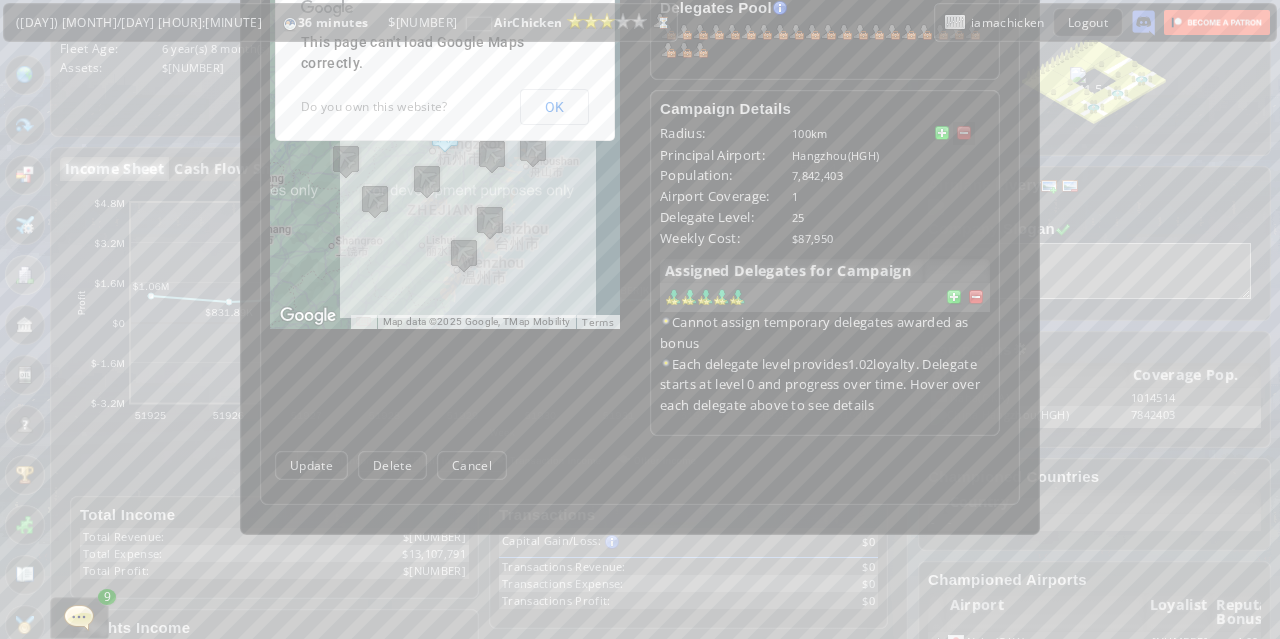 click on "Create
Update
Delete
Cancel" at bounding box center [640, 465] 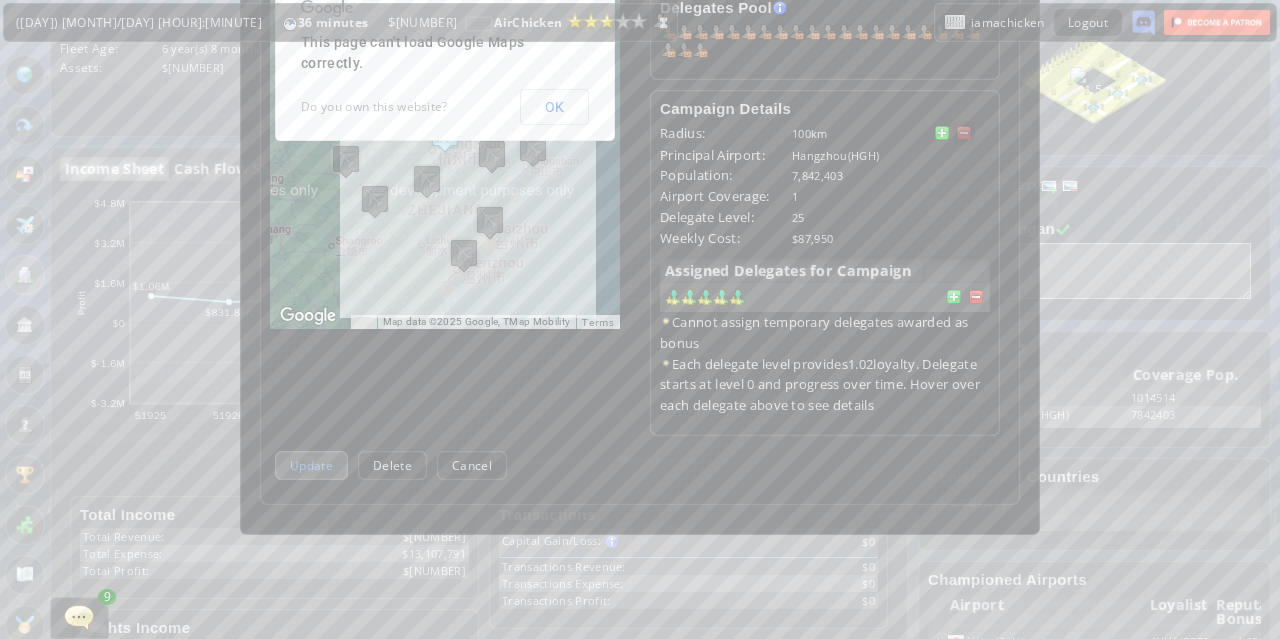 click on "Update" at bounding box center [311, 465] 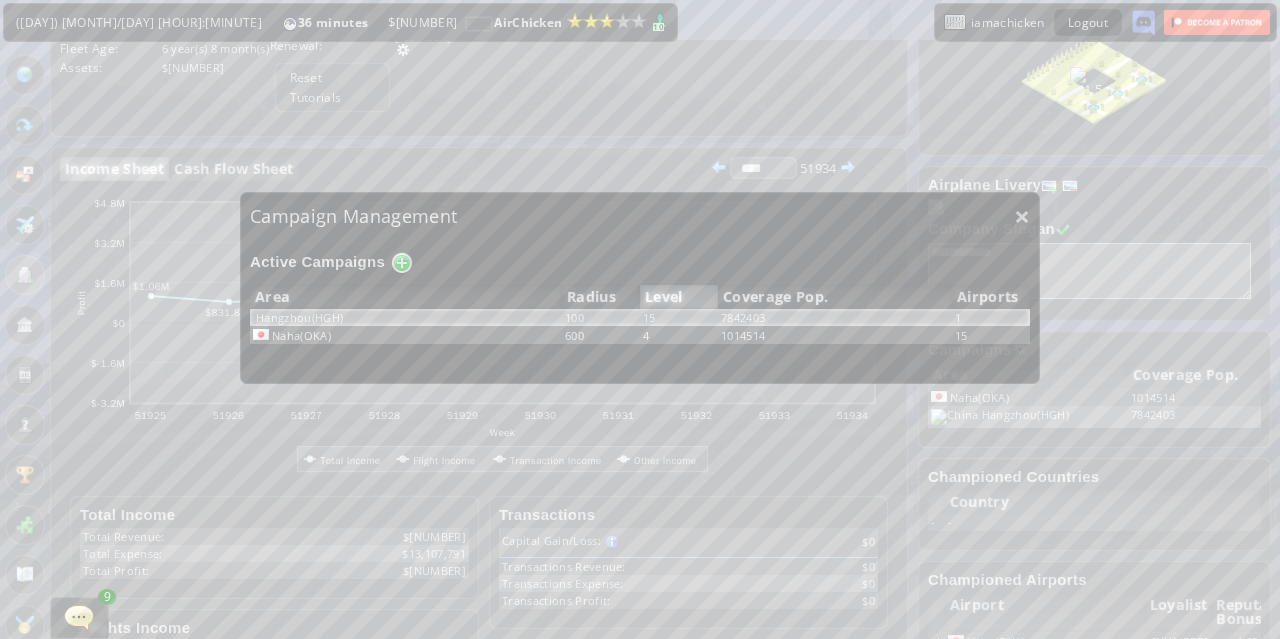scroll, scrollTop: 0, scrollLeft: 0, axis: both 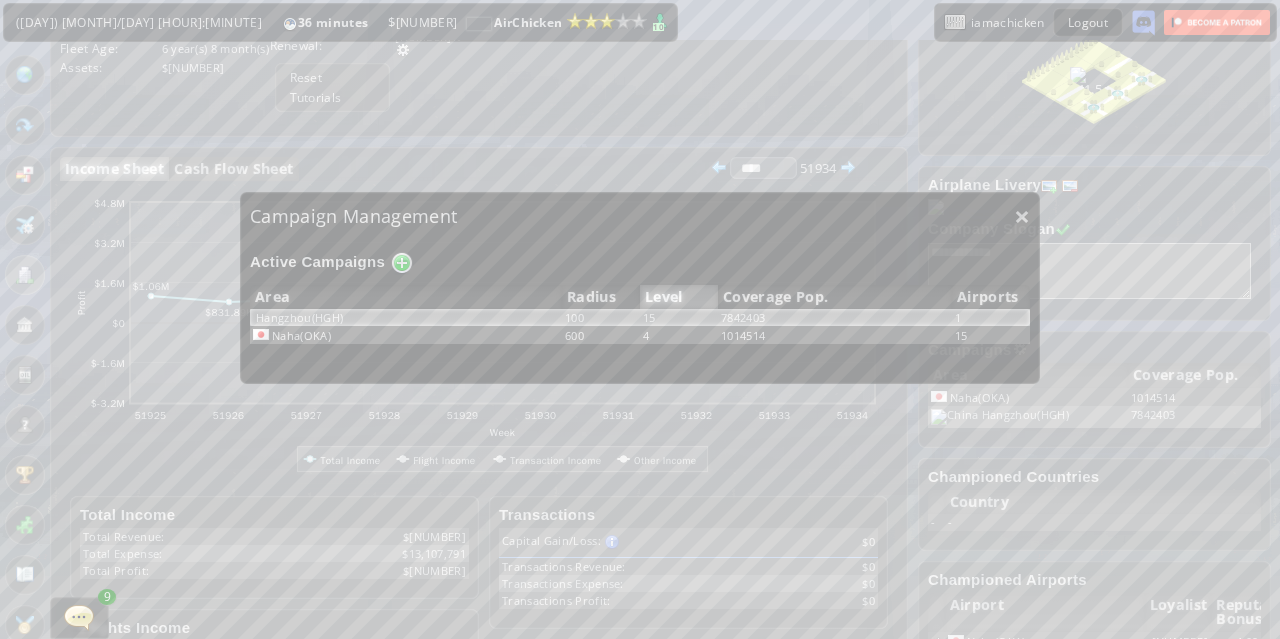 click on "×
Campaign Management
Active Campaigns
Area
Radius
Level
Coverage Pop.
Airports
To navigate the map with touch gestures double-tap and hold your finger on the map, then drag the map. ← Move left → Move right ↑ Move up ↓ Move down + Zoom in - Zoom out Home Jump left by 75% End Jump right by 75% Page Up Jump up by 75% Page Down Jump down by 75% To navigate, press the arrow keys. Map Data Map data ©2025 Google, TMap Mobility Map data ©2025 Google, TMap Mobility 100 km  Click to toggle between metric and imperial units Terms Report a map error This page can't load Google Maps correctly. Do you own this website? OK" at bounding box center (640, 319) 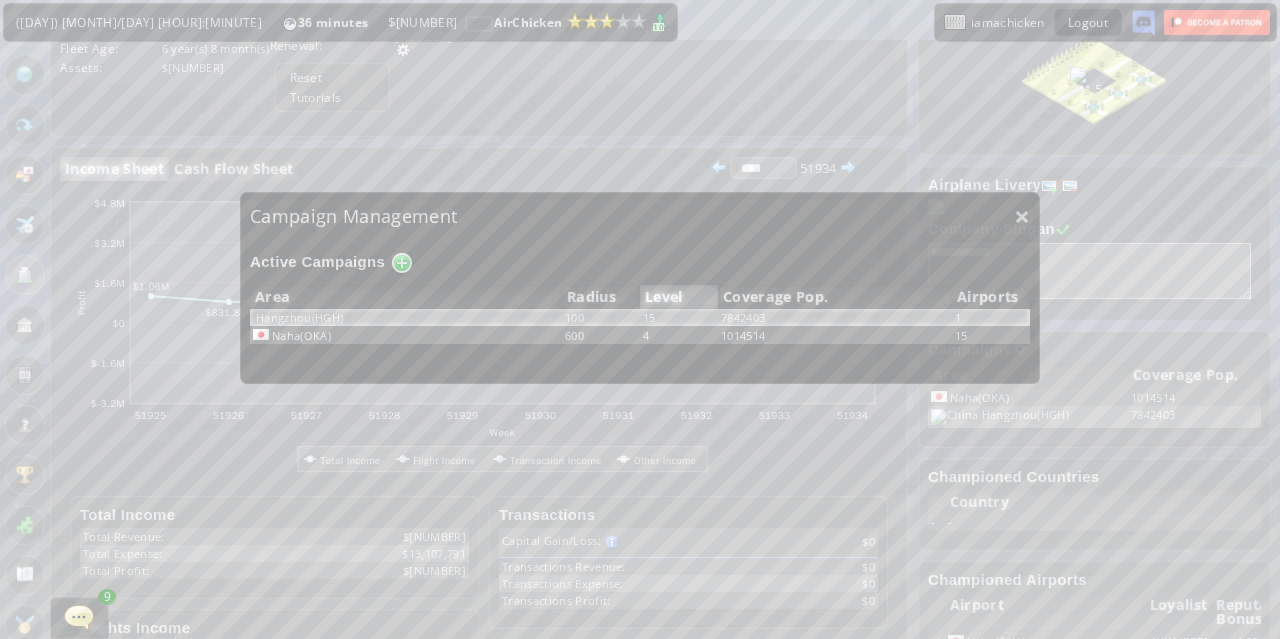 click on "Campaign Management" at bounding box center [640, 216] 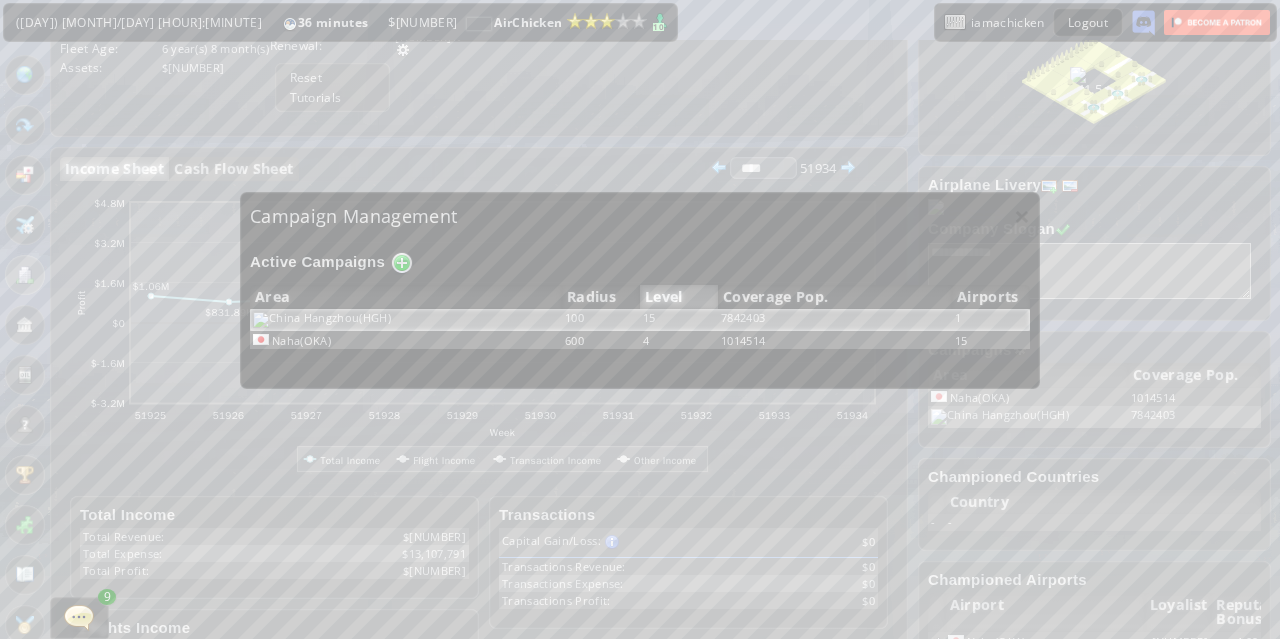 click on "×" at bounding box center (1022, 216) 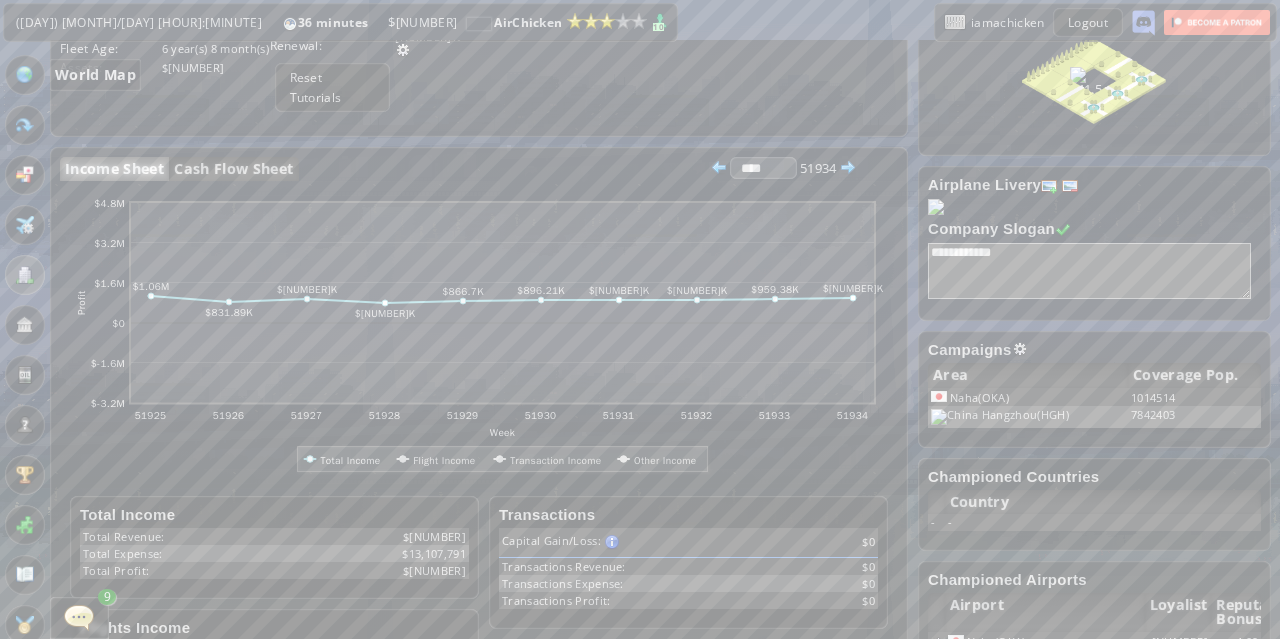 click at bounding box center [25, 75] 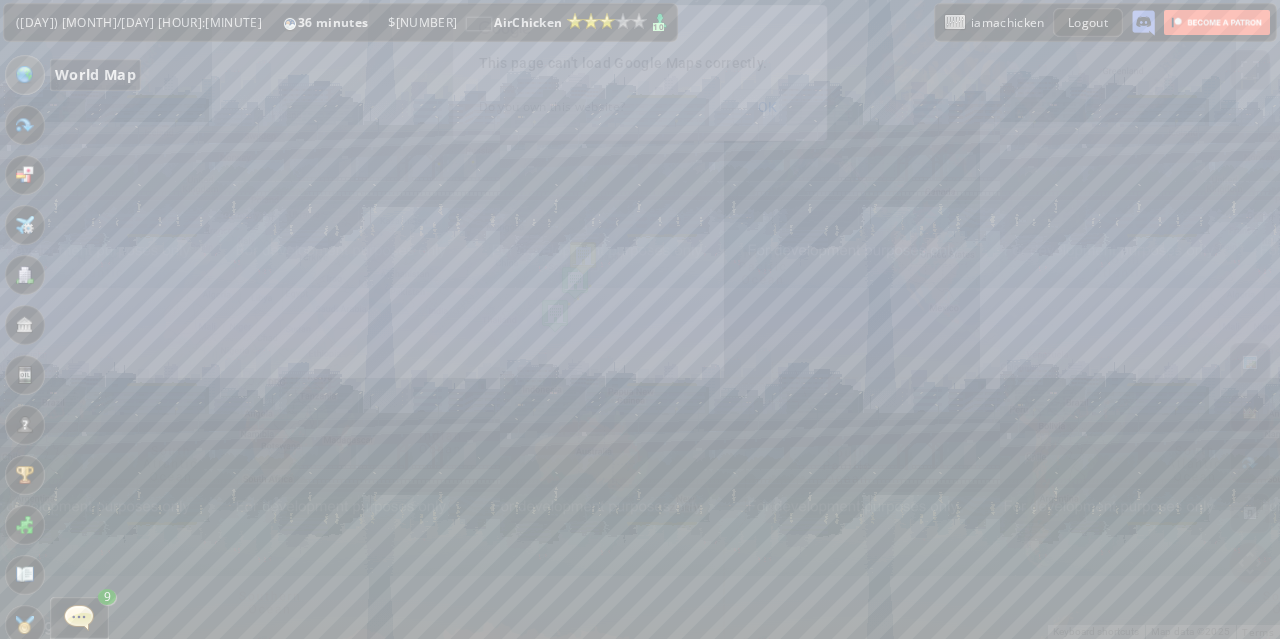 scroll, scrollTop: 0, scrollLeft: 0, axis: both 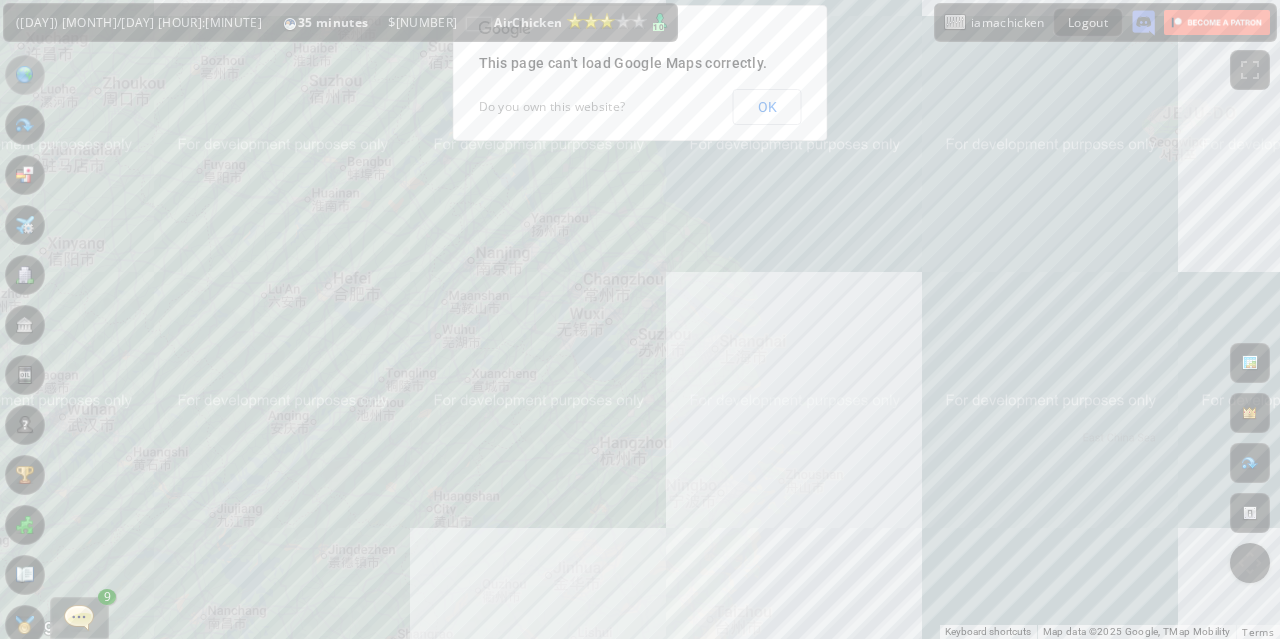 click on "To navigate, press the arrow keys." at bounding box center [640, 319] 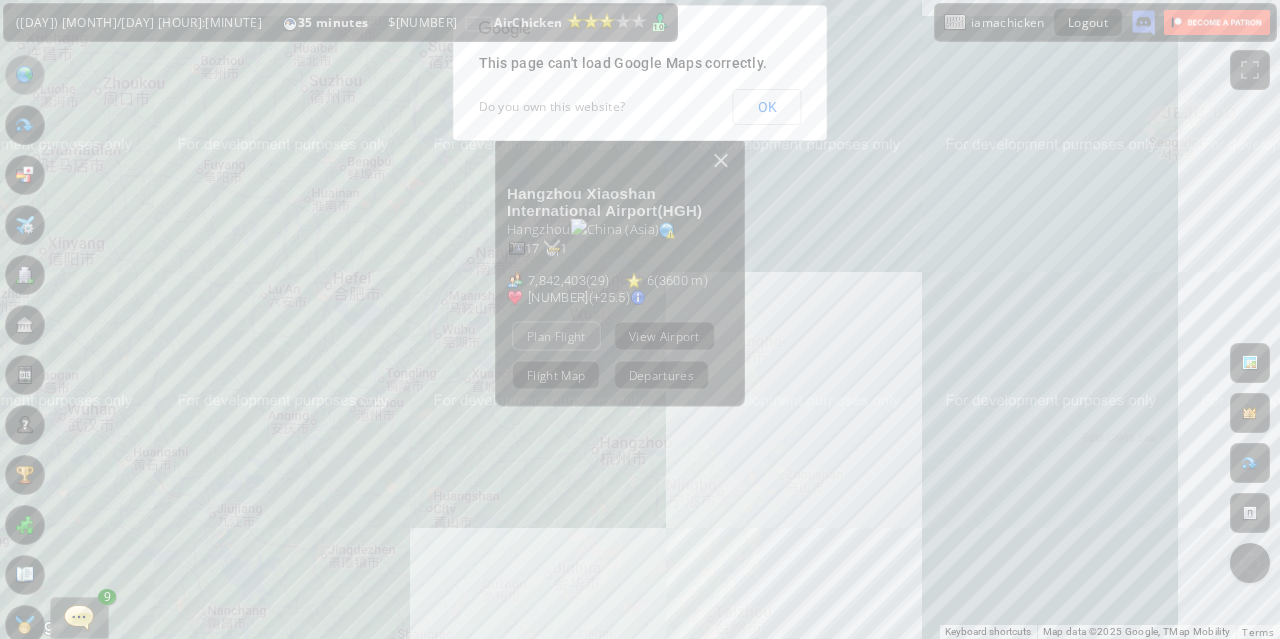 click on "Plan Flight" at bounding box center [556, 335] 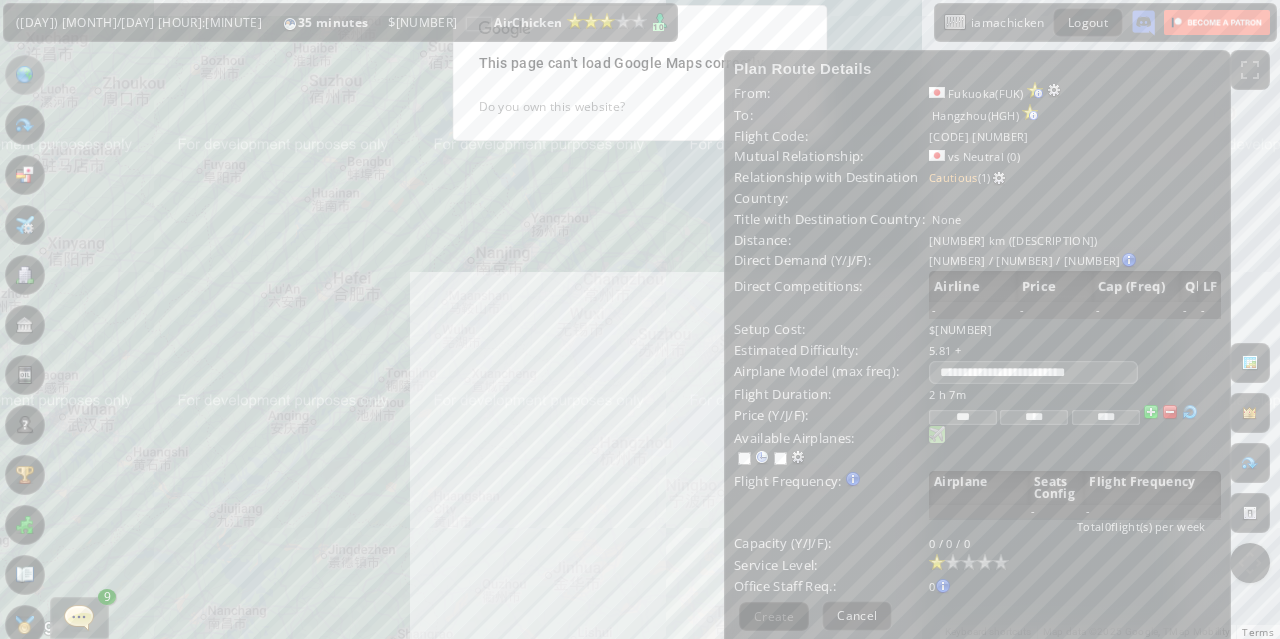 click at bounding box center [937, 435] 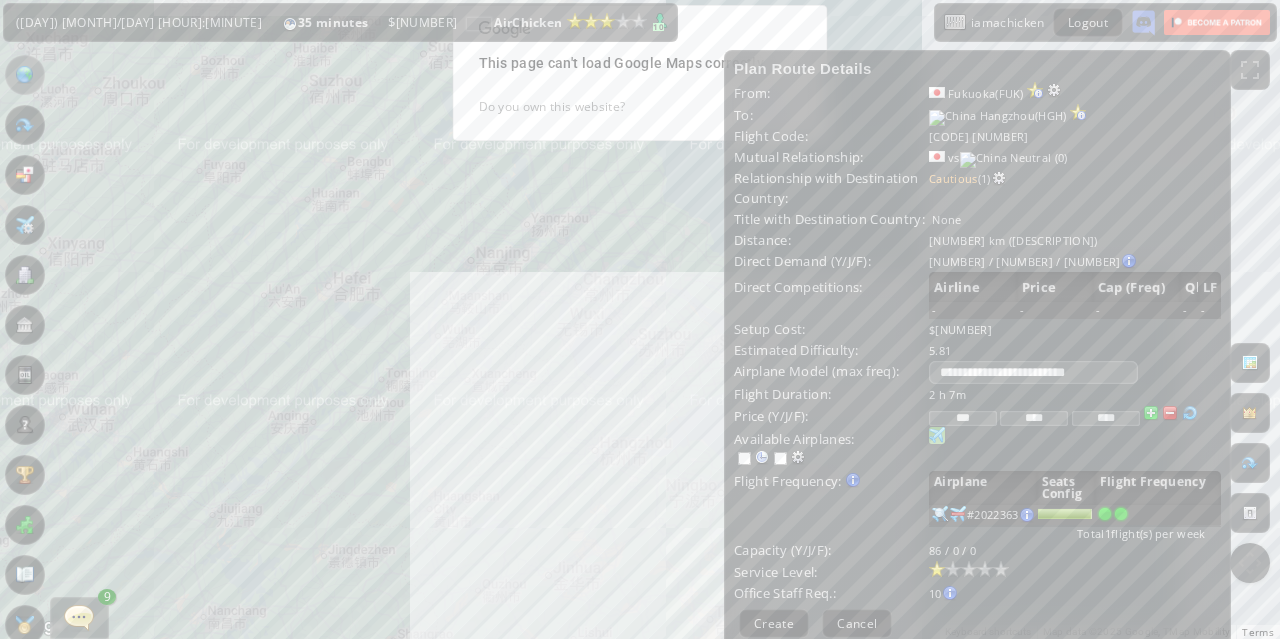click at bounding box center [1121, 514] 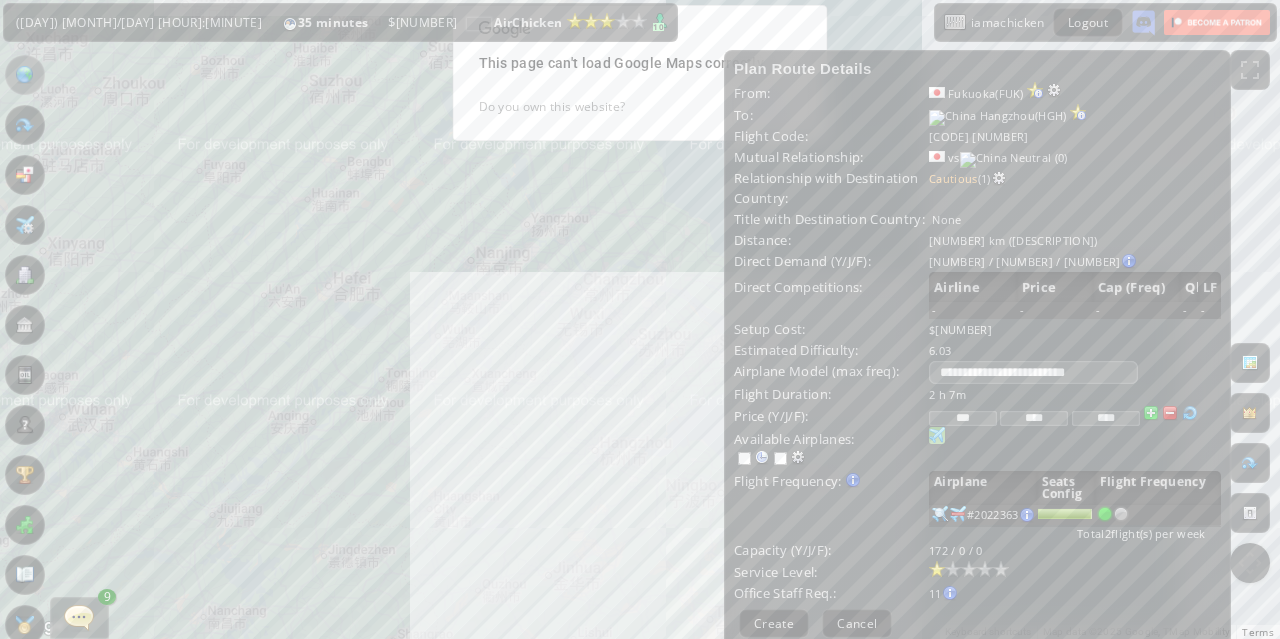 click at bounding box center [1105, 514] 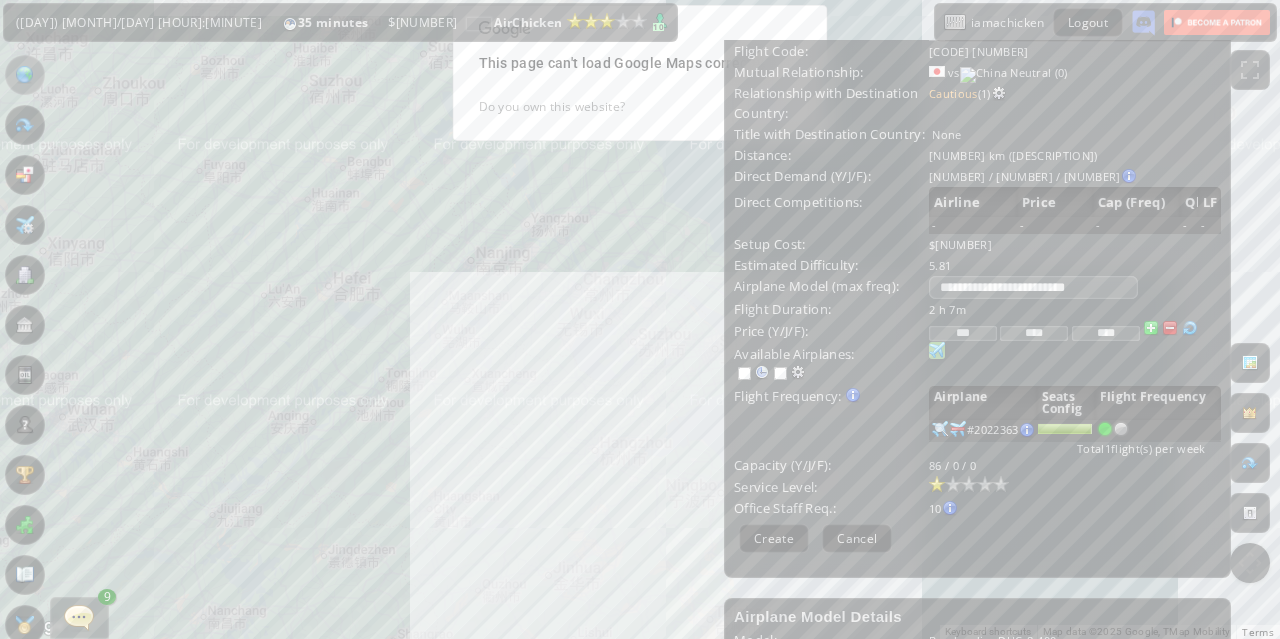 scroll, scrollTop: 200, scrollLeft: 0, axis: vertical 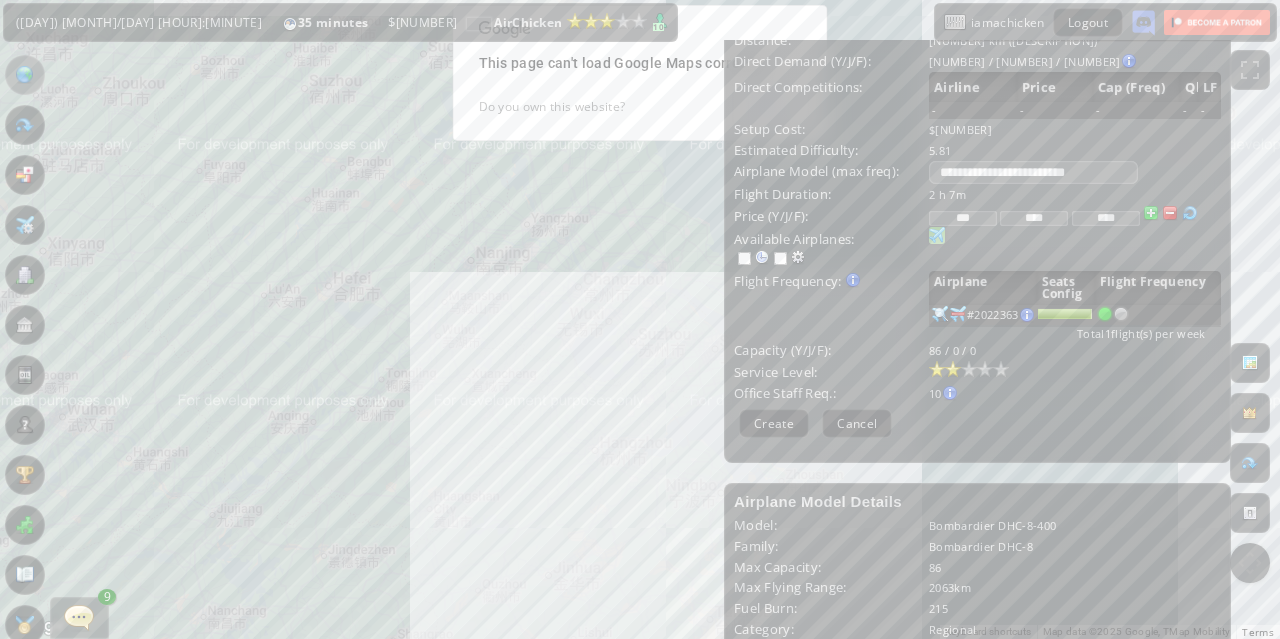 click at bounding box center (953, 369) 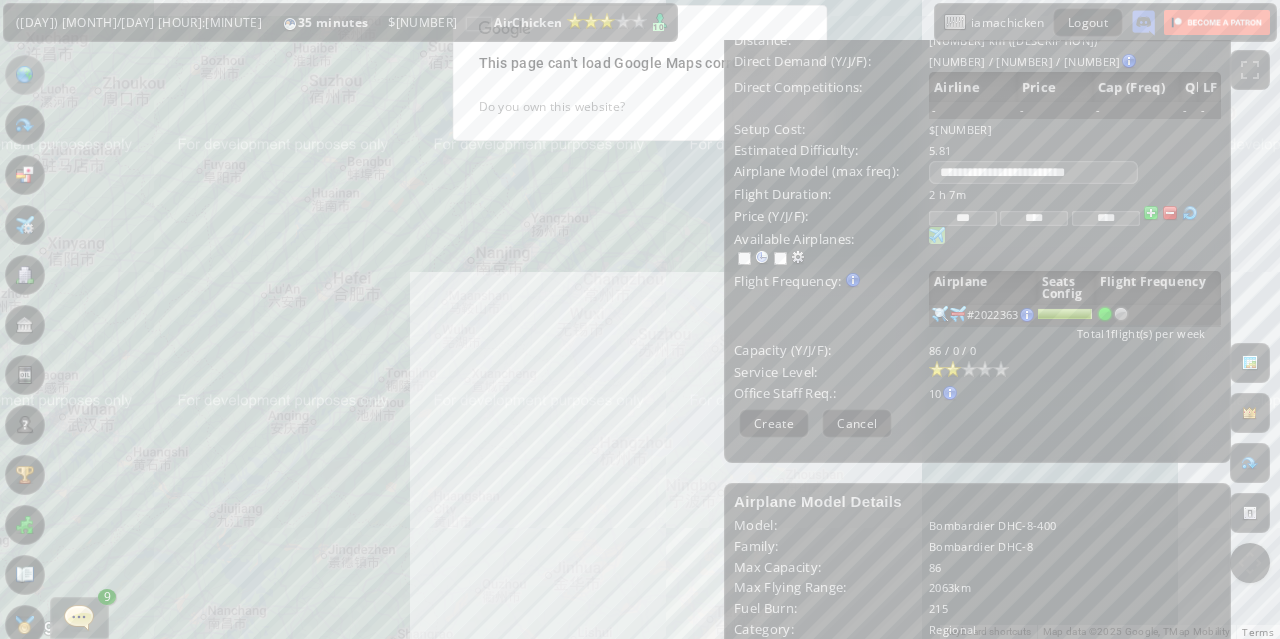 click at bounding box center (1170, 213) 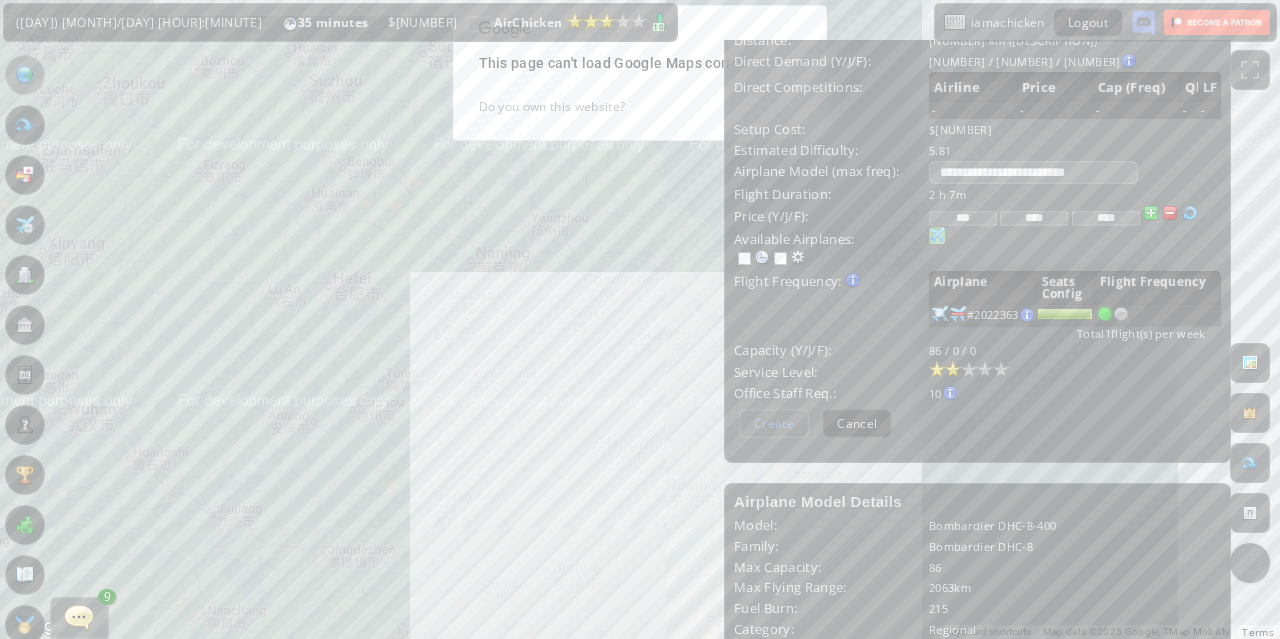 click on "Create" at bounding box center (774, 423) 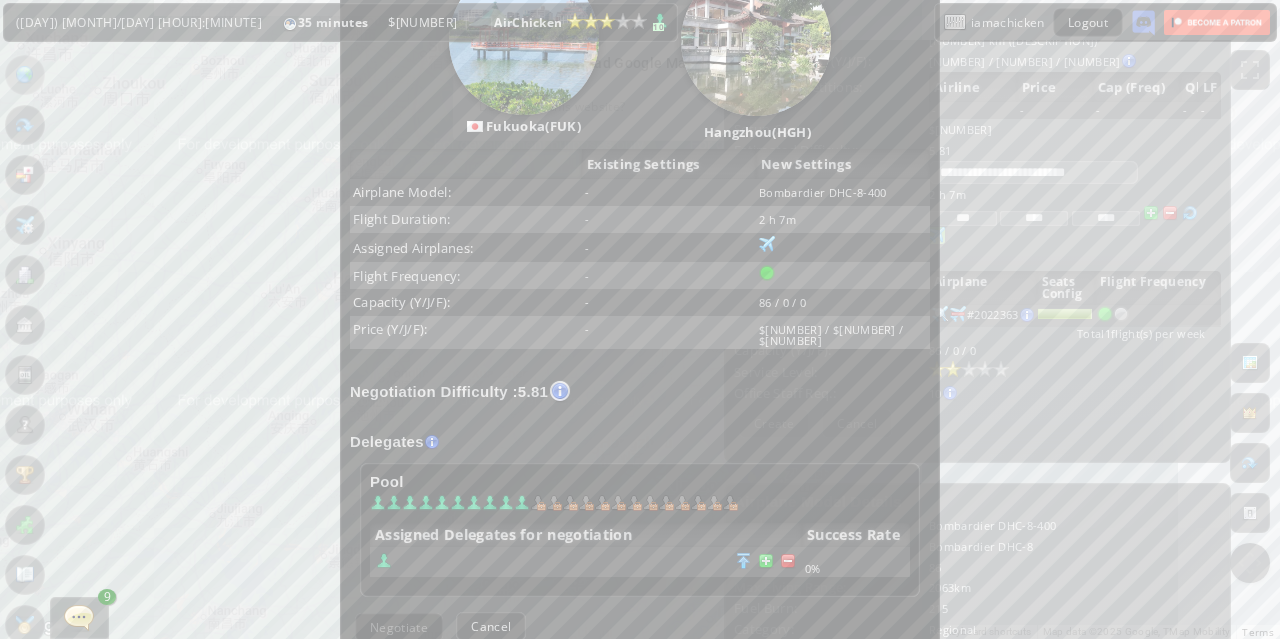 scroll, scrollTop: 300, scrollLeft: 0, axis: vertical 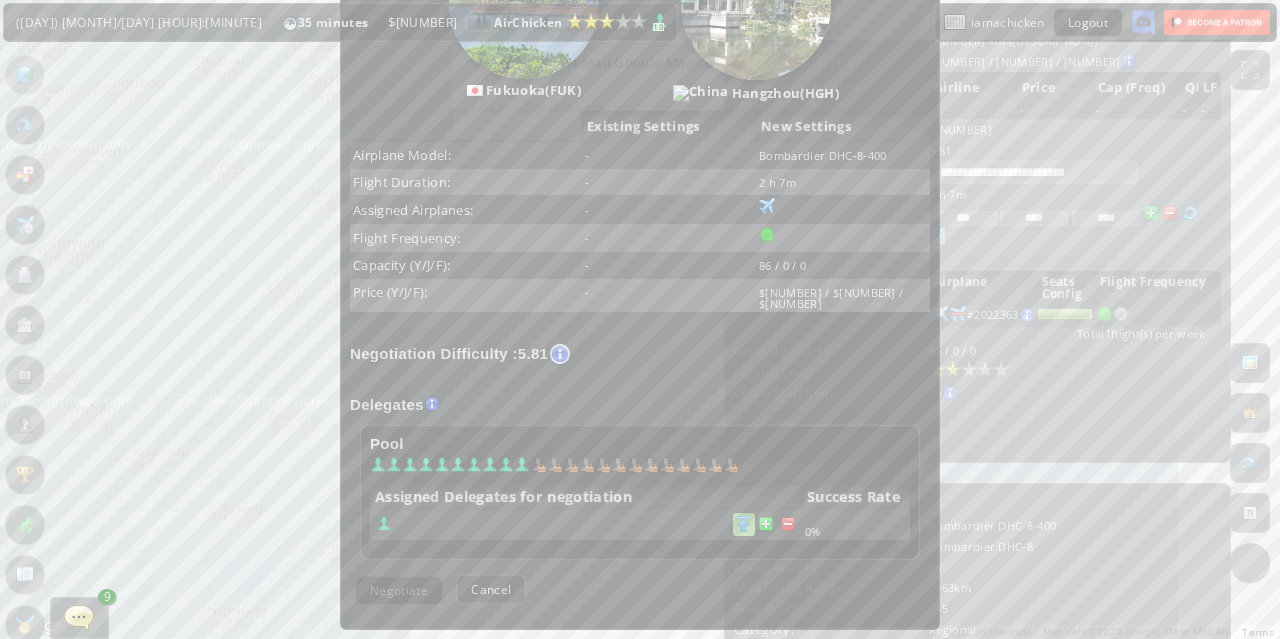 click at bounding box center (744, 524) 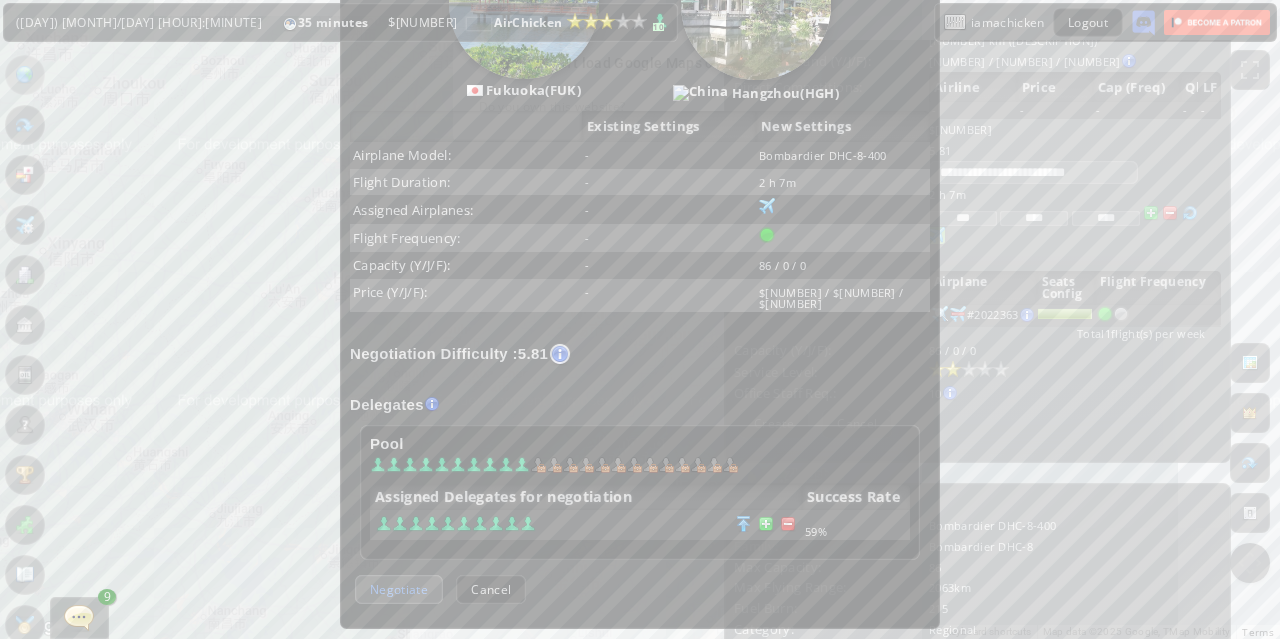 click on "Negotiate" at bounding box center [399, 589] 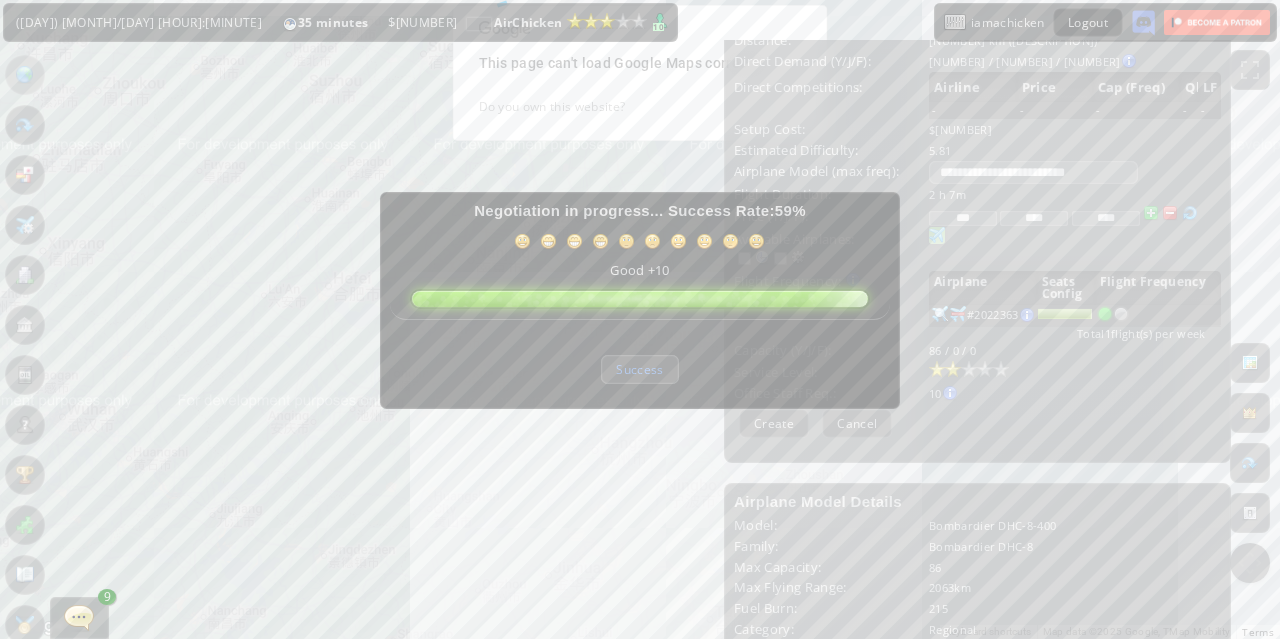 click on "Success" at bounding box center [639, 369] 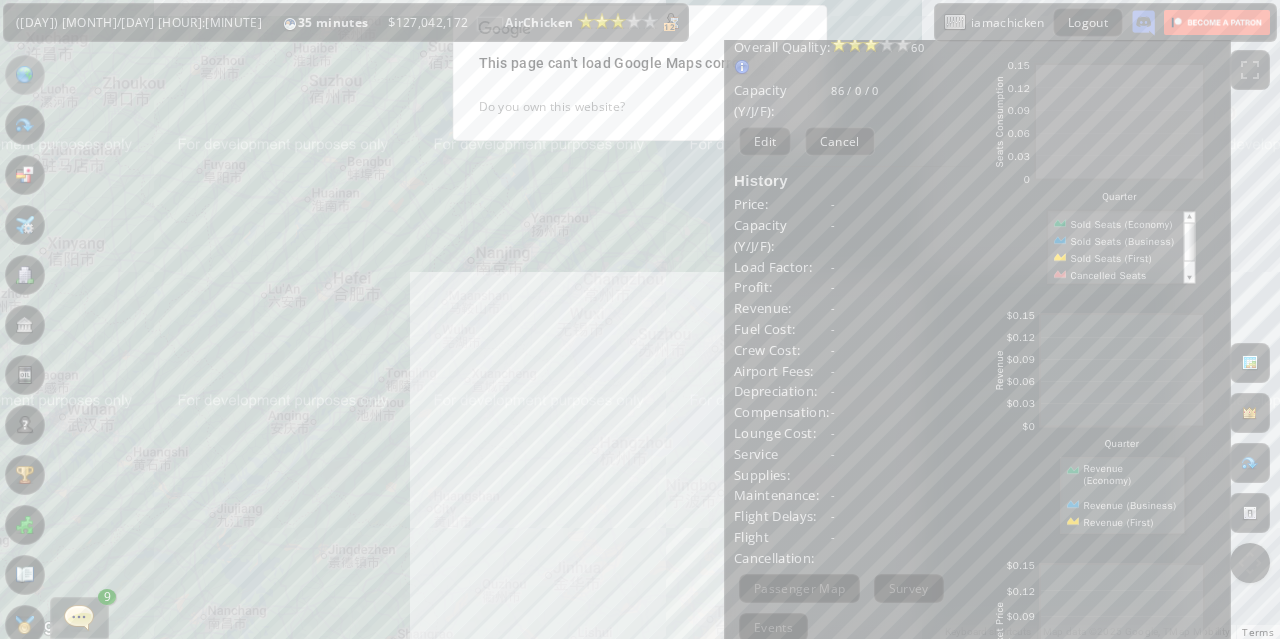 click at bounding box center [79, 617] 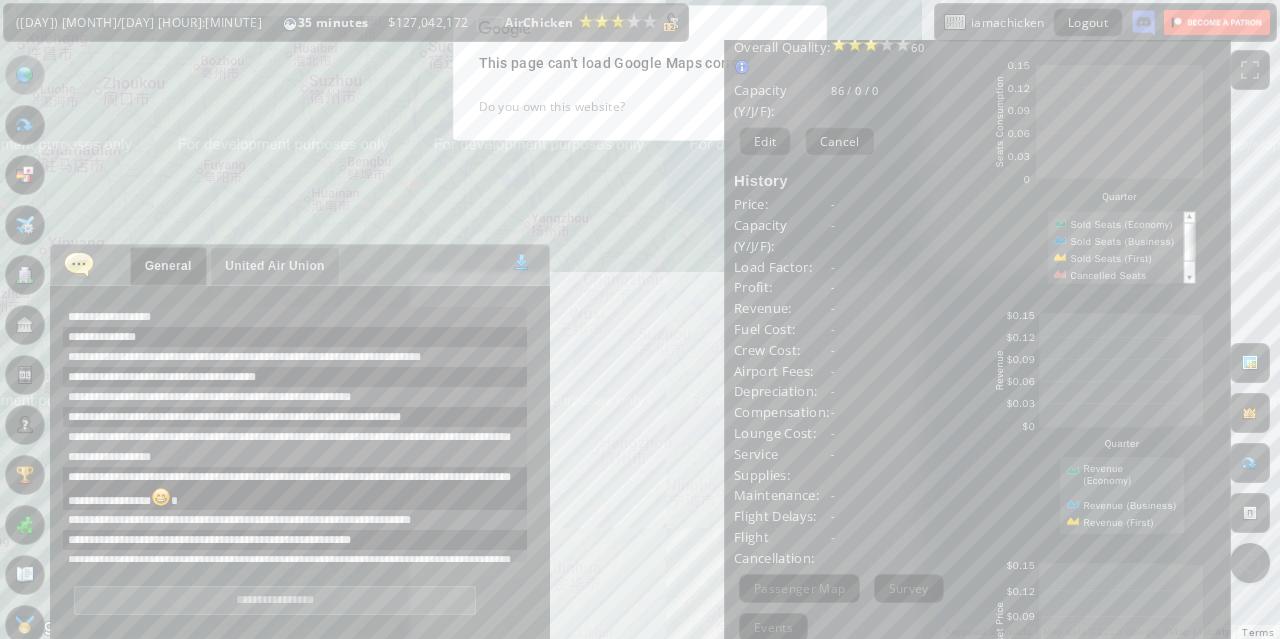 scroll, scrollTop: 500, scrollLeft: 0, axis: vertical 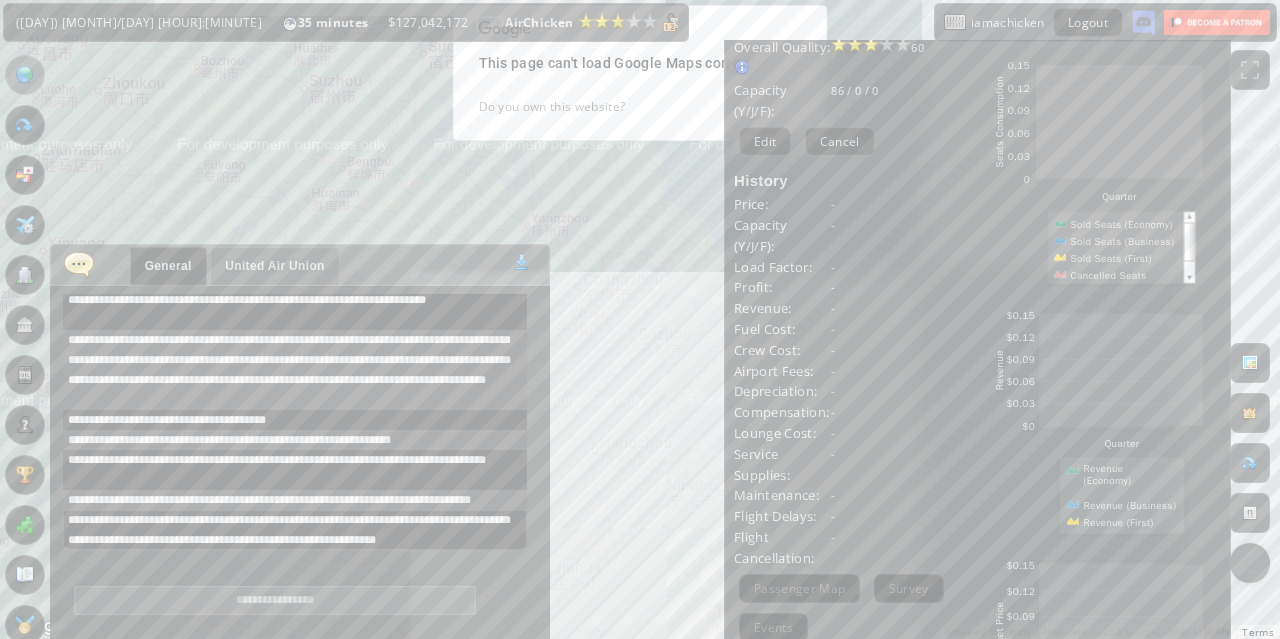click on "United Air Union" at bounding box center [274, 266] 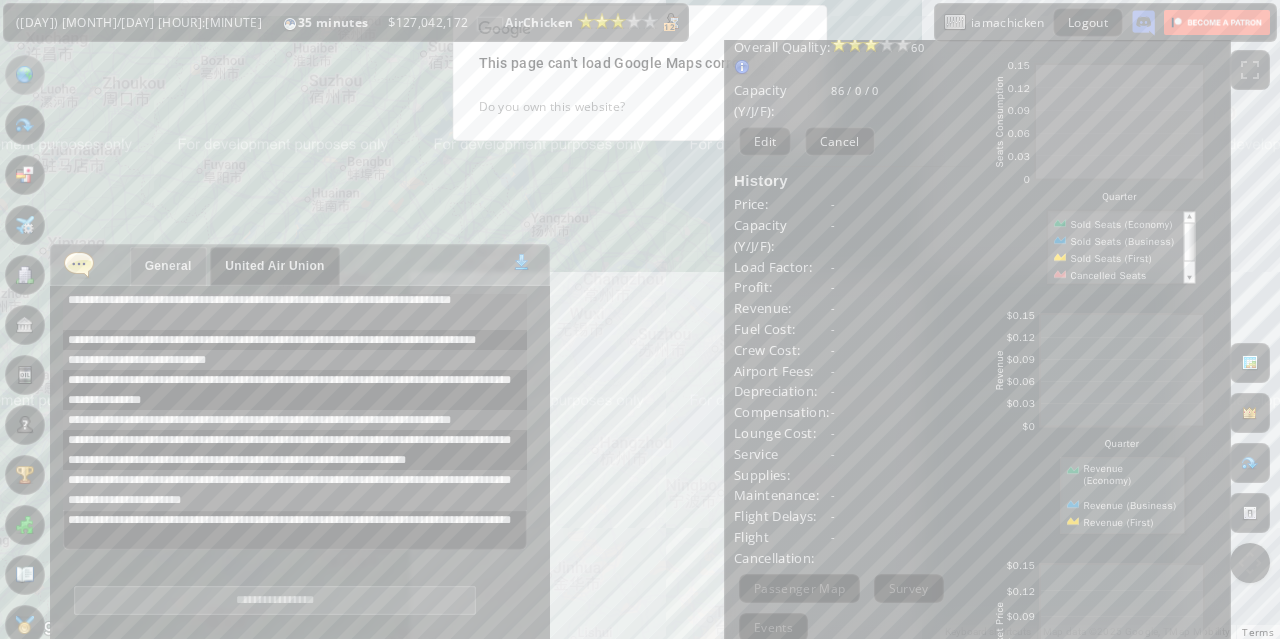 click at bounding box center (79, 264) 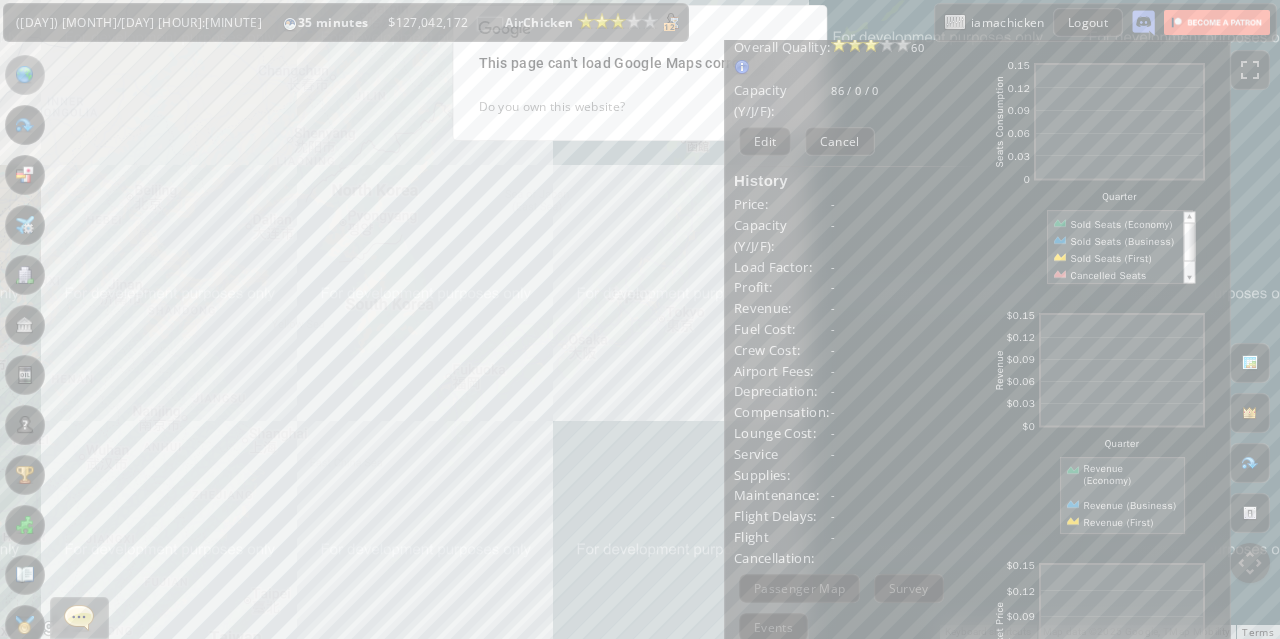 drag, startPoint x: 533, startPoint y: 449, endPoint x: 235, endPoint y: 478, distance: 299.40775 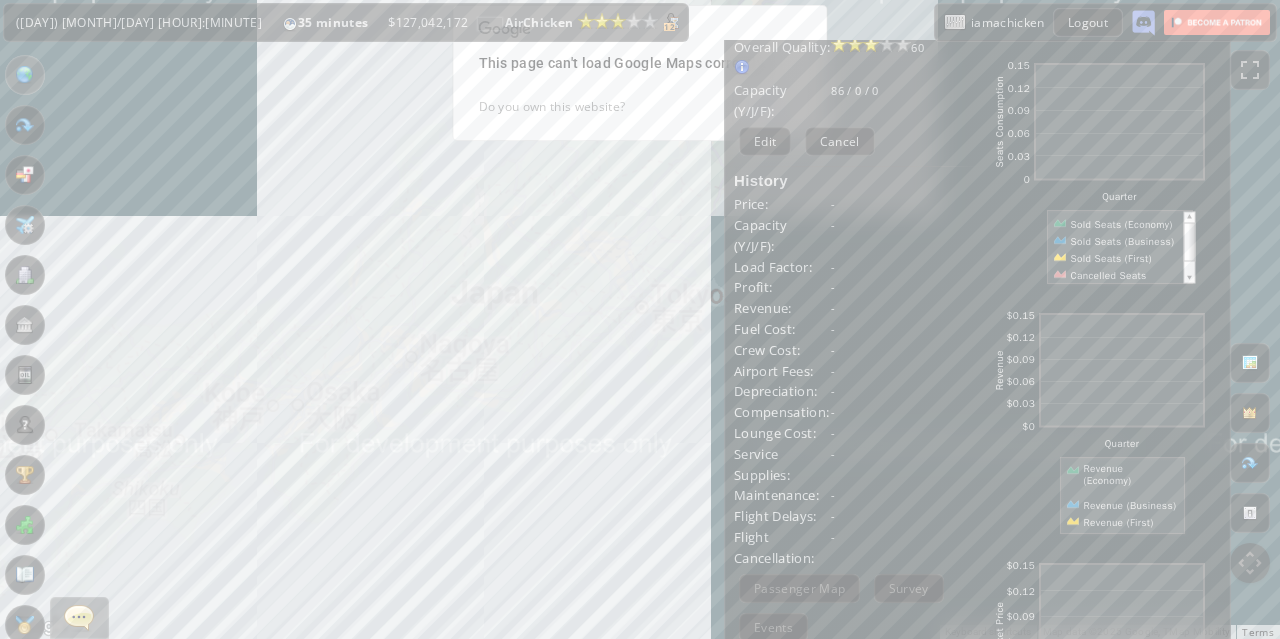 scroll, scrollTop: 0, scrollLeft: 0, axis: both 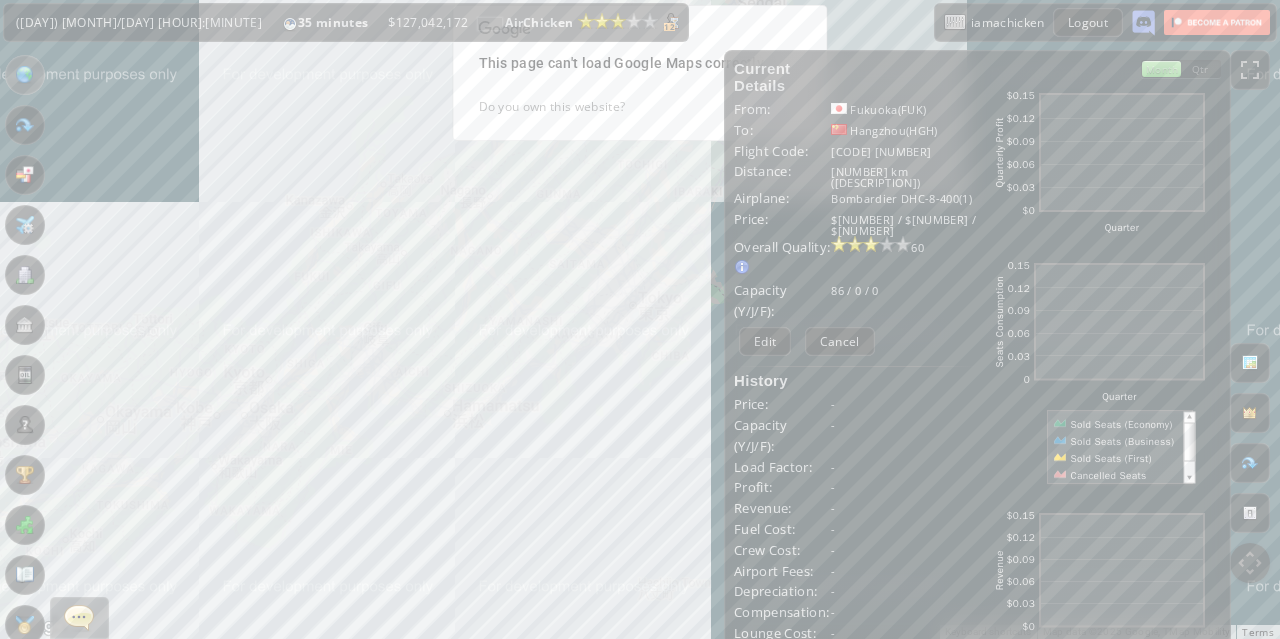 click on "To navigate, press the arrow keys." at bounding box center [640, 319] 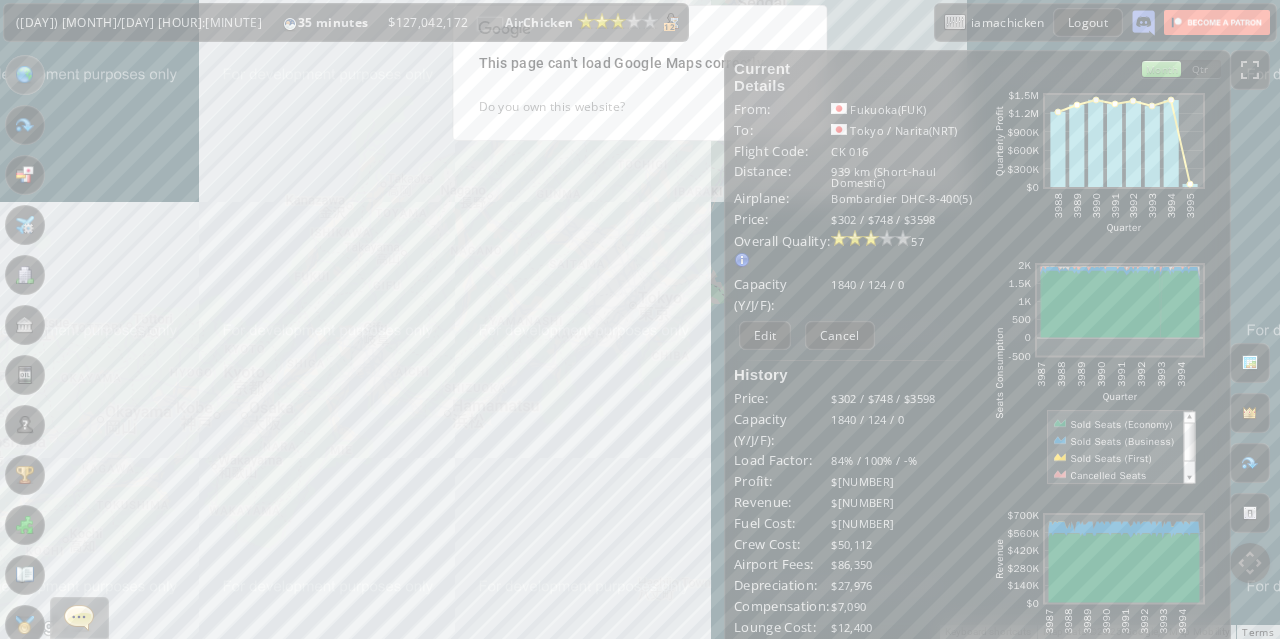 click on "To navigate, press the arrow keys." at bounding box center (640, 319) 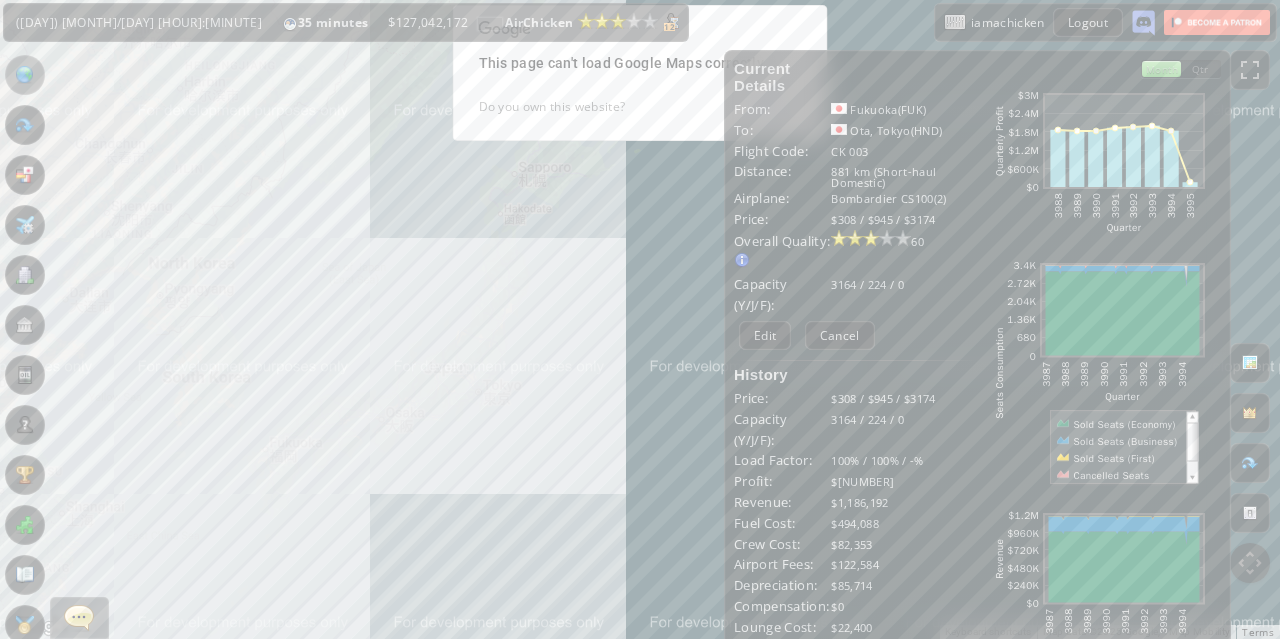 click on "To navigate, press the arrow keys." at bounding box center [640, 319] 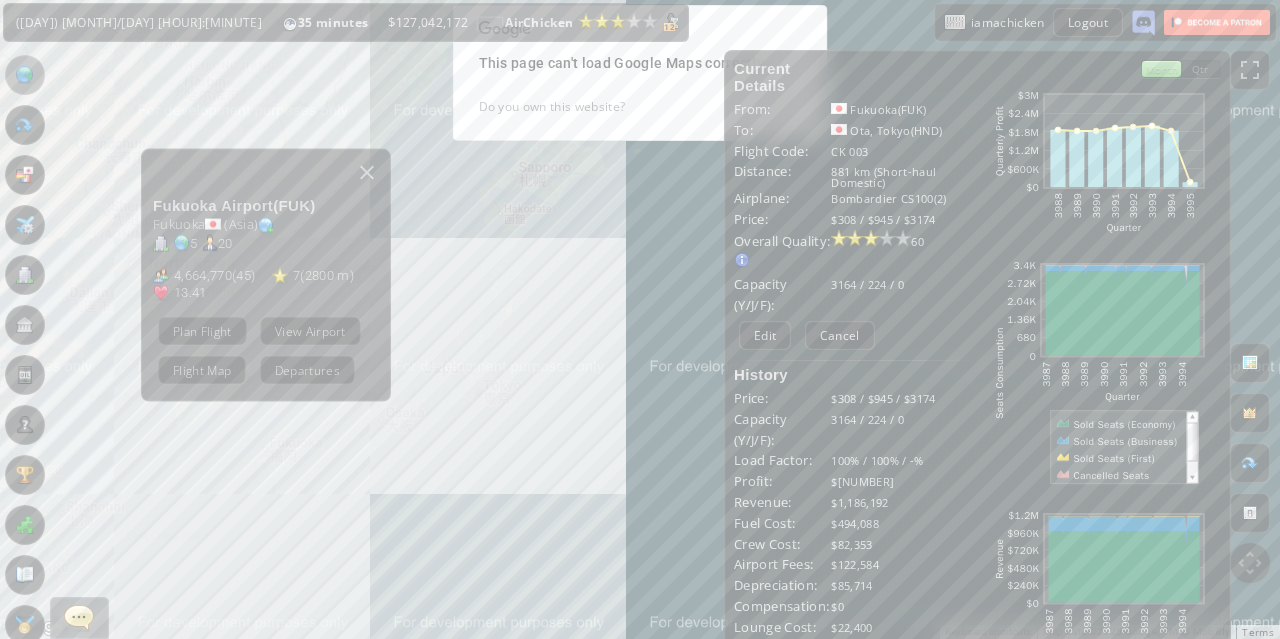 click on "To navigate, press the arrow keys.
[CITY] Airport  ( [CODE] )
[CITY]  ( [CONTINENT] )
[NUMBER] [NUMBER]
[NUMBER]  ( [NUMBER] )
[NUMBER]  ( [NUMBER] m )
[NUMBER]
(+[NUMBER])
Plan Flight
View Airport
Flight Map
Departures" at bounding box center [640, 319] 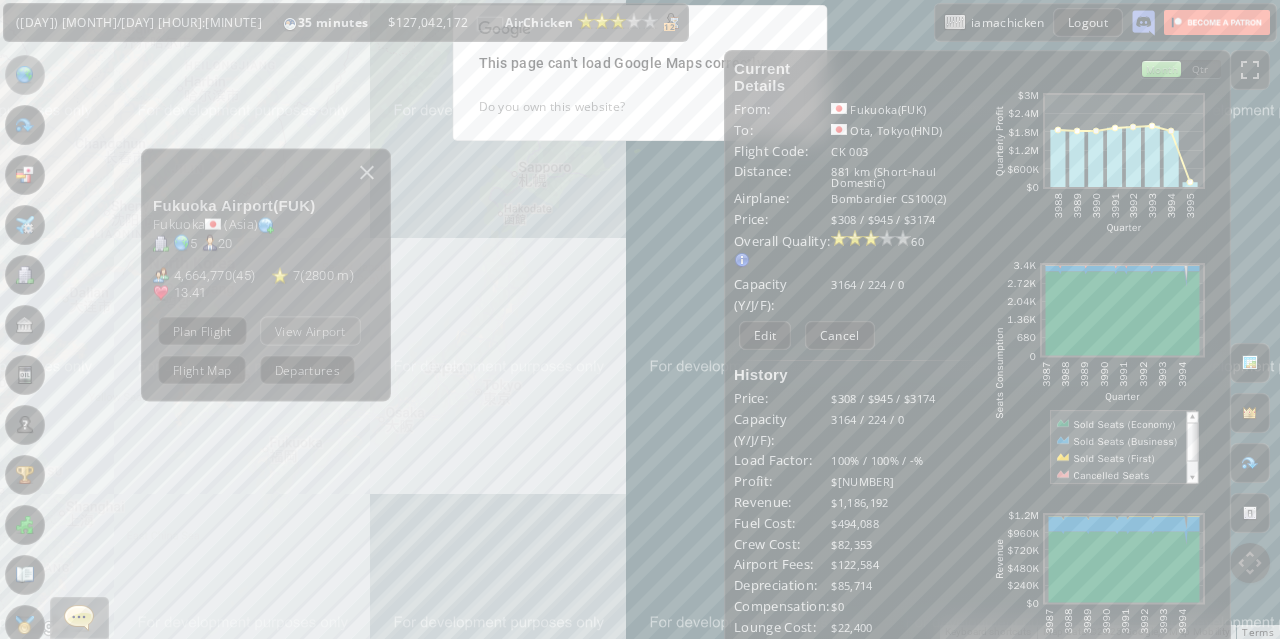 click on "View Airport" at bounding box center (310, 330) 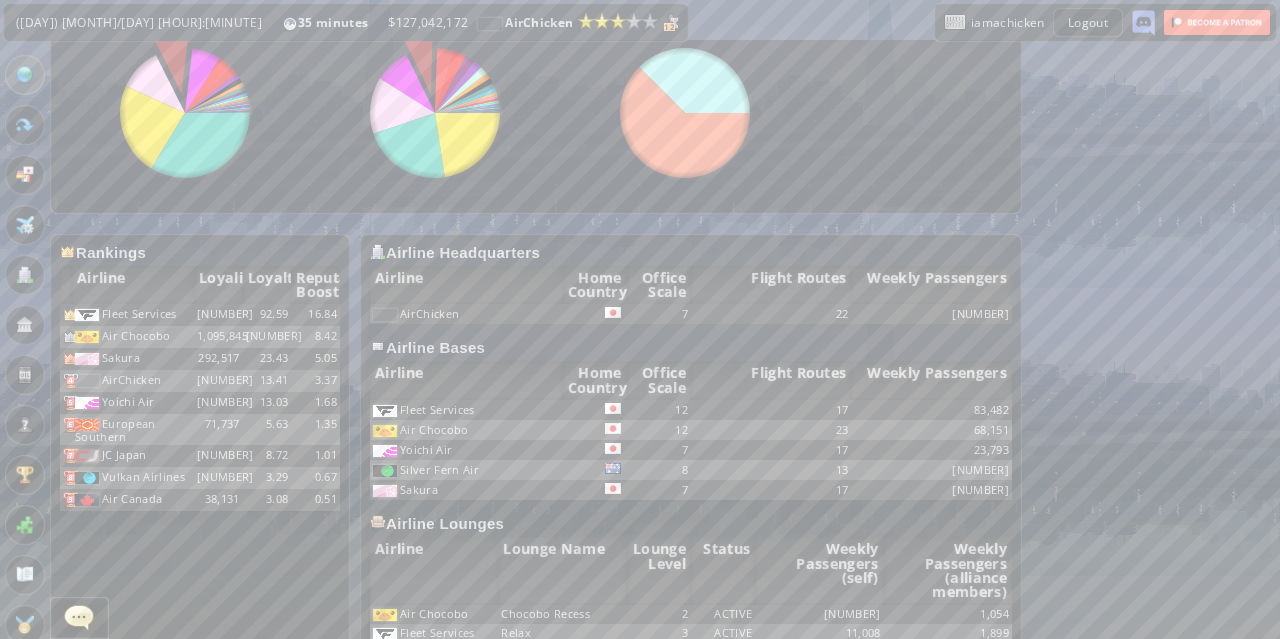 scroll, scrollTop: 1020, scrollLeft: 0, axis: vertical 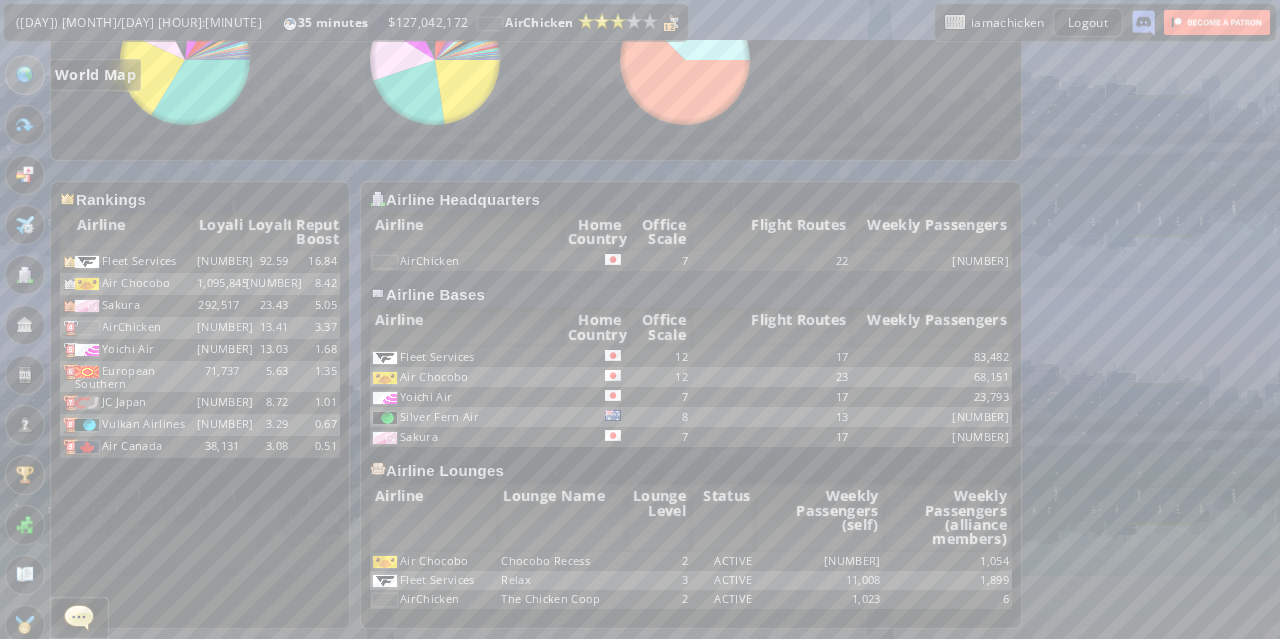 click at bounding box center (25, 75) 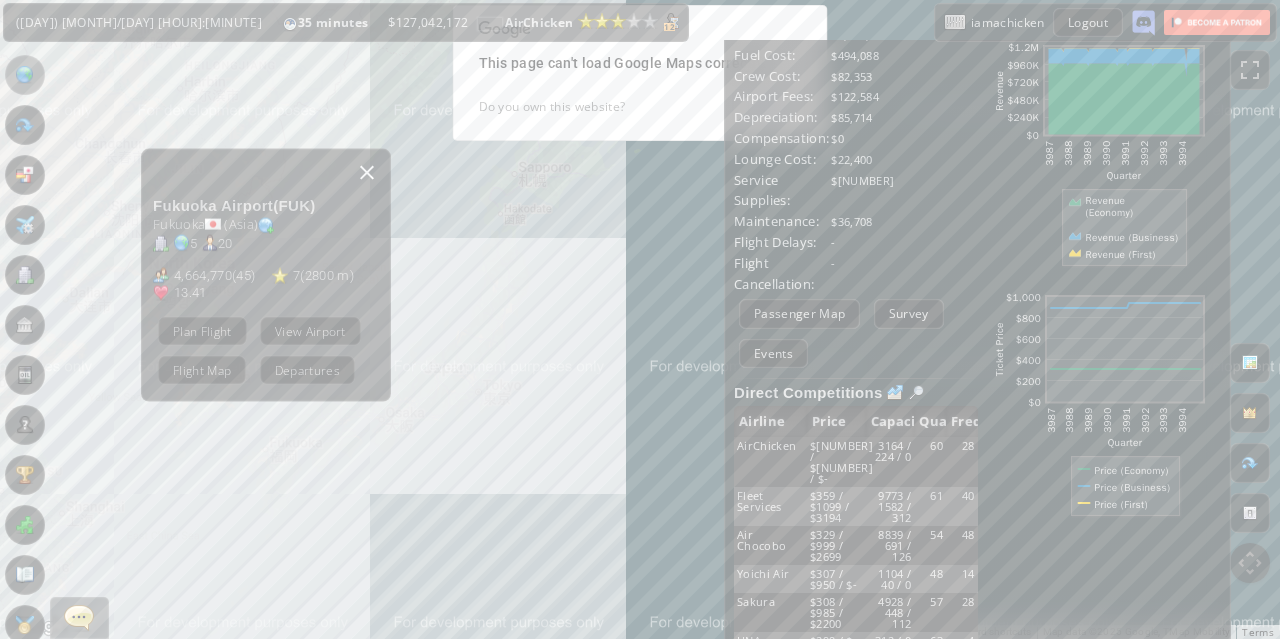 scroll, scrollTop: 752, scrollLeft: 0, axis: vertical 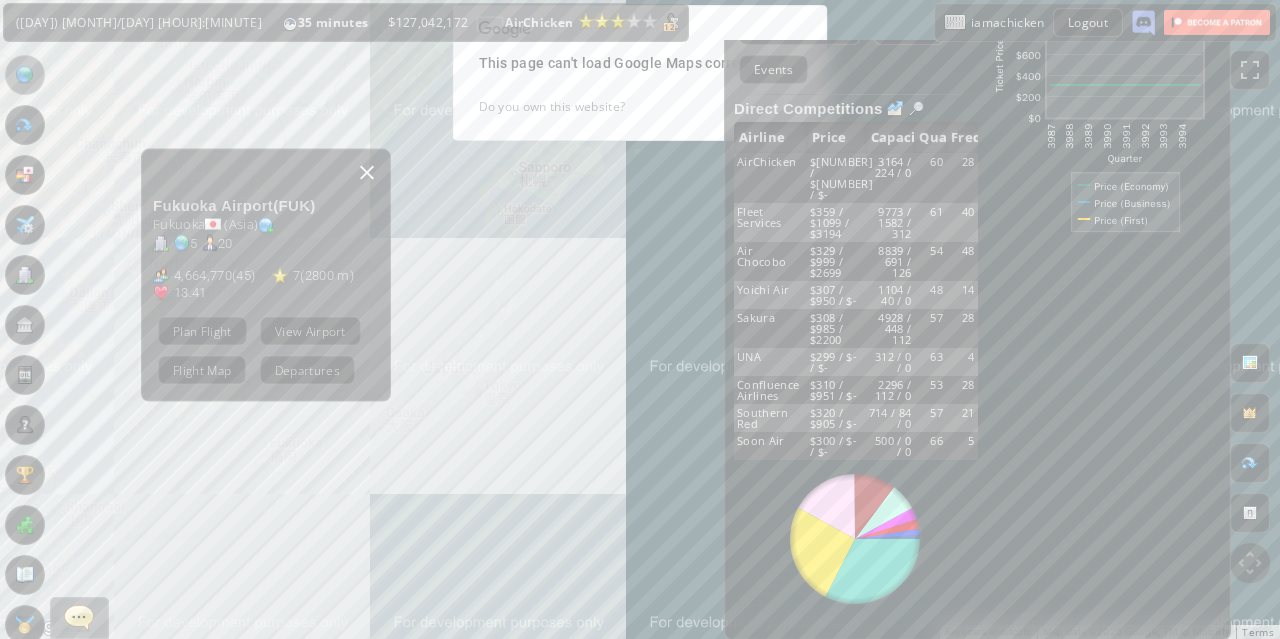 click at bounding box center (367, 172) 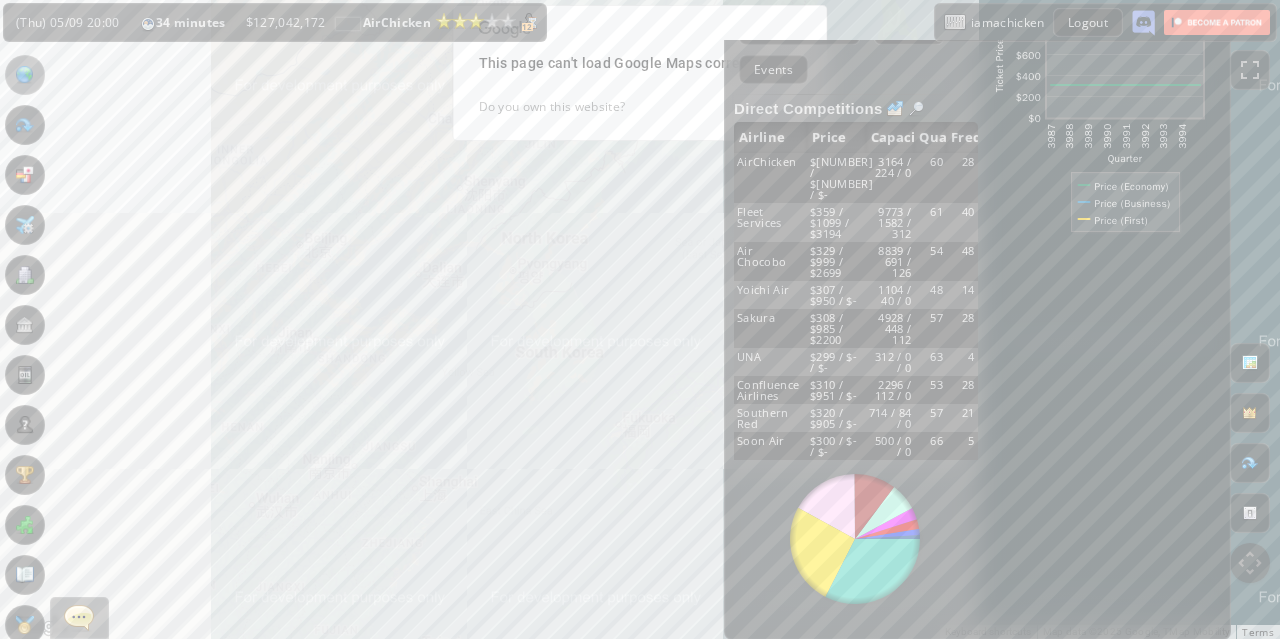 drag, startPoint x: 442, startPoint y: 351, endPoint x: 566, endPoint y: 340, distance: 124.486946 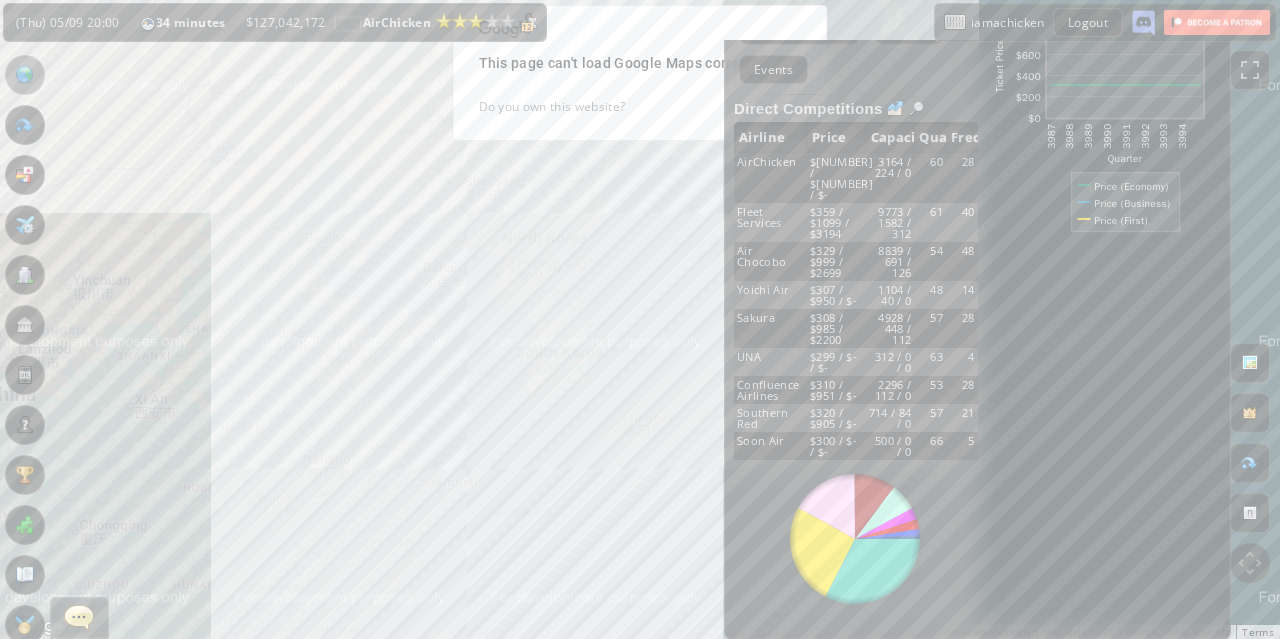 click on "To navigate, press the arrow keys." at bounding box center [640, 319] 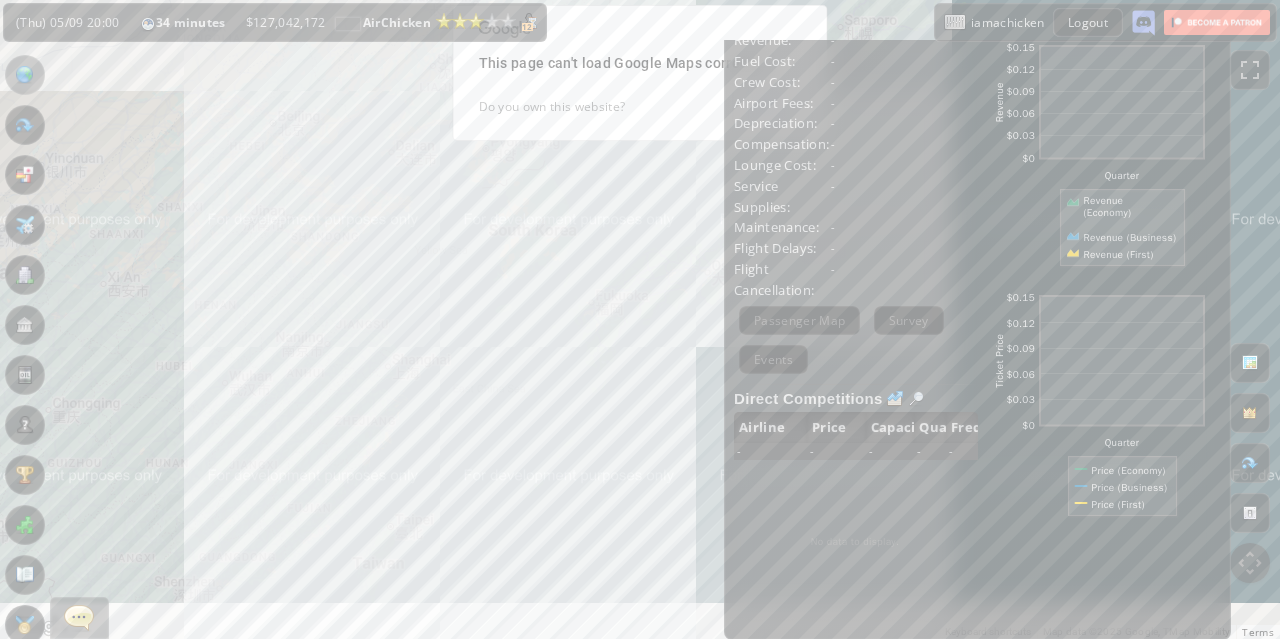 drag, startPoint x: 572, startPoint y: 486, endPoint x: 539, endPoint y: 278, distance: 210.60152 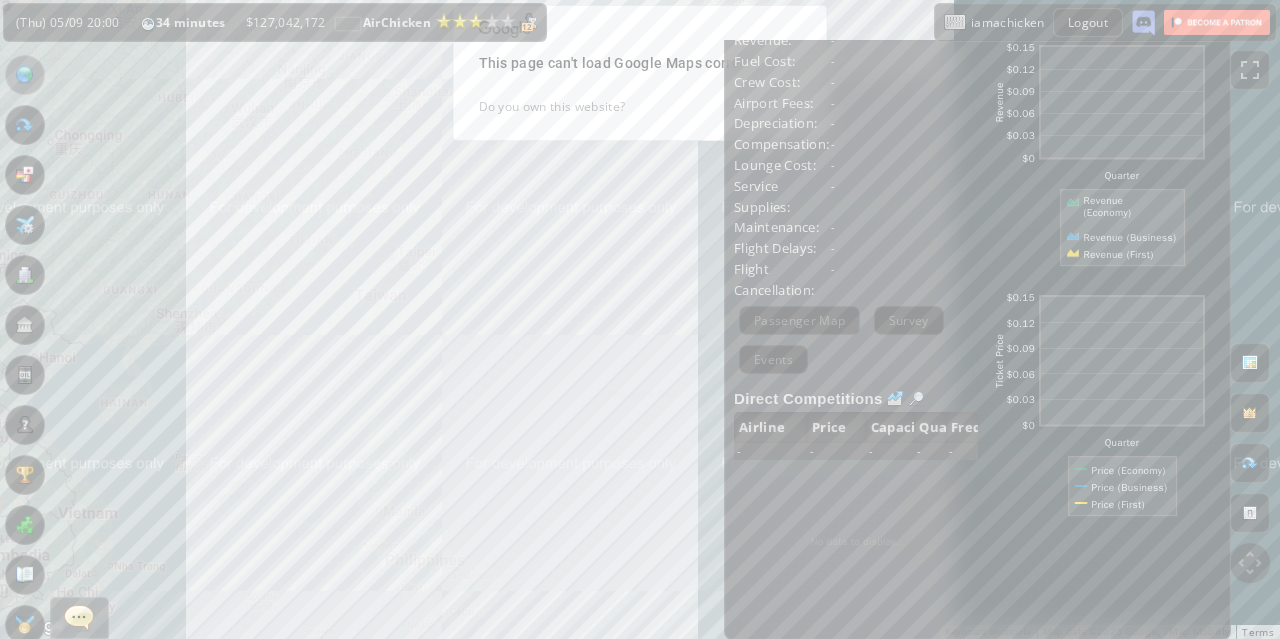drag, startPoint x: 441, startPoint y: 477, endPoint x: 467, endPoint y: 418, distance: 64.4748 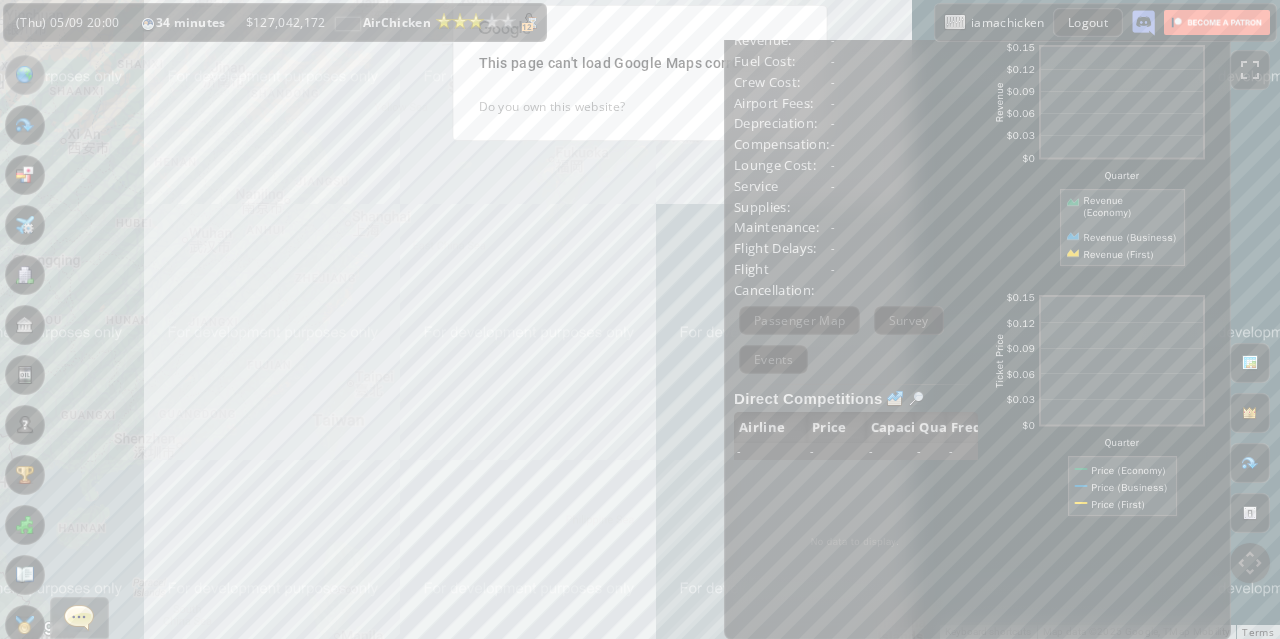 drag, startPoint x: 554, startPoint y: 359, endPoint x: 504, endPoint y: 507, distance: 156.2178 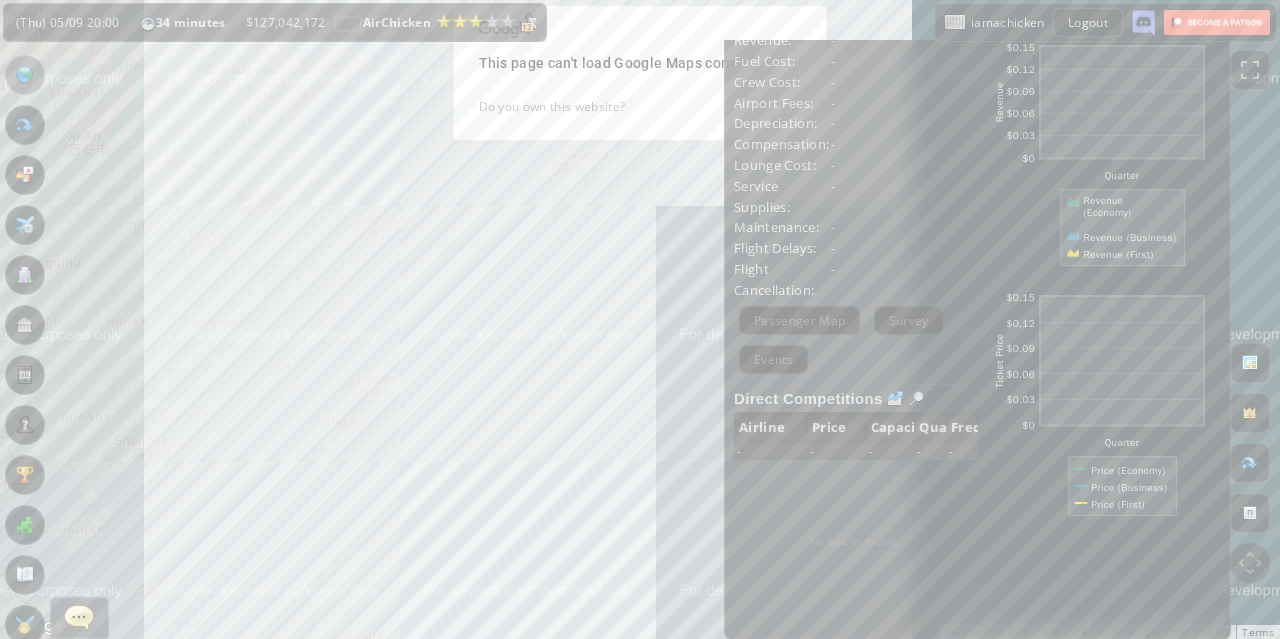 click on "To navigate, press the arrow keys." at bounding box center (640, 319) 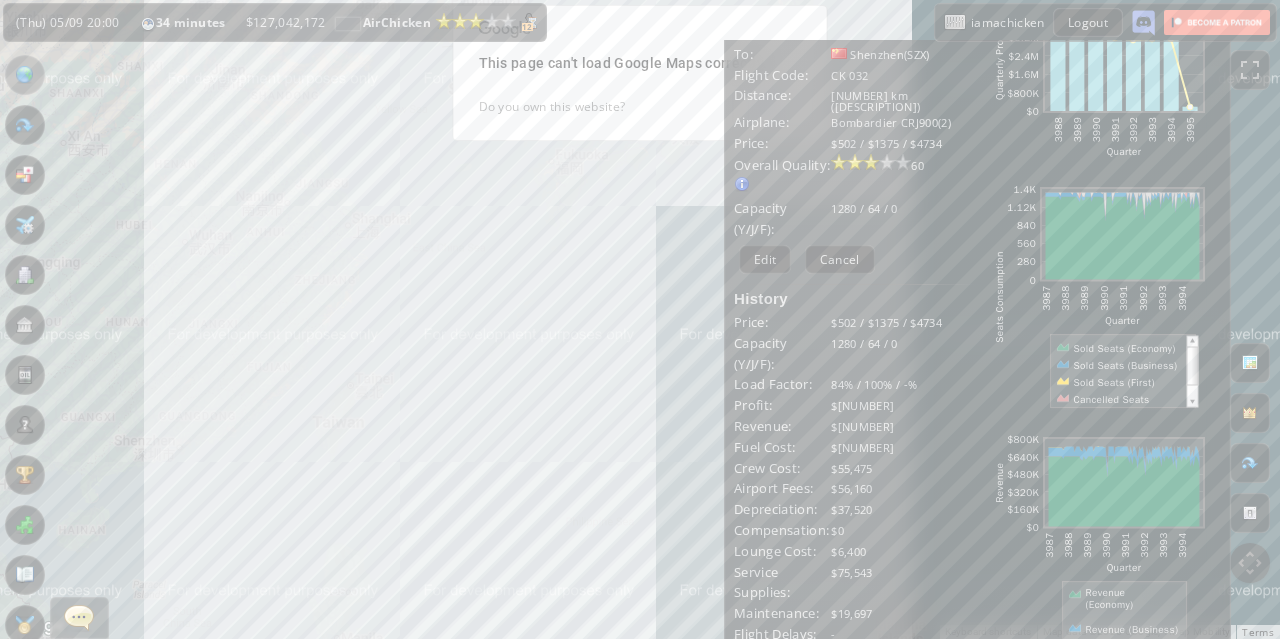 scroll, scrollTop: 100, scrollLeft: 0, axis: vertical 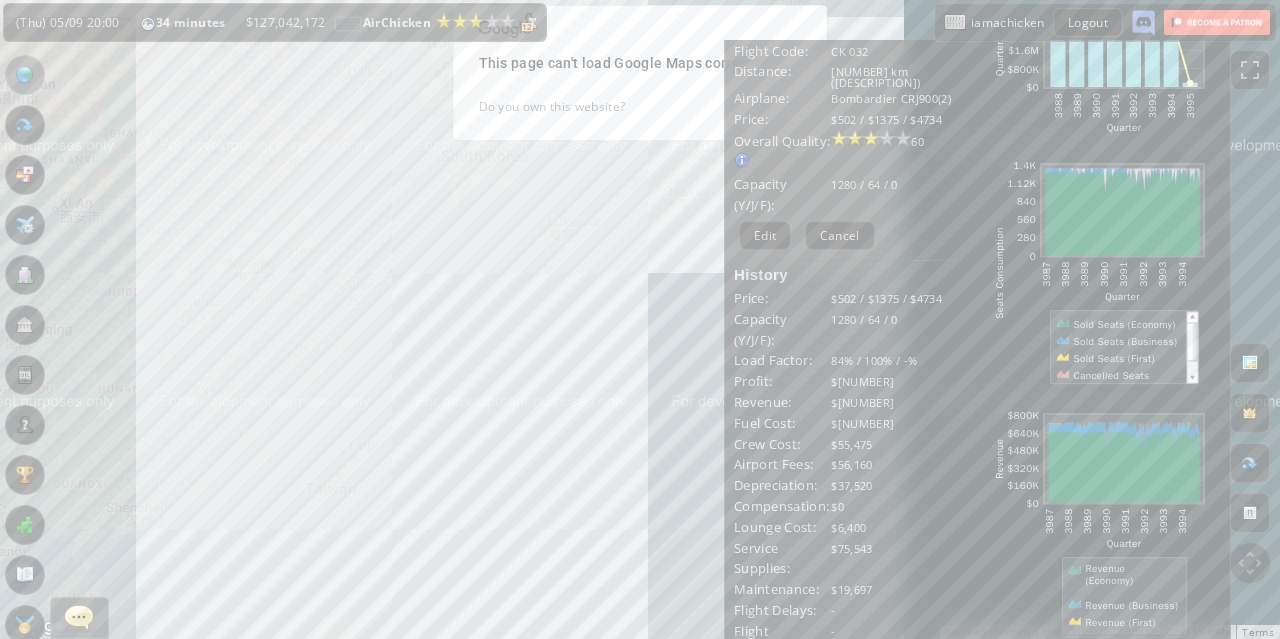 drag, startPoint x: 387, startPoint y: 366, endPoint x: 379, endPoint y: 433, distance: 67.47592 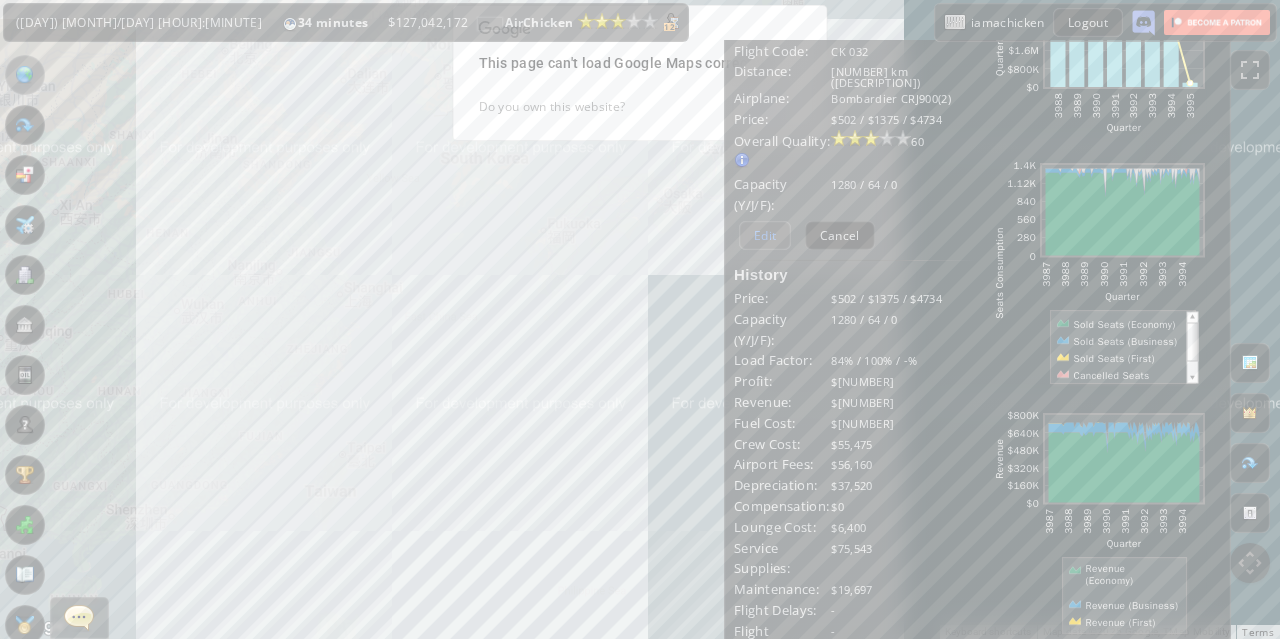 click on "Edit" at bounding box center [765, 235] 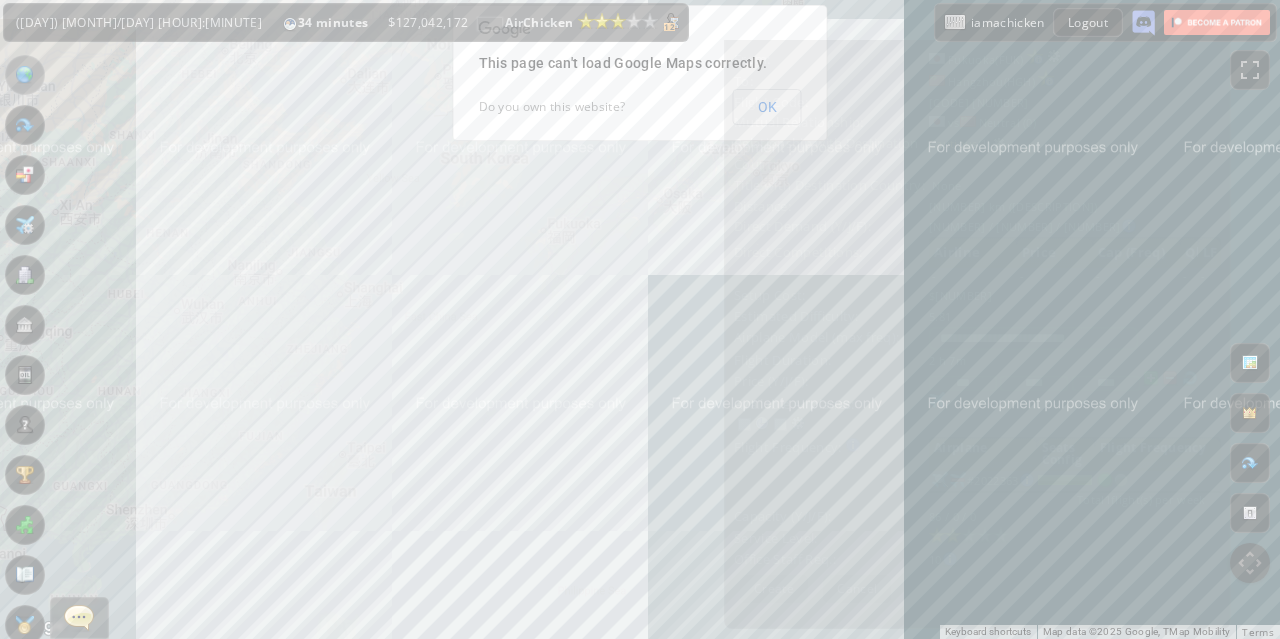 scroll, scrollTop: 0, scrollLeft: 0, axis: both 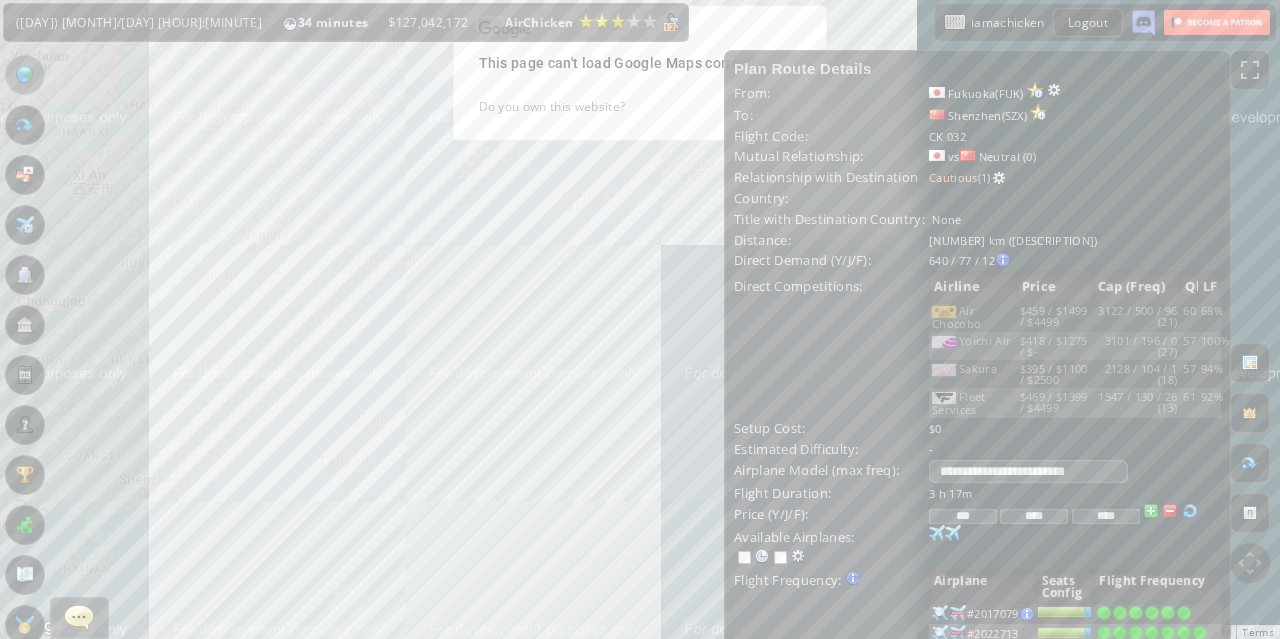 drag, startPoint x: 594, startPoint y: 388, endPoint x: 611, endPoint y: 363, distance: 30.232433 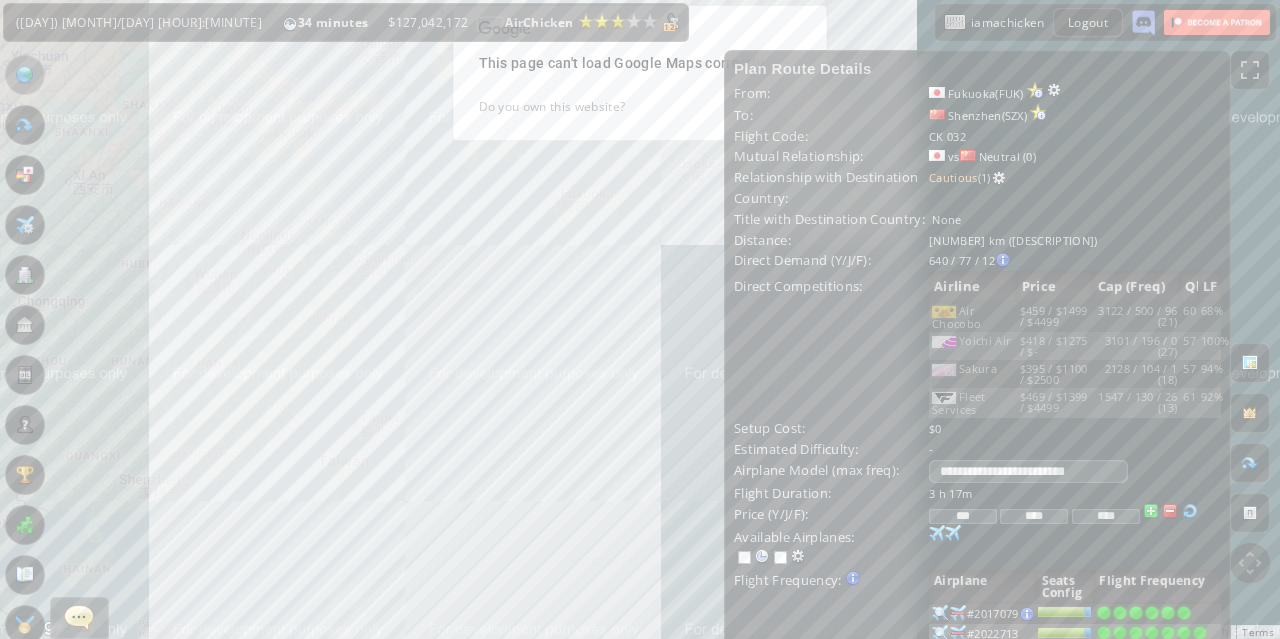 click on "To navigate, press the arrow keys." at bounding box center [640, 319] 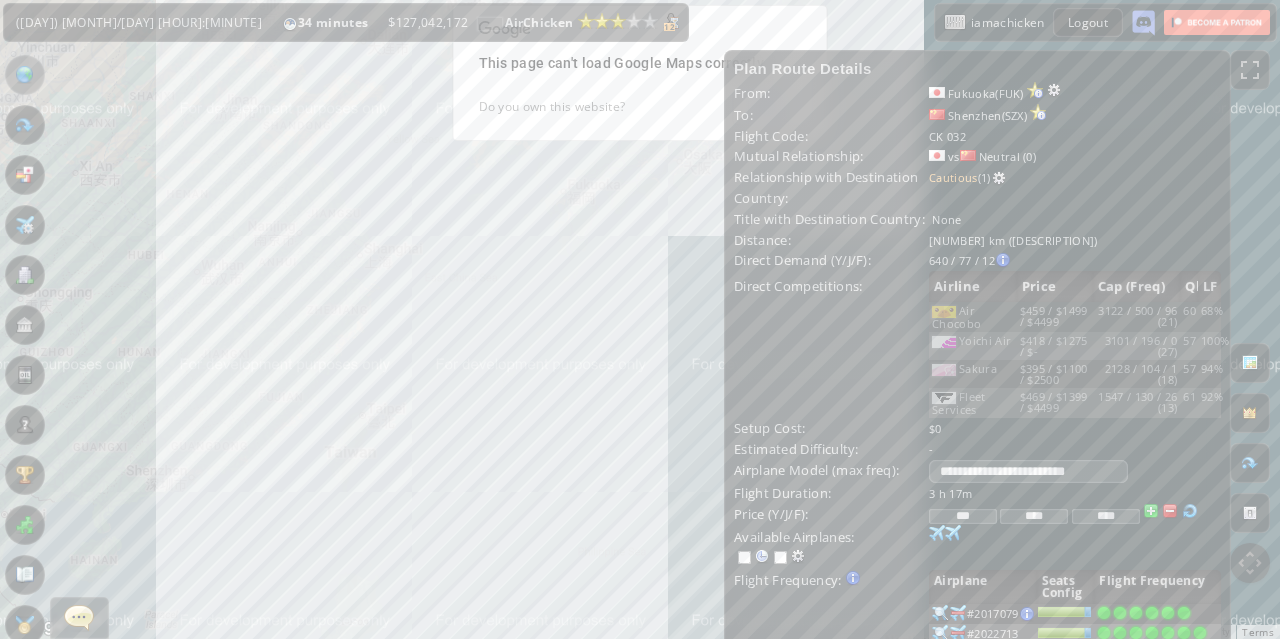 click on "To navigate, press the arrow keys." at bounding box center [640, 319] 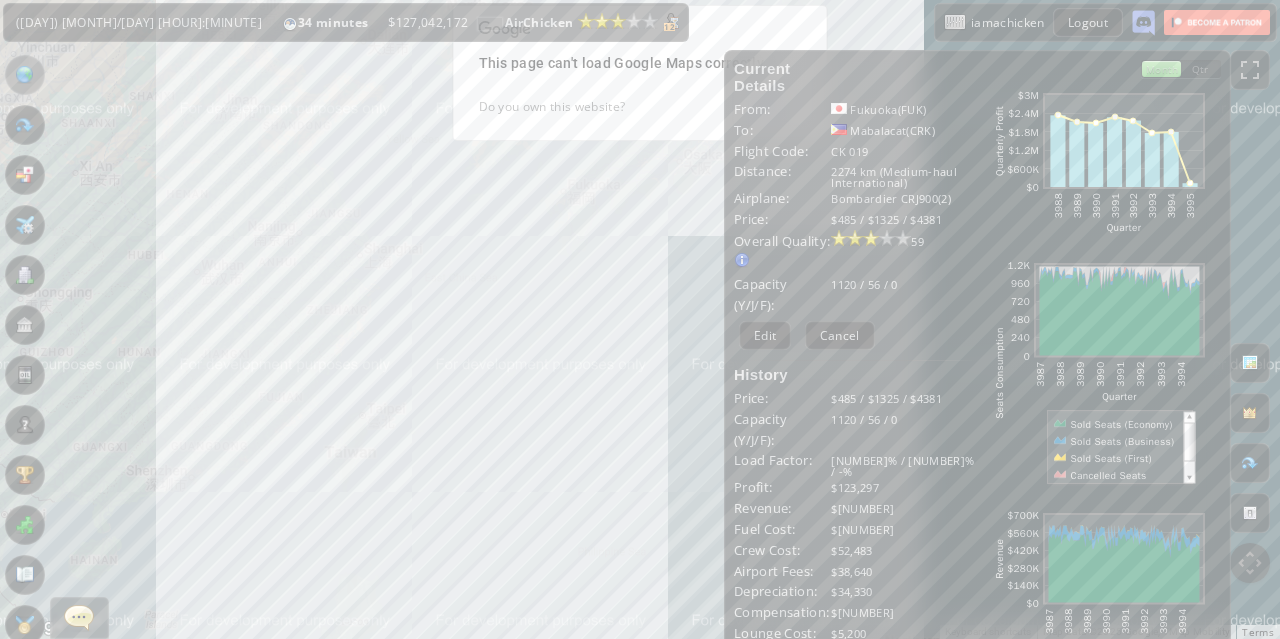 click on "To navigate, press the arrow keys." at bounding box center [640, 319] 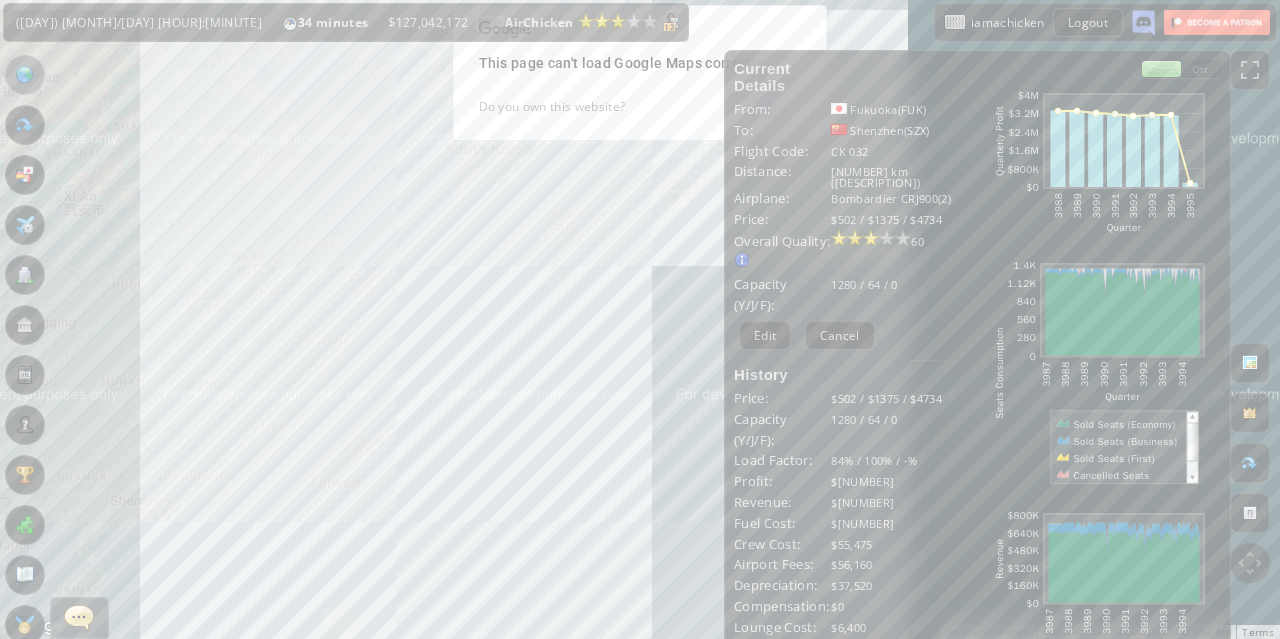 drag, startPoint x: 596, startPoint y: 371, endPoint x: 563, endPoint y: 424, distance: 62.433964 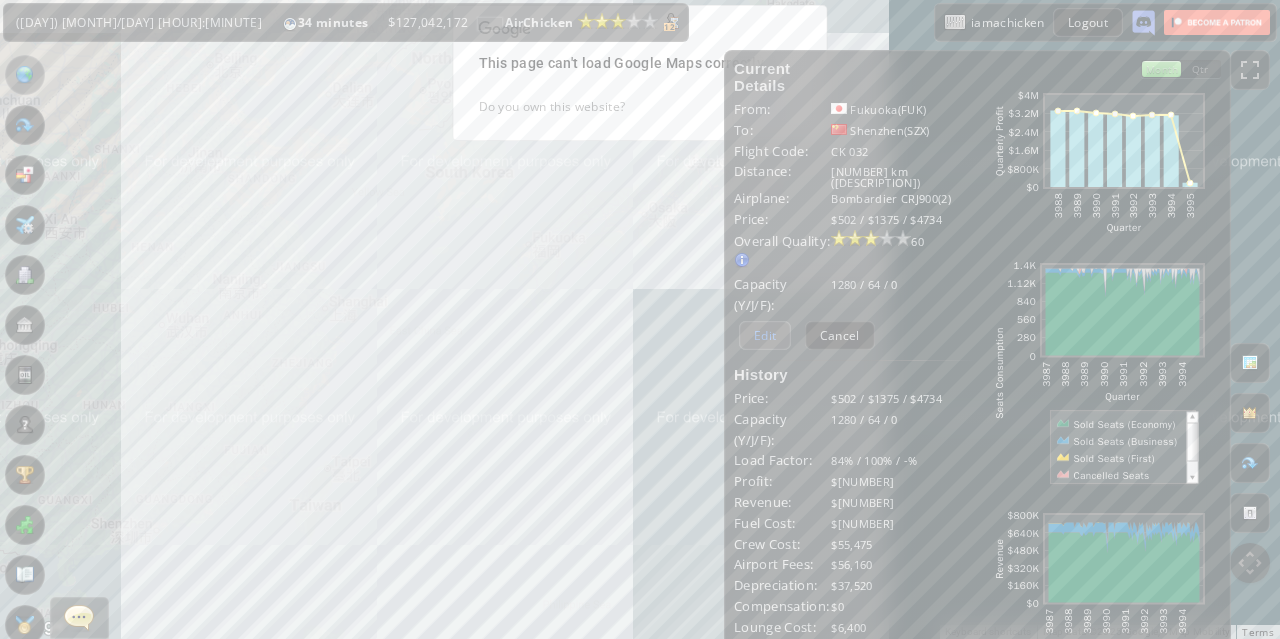 click on "Edit" at bounding box center (765, 335) 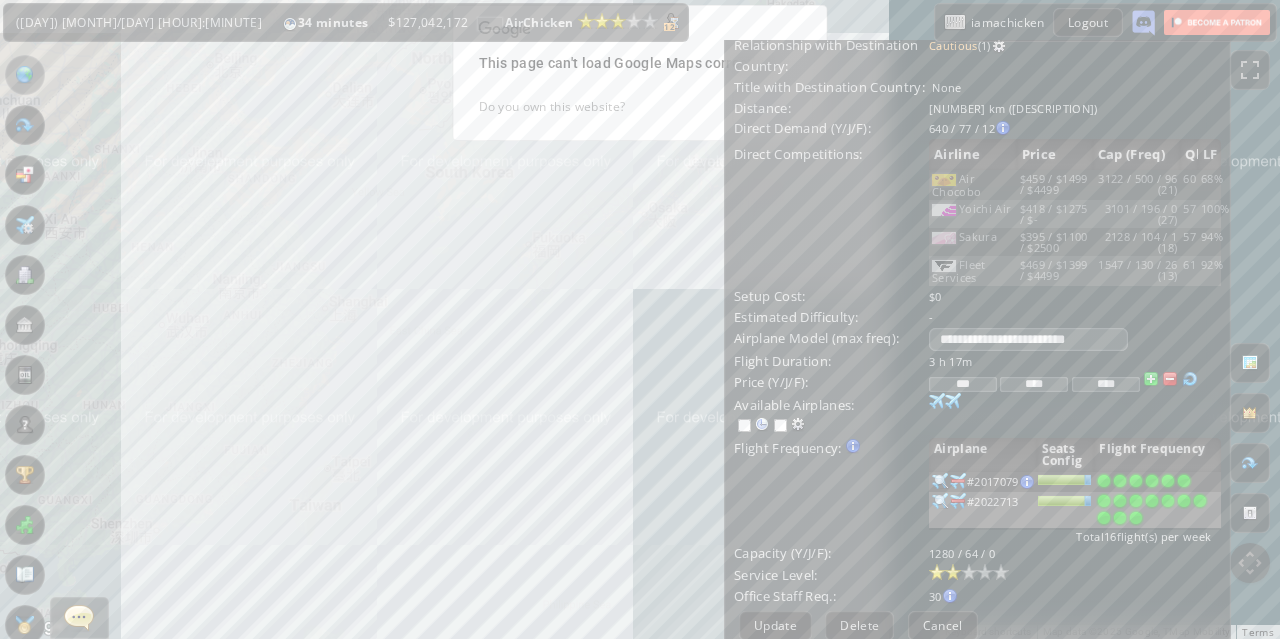 scroll, scrollTop: 300, scrollLeft: 0, axis: vertical 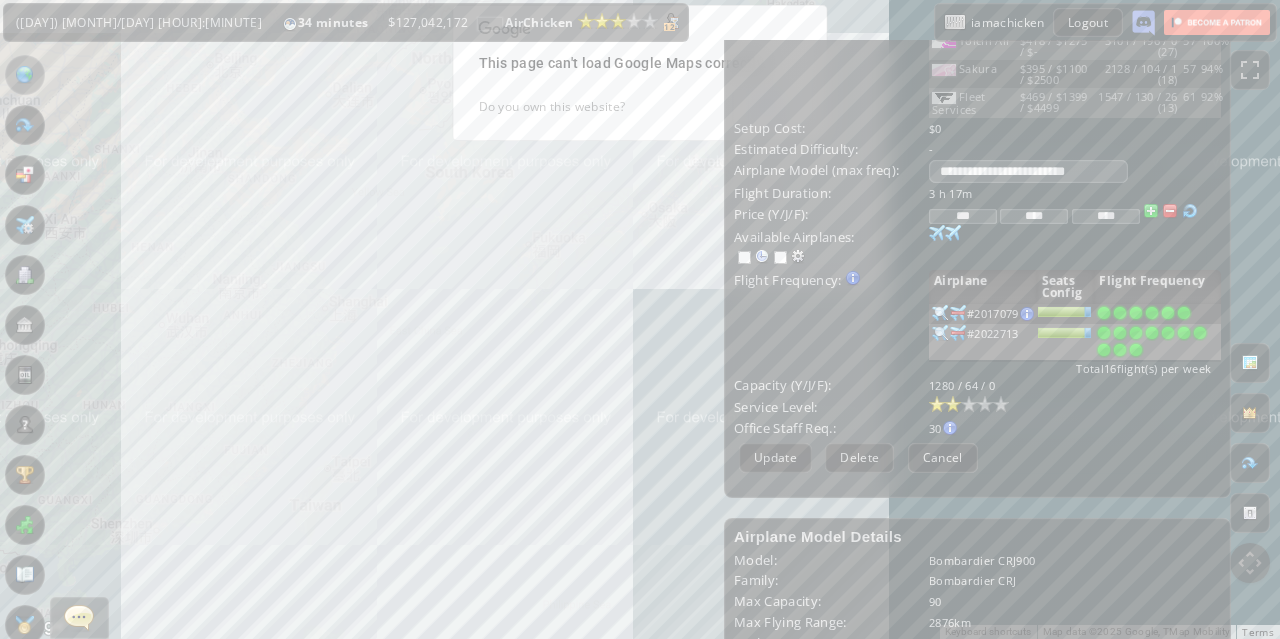 drag, startPoint x: 469, startPoint y: 307, endPoint x: 578, endPoint y: 567, distance: 281.92374 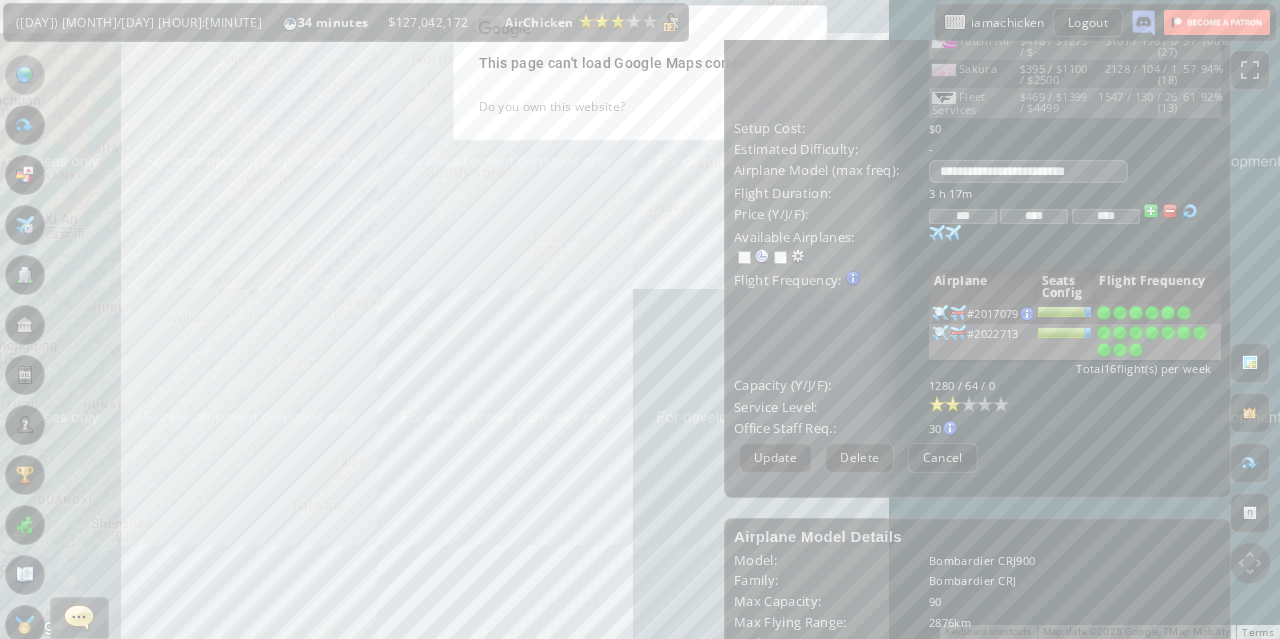 click on "To navigate, press the arrow keys." at bounding box center (640, 319) 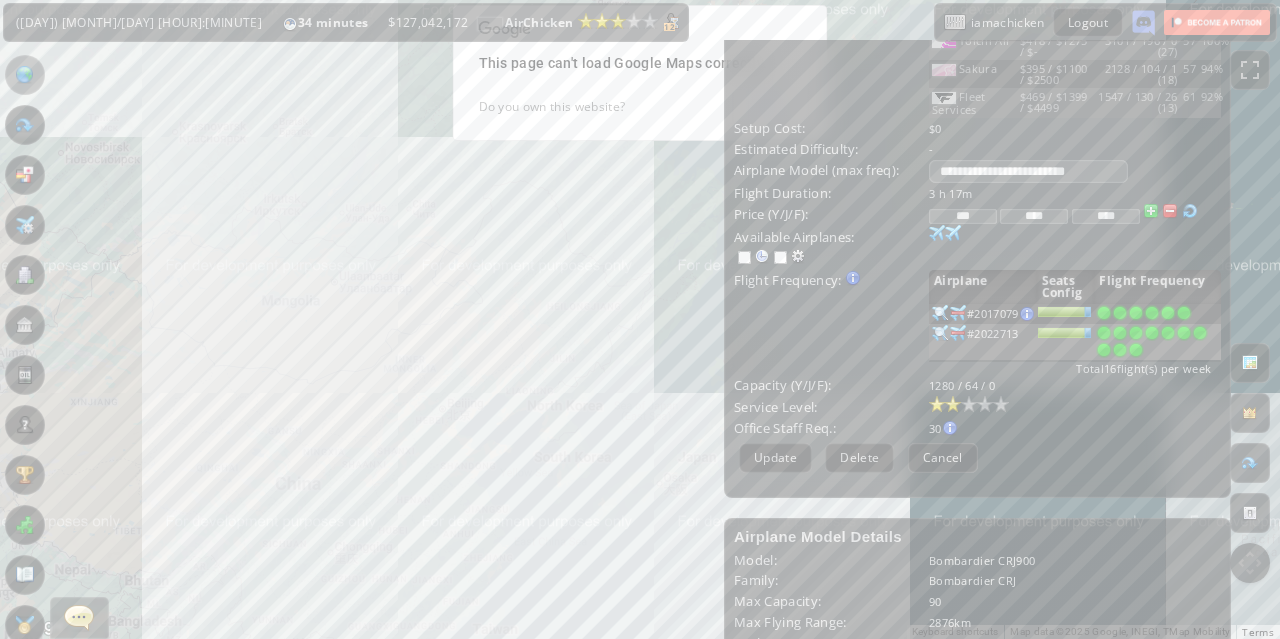 click on "To navigate, press the arrow keys." at bounding box center [640, 319] 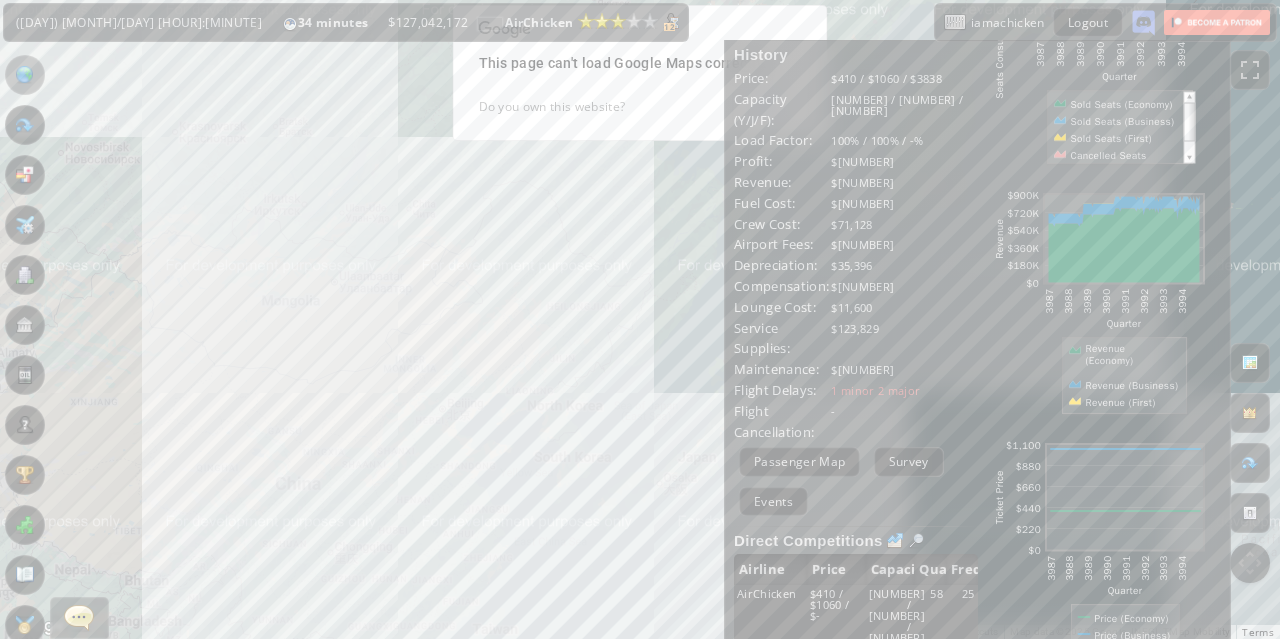 scroll, scrollTop: 400, scrollLeft: 0, axis: vertical 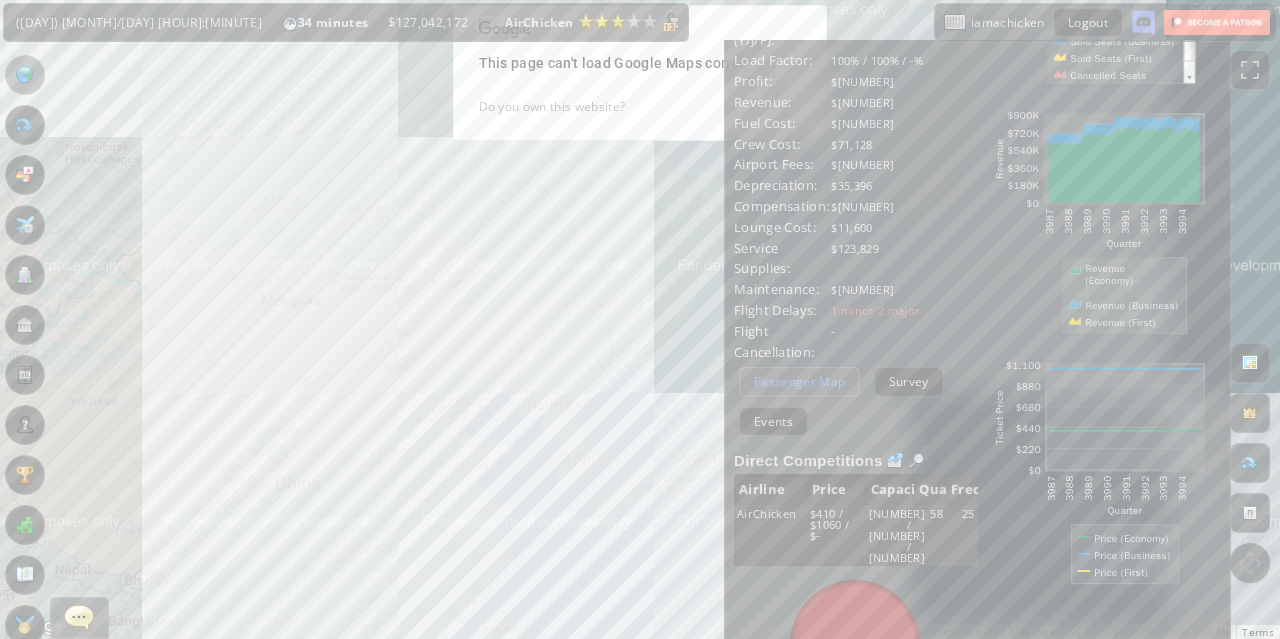 click on "Passenger Map" at bounding box center [799, 381] 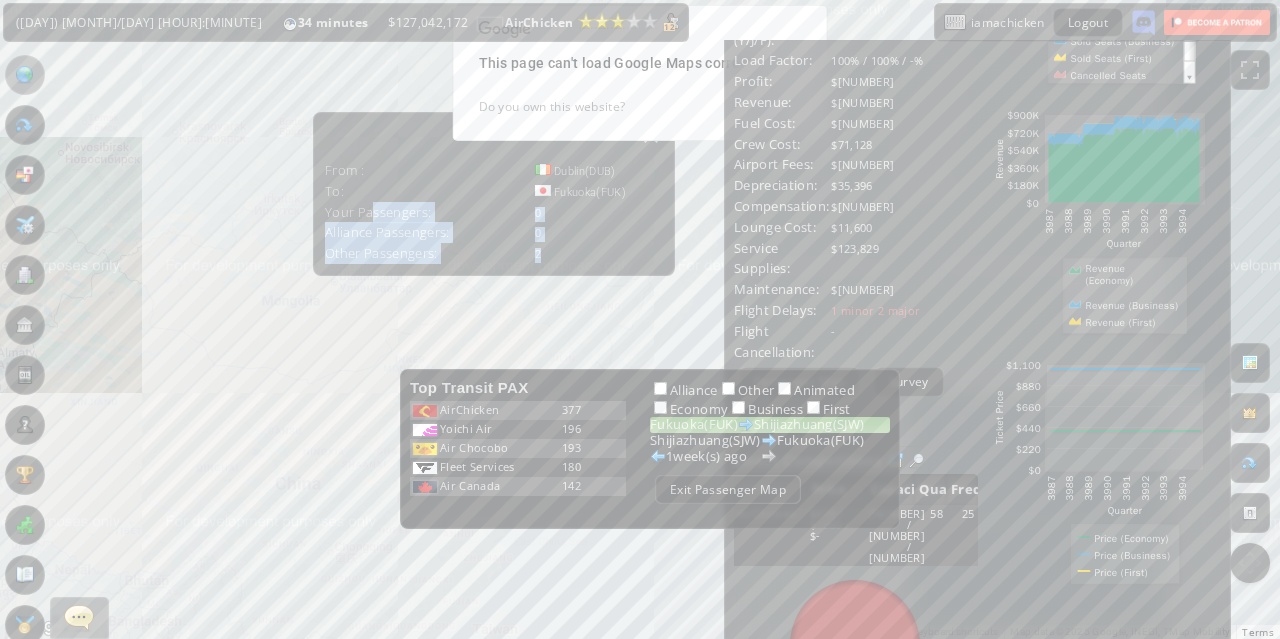click on "From :
[CITY] ([CODE])
To:
[CITY] ([CODE])
Your Passengers:
[NUMBER]
Alliance Passengers:
[NUMBER]
Other Passengers:
[NUMBER]" at bounding box center (5493, 276) 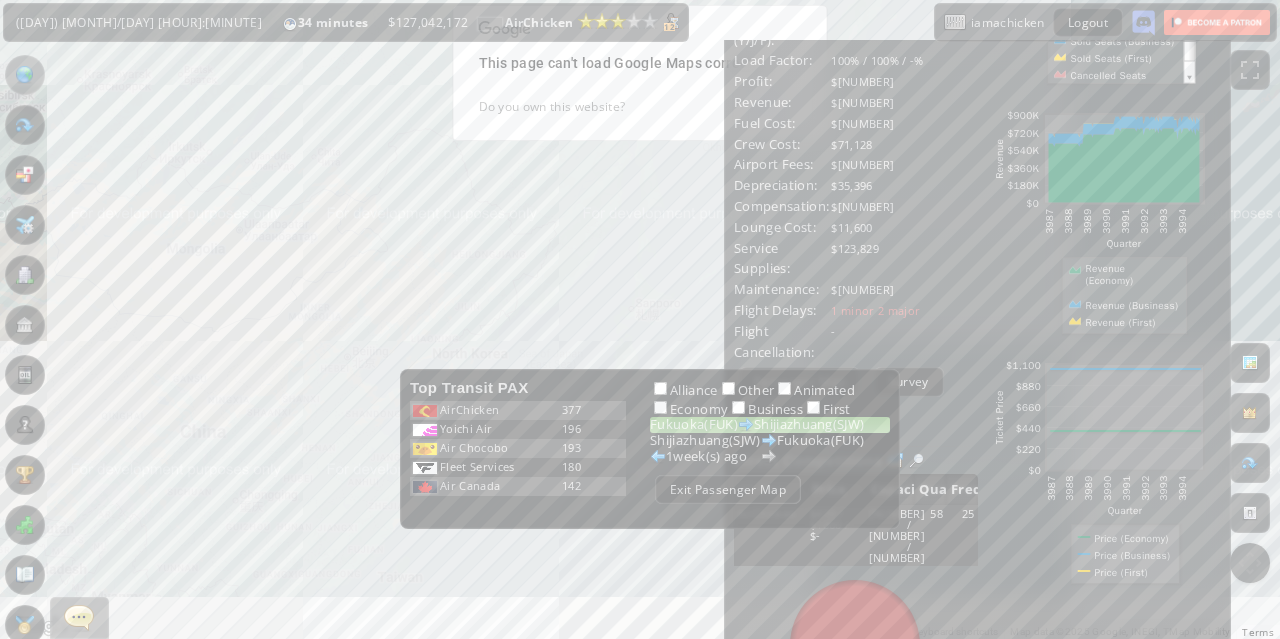 drag, startPoint x: 161, startPoint y: 308, endPoint x: 90, endPoint y: 227, distance: 107.71258 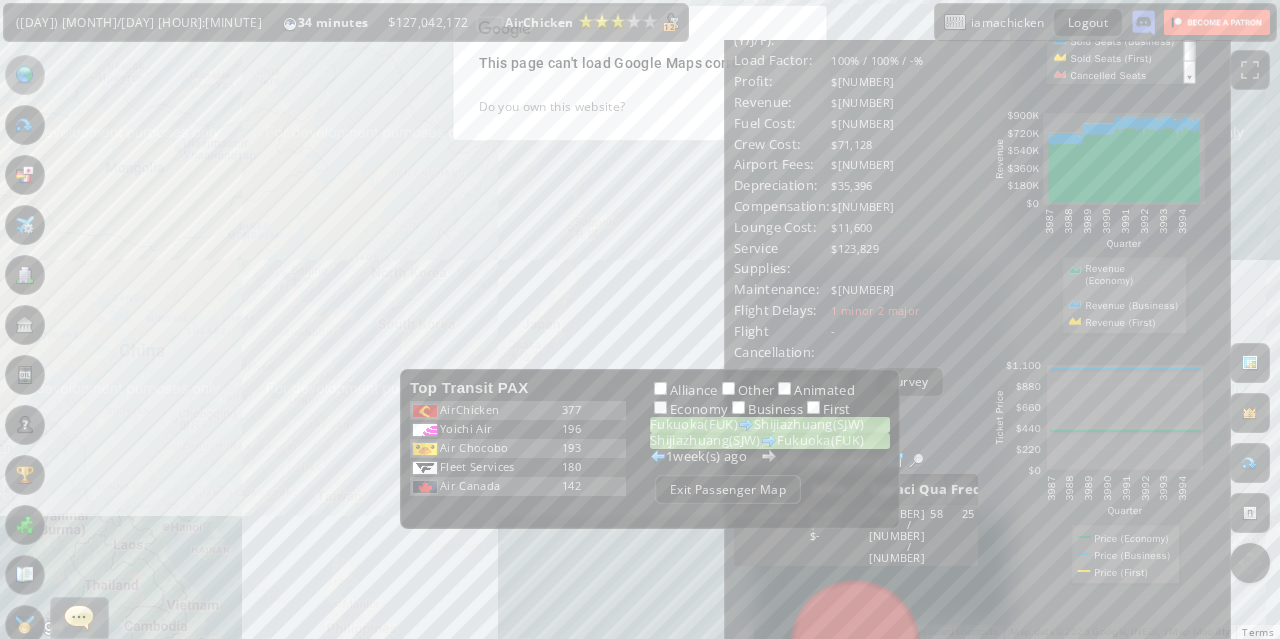click at bounding box center [746, 425] 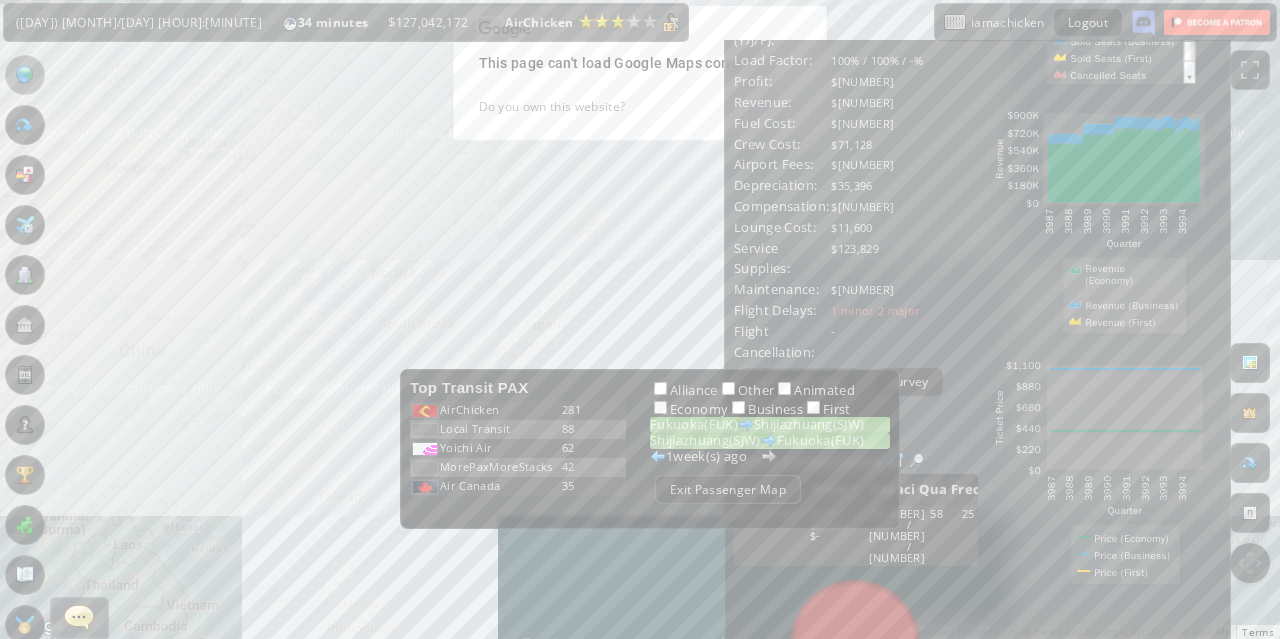 click on "[CITY] ([CODE]) [CITY] ([CODE])" at bounding box center (770, 425) 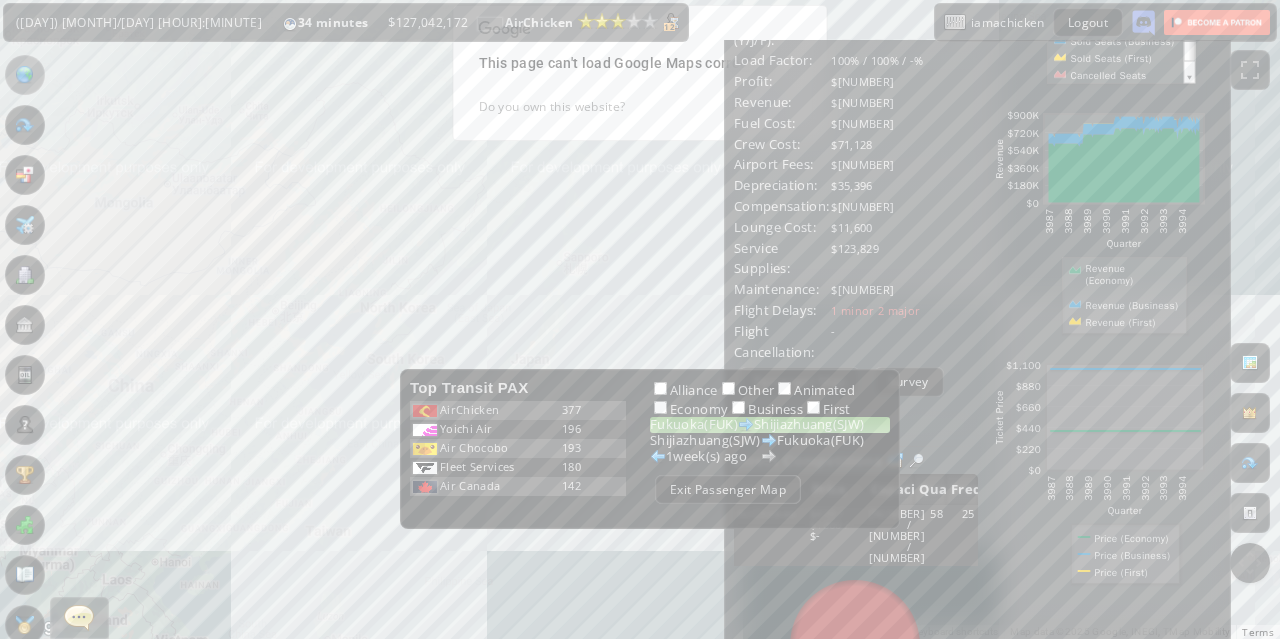 drag, startPoint x: 438, startPoint y: 240, endPoint x: 332, endPoint y: 307, distance: 125.39936 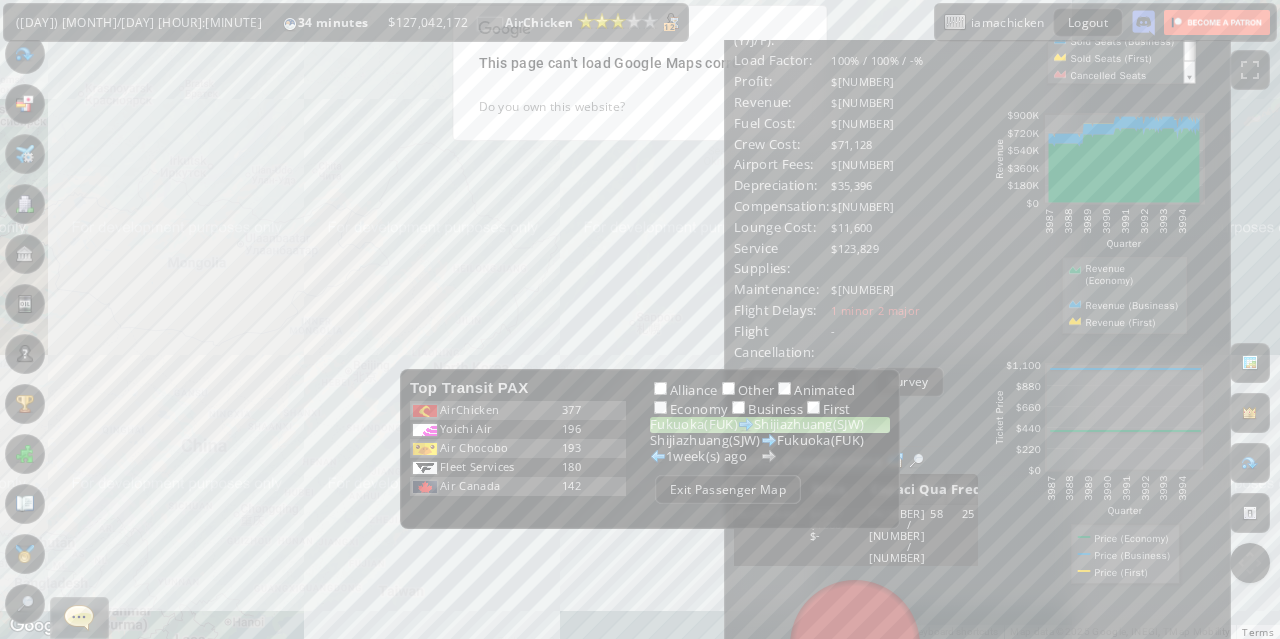 scroll, scrollTop: 120, scrollLeft: 0, axis: vertical 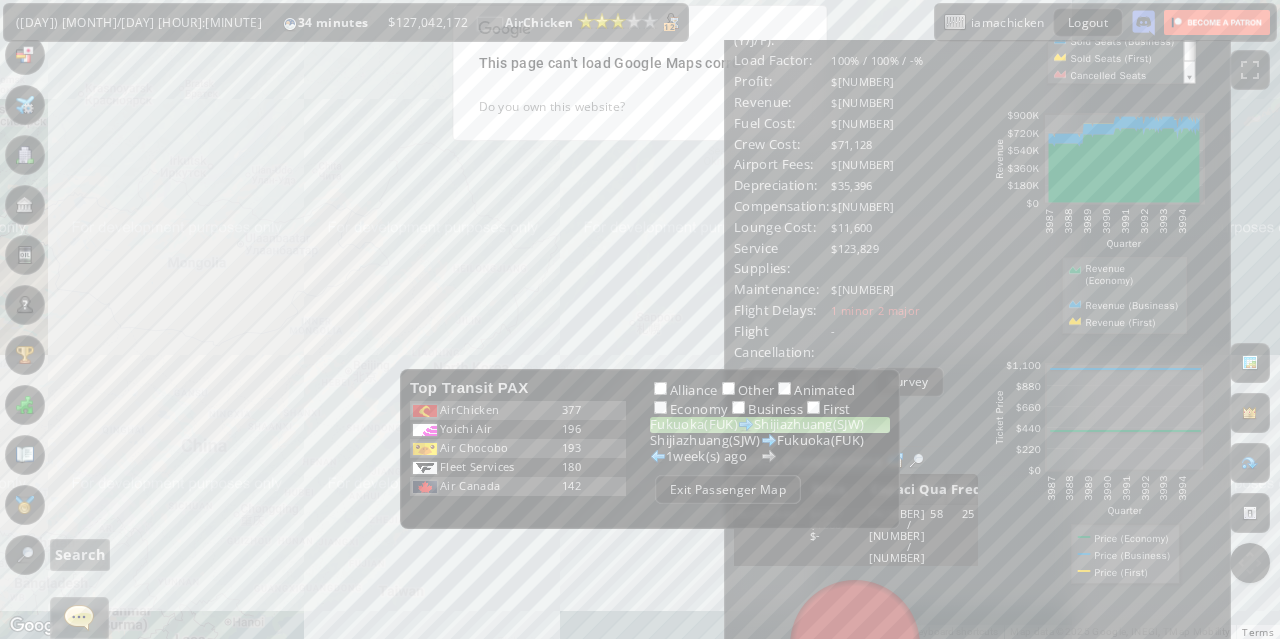click at bounding box center (25, 555) 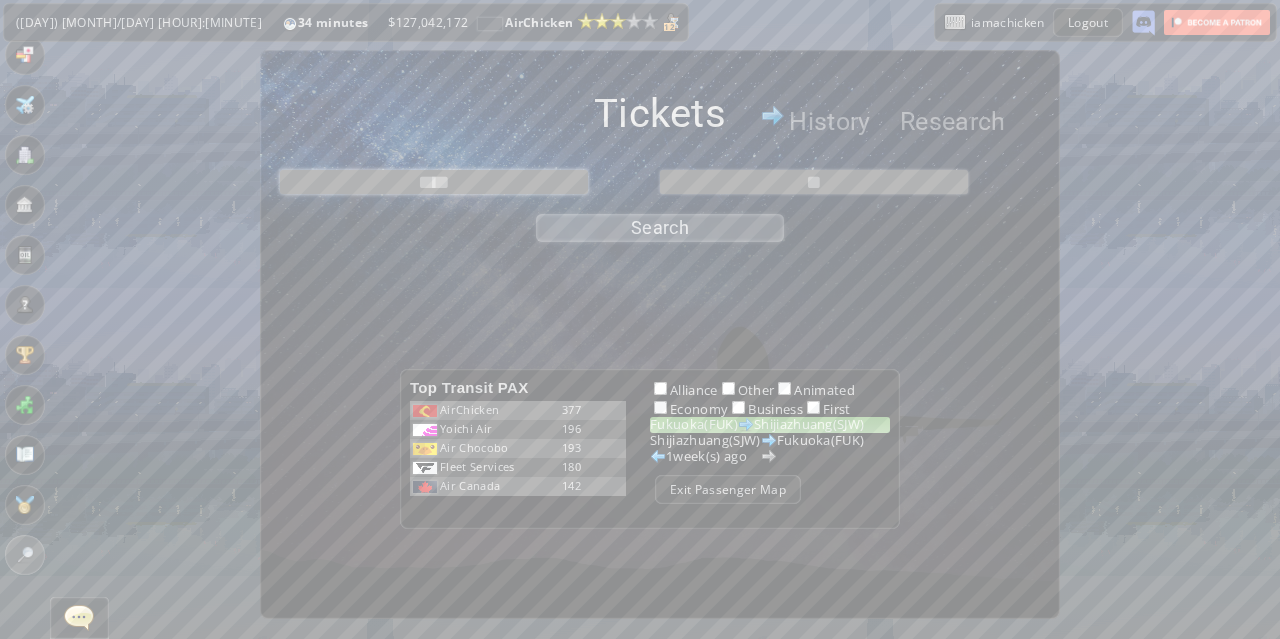 click at bounding box center (434, 182) 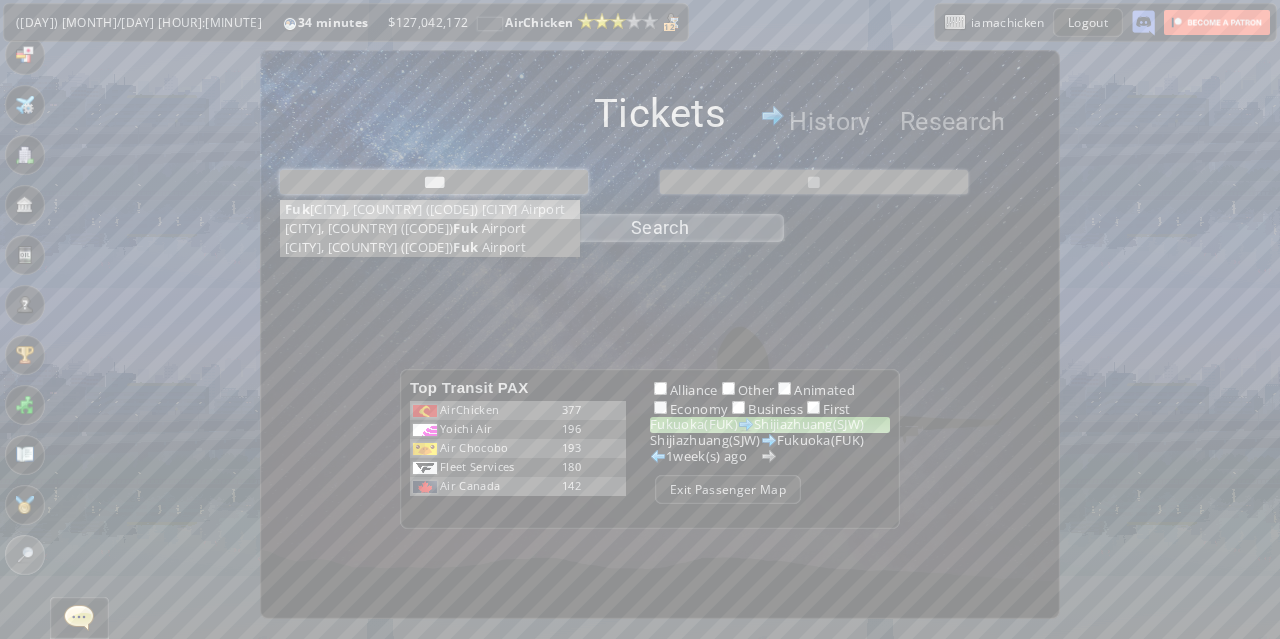 type on "**********" 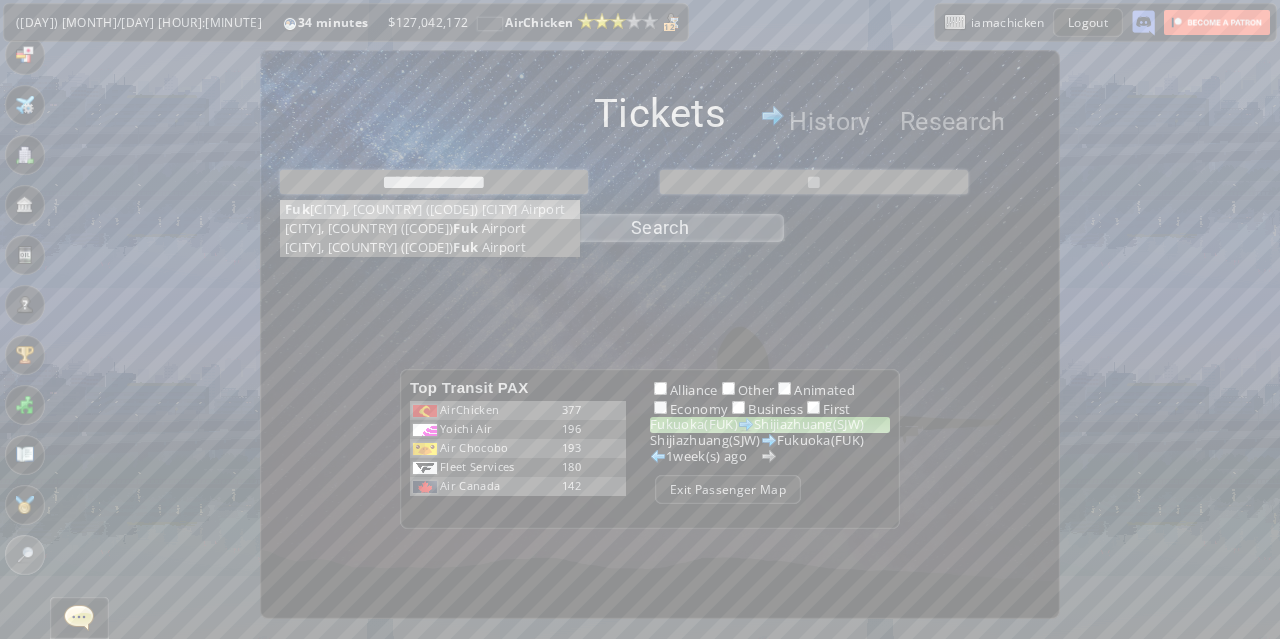 click on "**********" at bounding box center [660, 201] 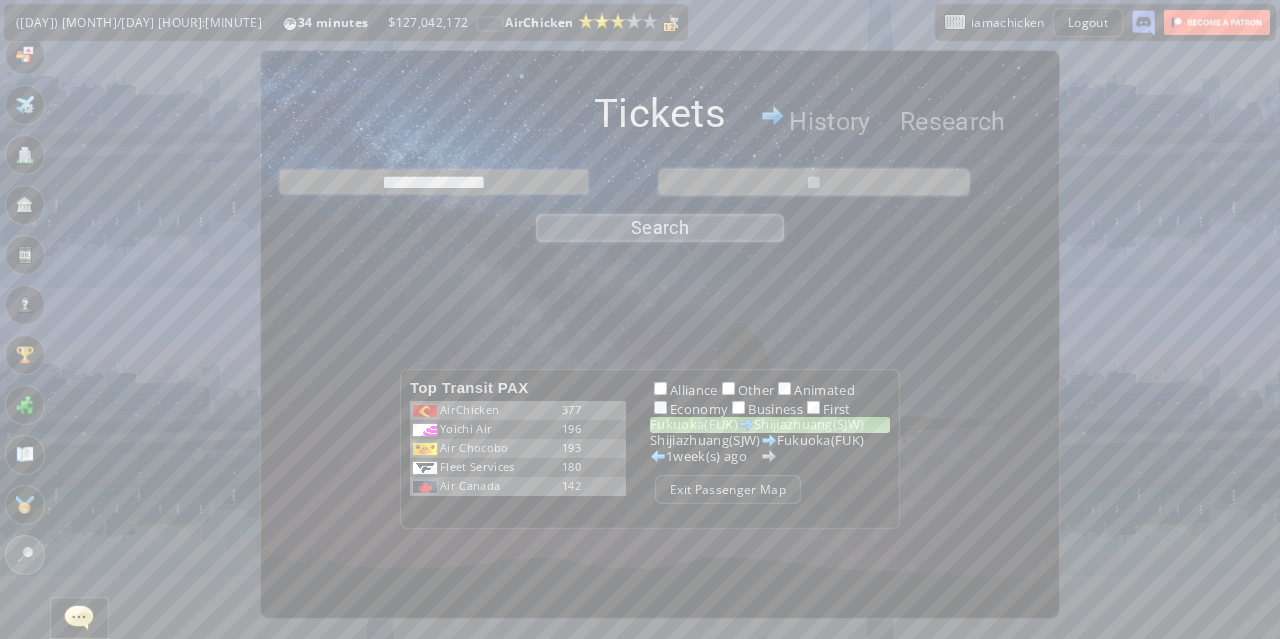 click at bounding box center [814, 182] 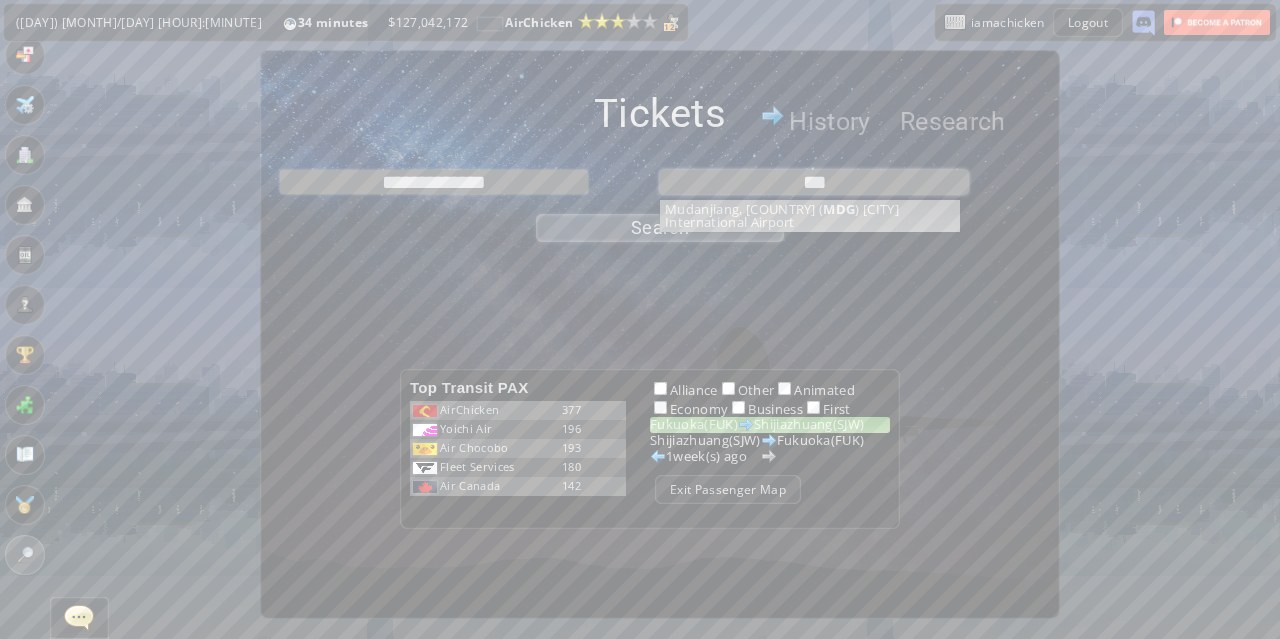 type on "**********" 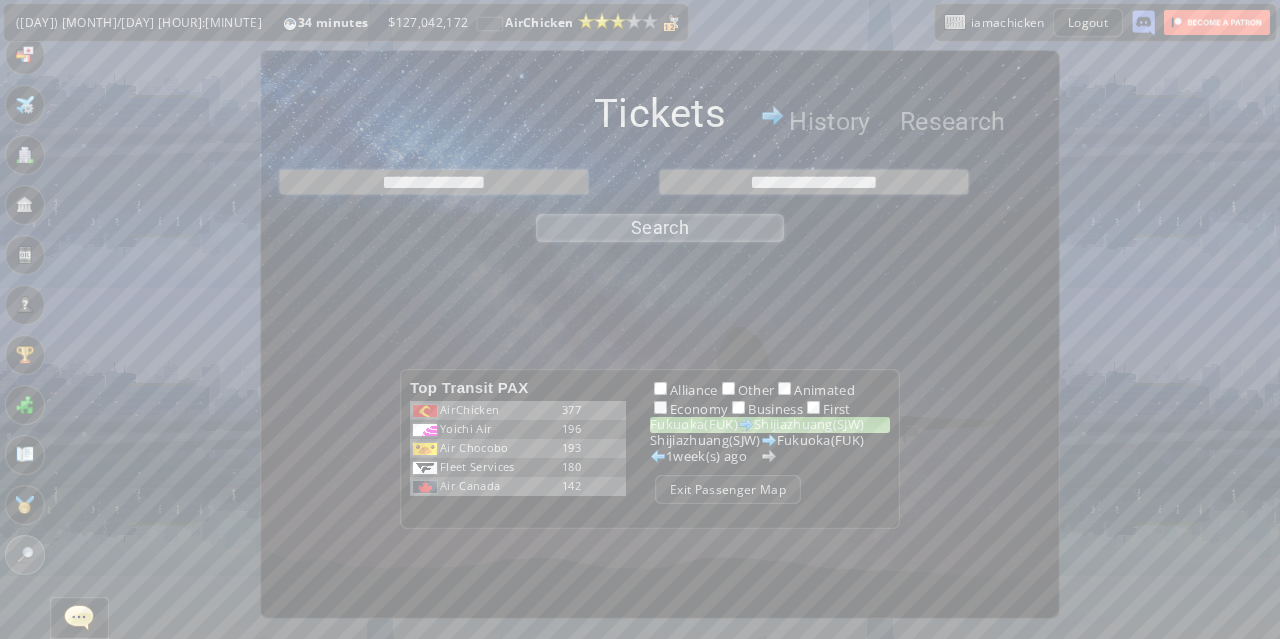 click on "**********" at bounding box center [660, 201] 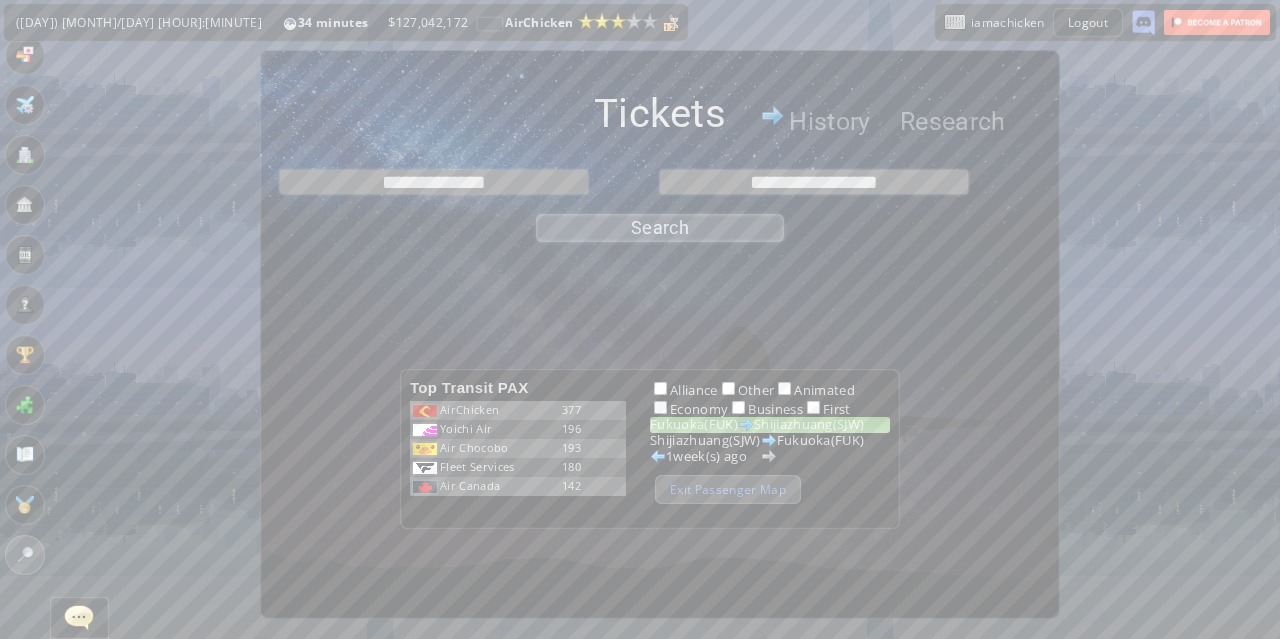 click on "Exit Passenger Map" at bounding box center [728, 489] 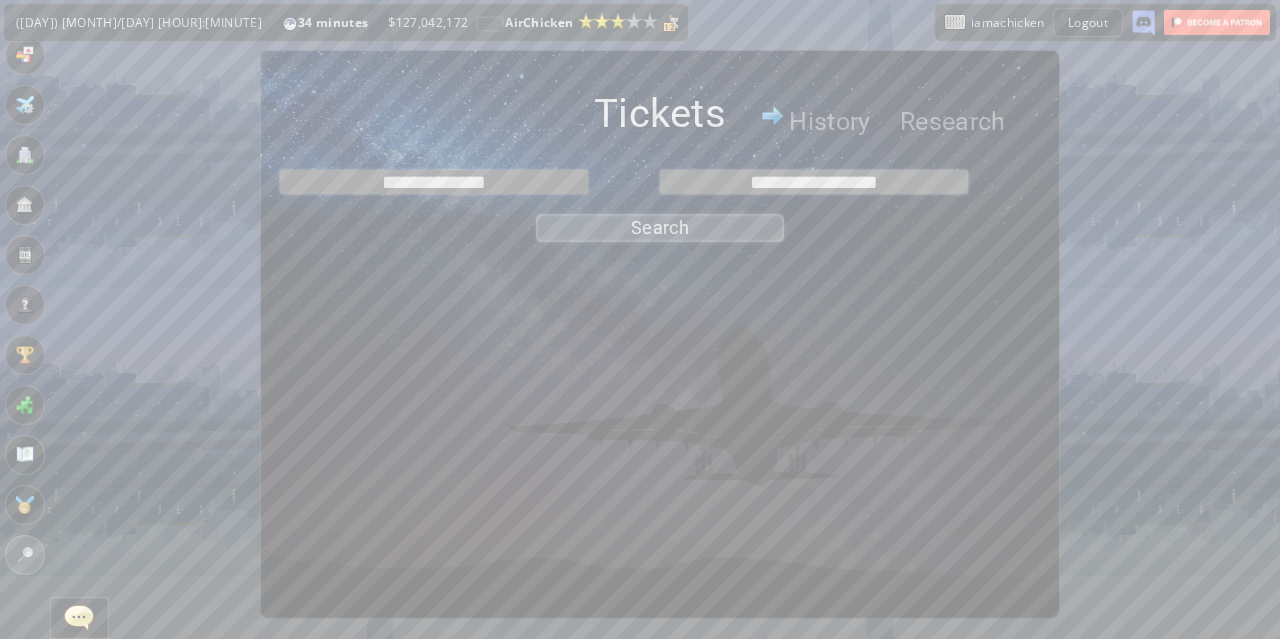 click on "Search" at bounding box center [660, 228] 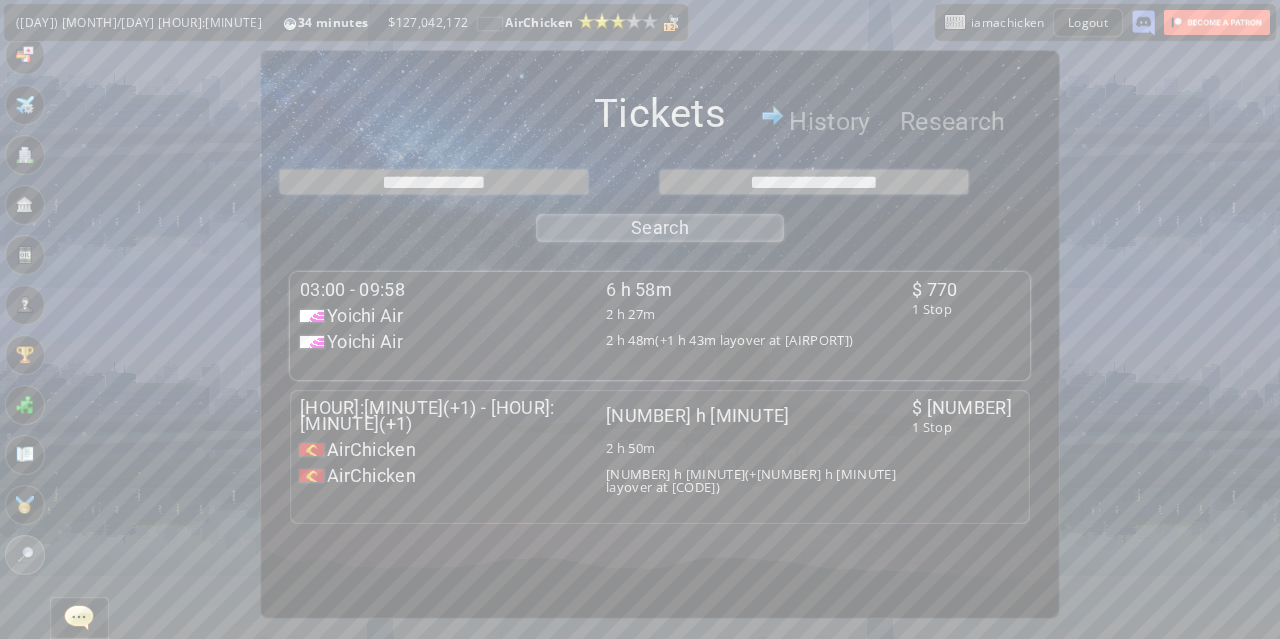 click on "[HOUR]:[MINUTE] - [HOUR]:[MINUTE] [NUMBER] h [MINUTE] [BRAND] [NUMBER] h [MINUTE] [CODE] [NUMBER]:[MINUTE] - [HOUR]:[MINUTE] $[NUMBER] ([CLASS]) Average flight ([DAY]/[DAY]) [CITY] ([CODE]) [CITY] ([CODE]) Aircraft : [AIRCRAFT] [BRAND] [NUMBER] h [MINUTE](+[NUMBER] h [MINUTE] layover at [CODE]) [CODE] [NUMBER] [HOUR]:[MINUTE] - [HOUR]:[MINUTE] $[NUMBER] ([CLASS]) Poor flight ([NUMBER]/[NUMBER]) [CITY] ([CODE]) [CITY] ([CODE]) Aircraft : [AIRCRAFT] Operated by [BRAND]" at bounding box center (606, 321) 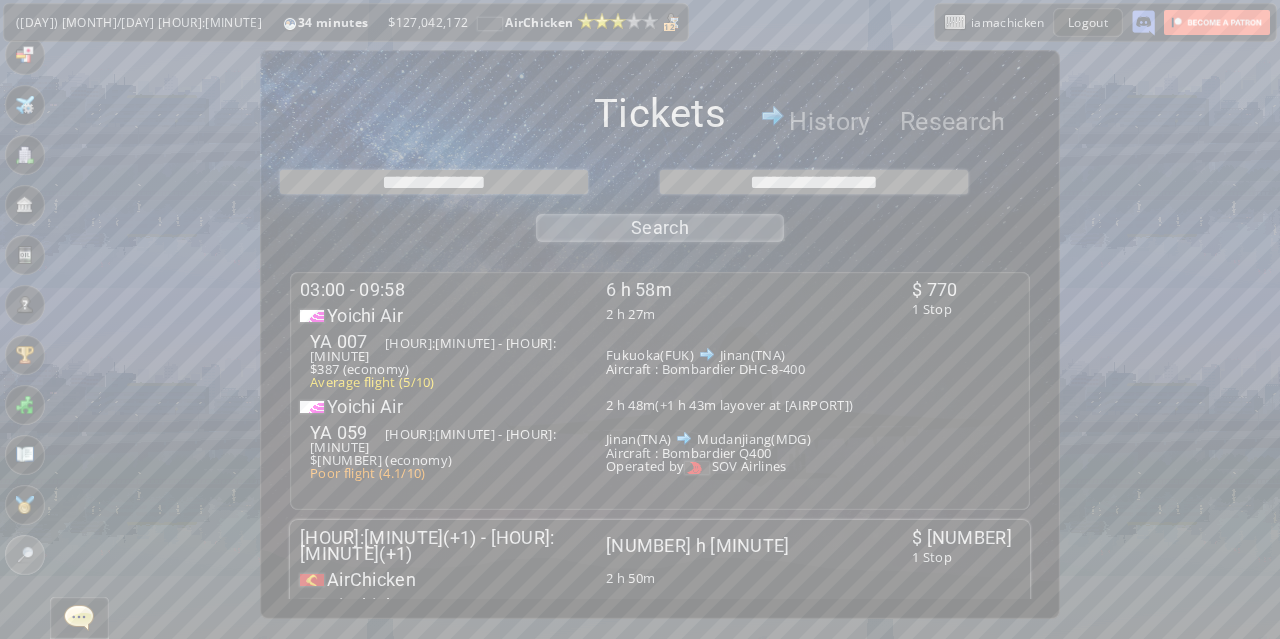 drag, startPoint x: 793, startPoint y: 523, endPoint x: 804, endPoint y: 483, distance: 41.484936 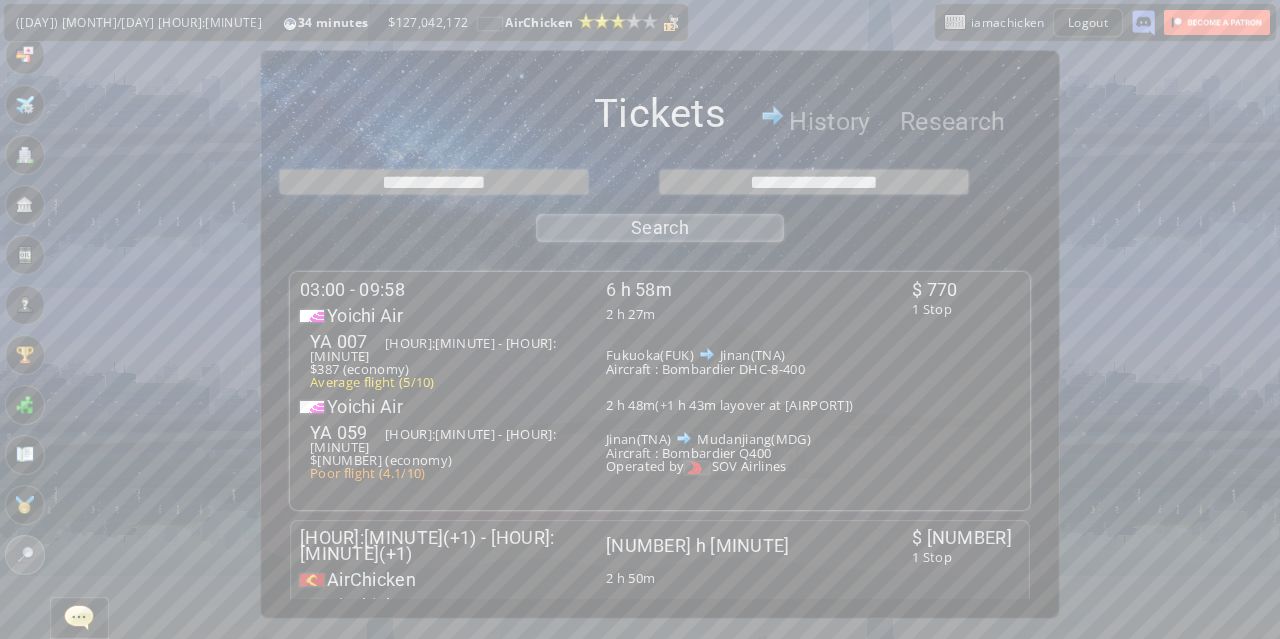 click on "[NUMBER] h [MINUTE]" at bounding box center [759, 290] 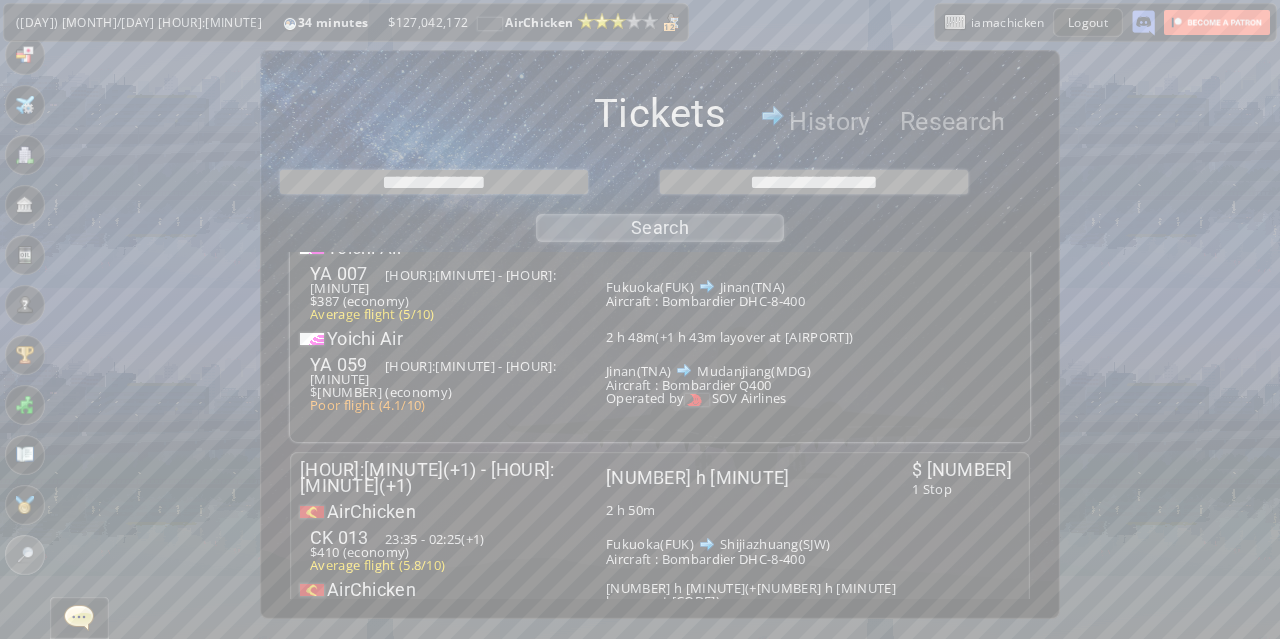 scroll, scrollTop: 133, scrollLeft: 0, axis: vertical 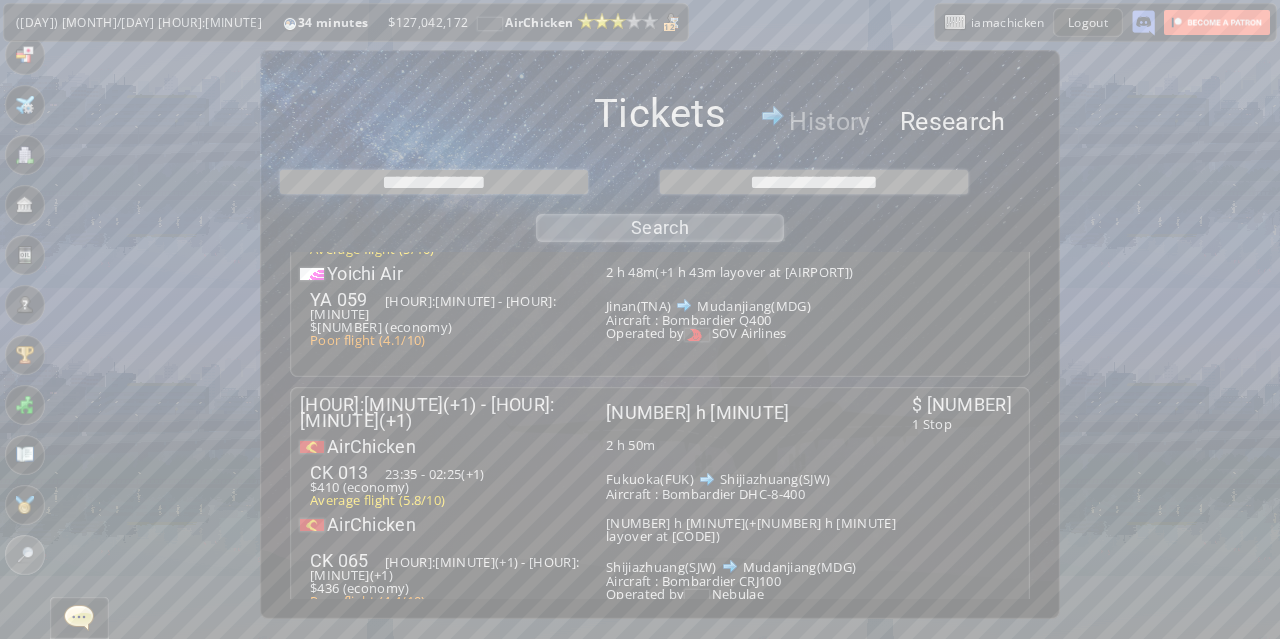 click on "Research" at bounding box center (950, 122) 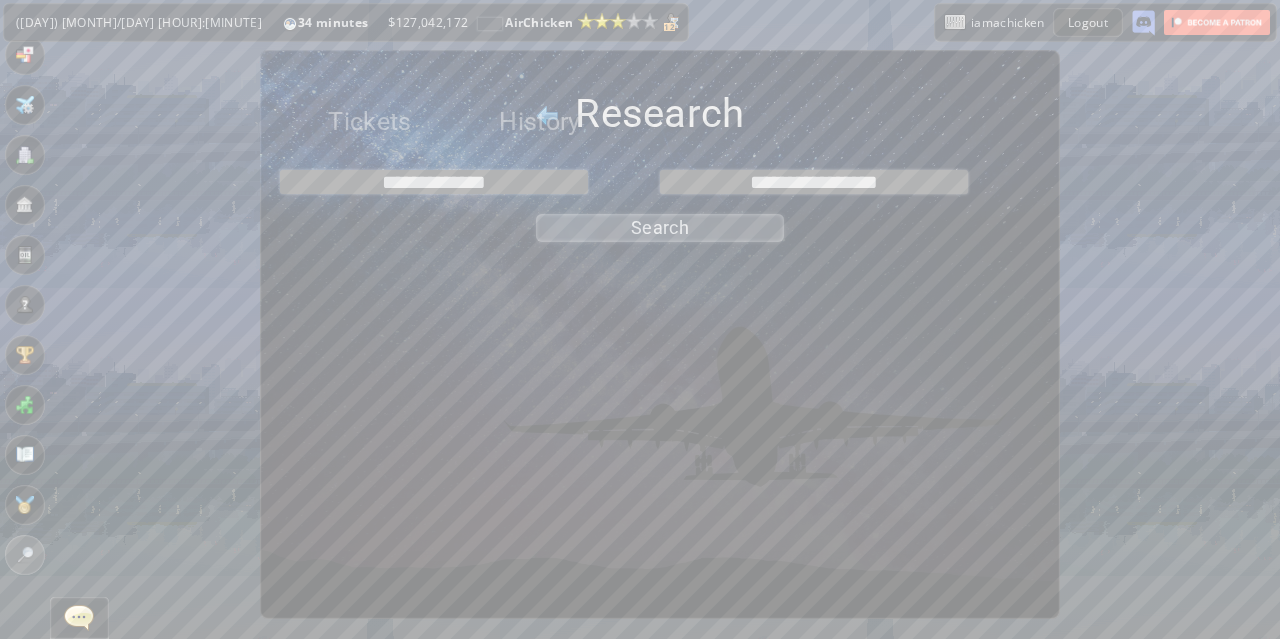 click on "**********" at bounding box center [660, 201] 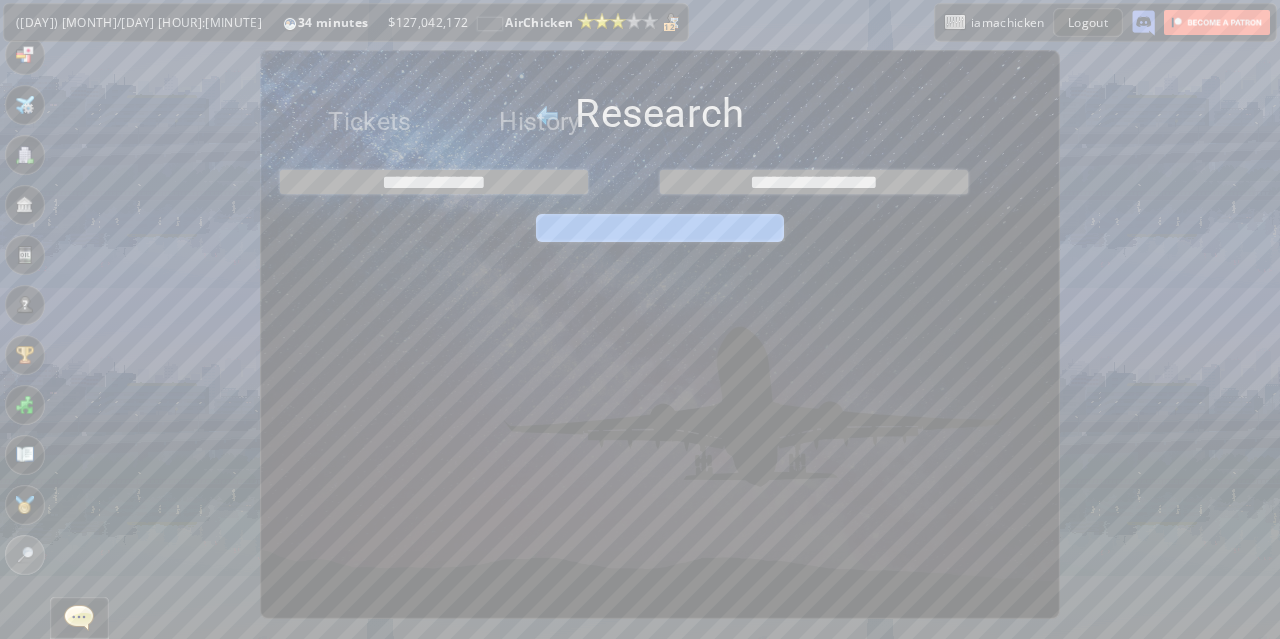 click on "Search" at bounding box center (660, 228) 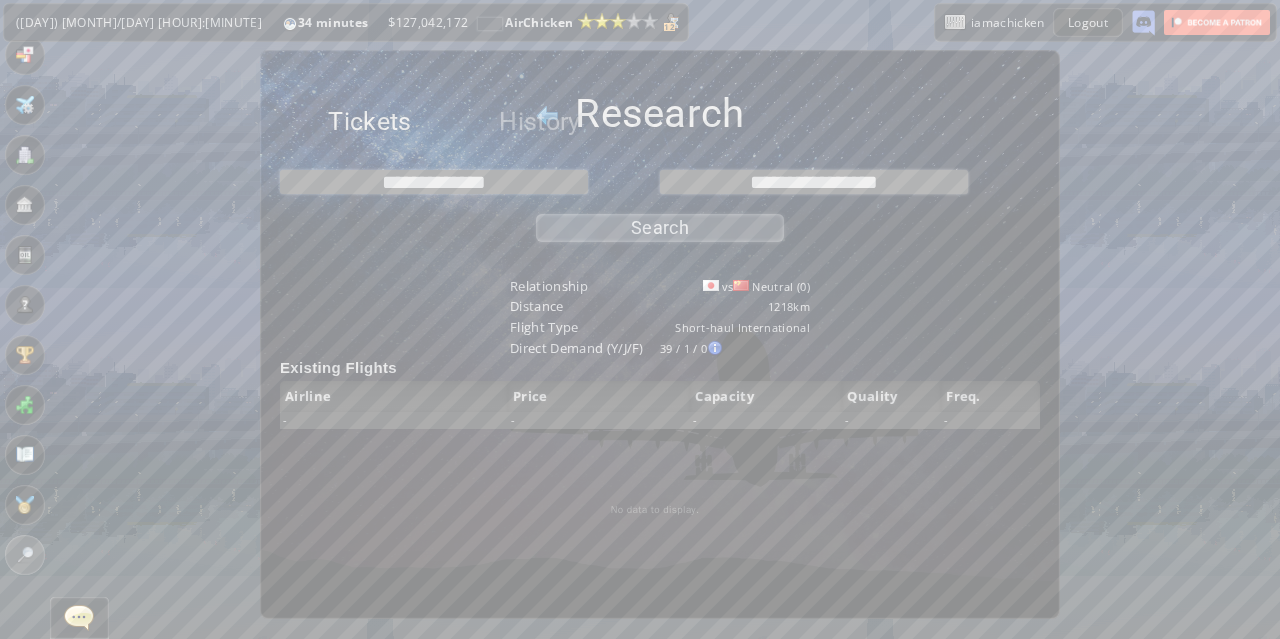 scroll, scrollTop: 222, scrollLeft: 0, axis: vertical 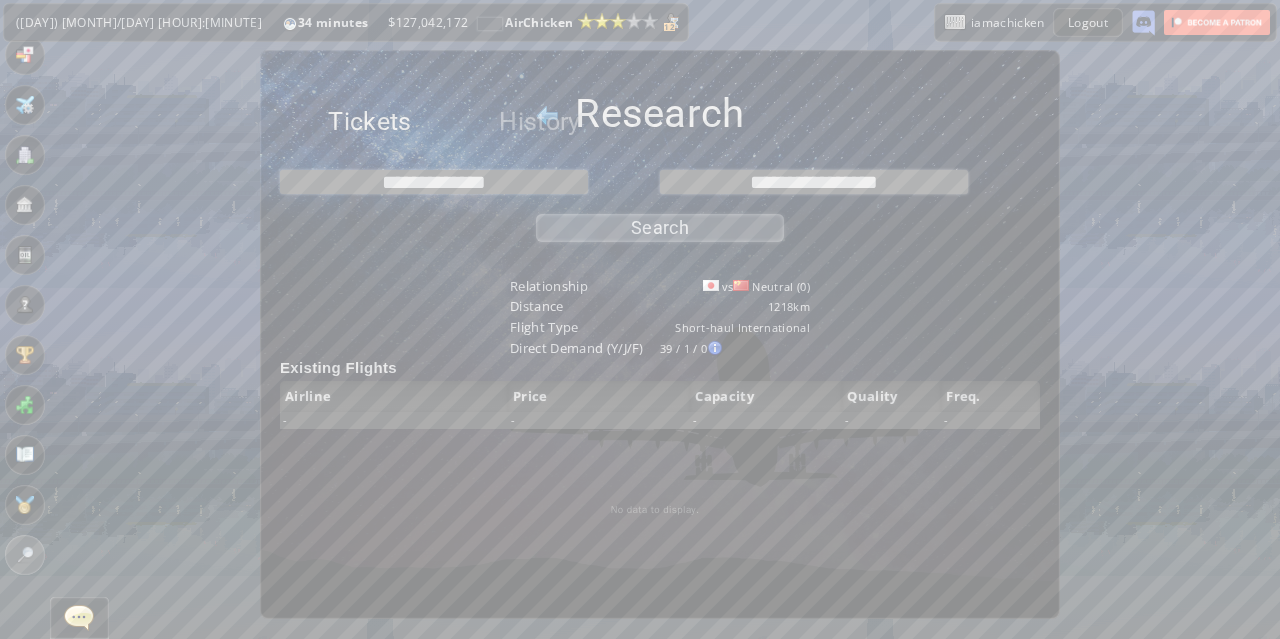 click on "Tickets" at bounding box center [370, 122] 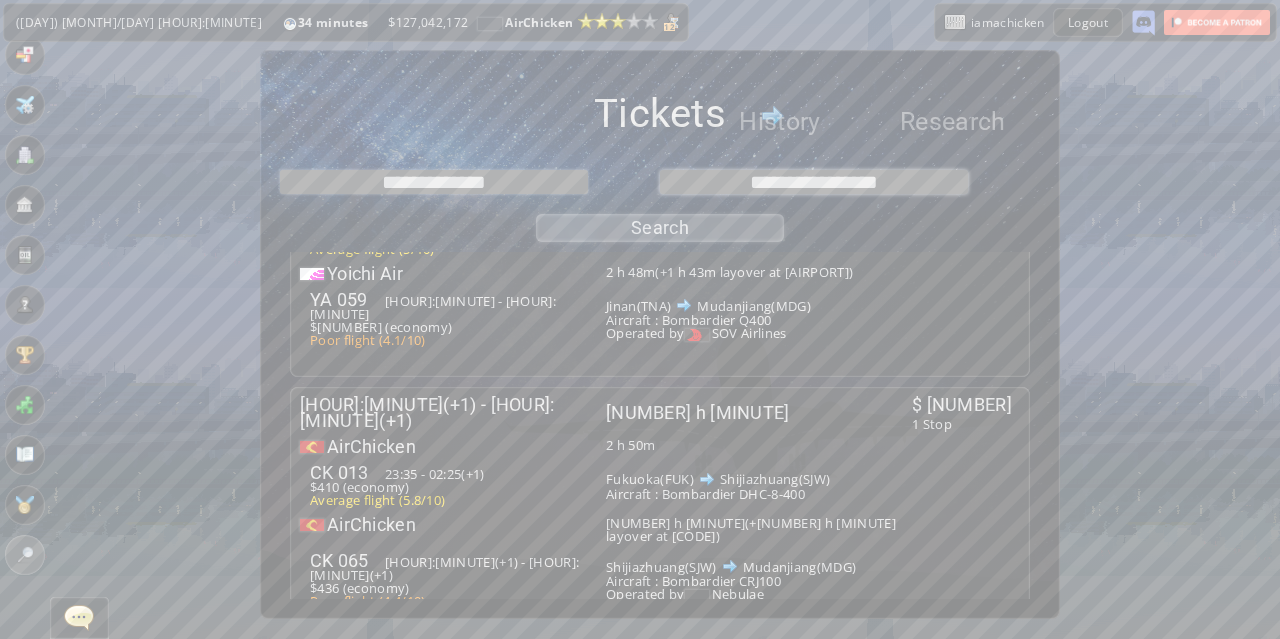 click on "**********" at bounding box center [814, 182] 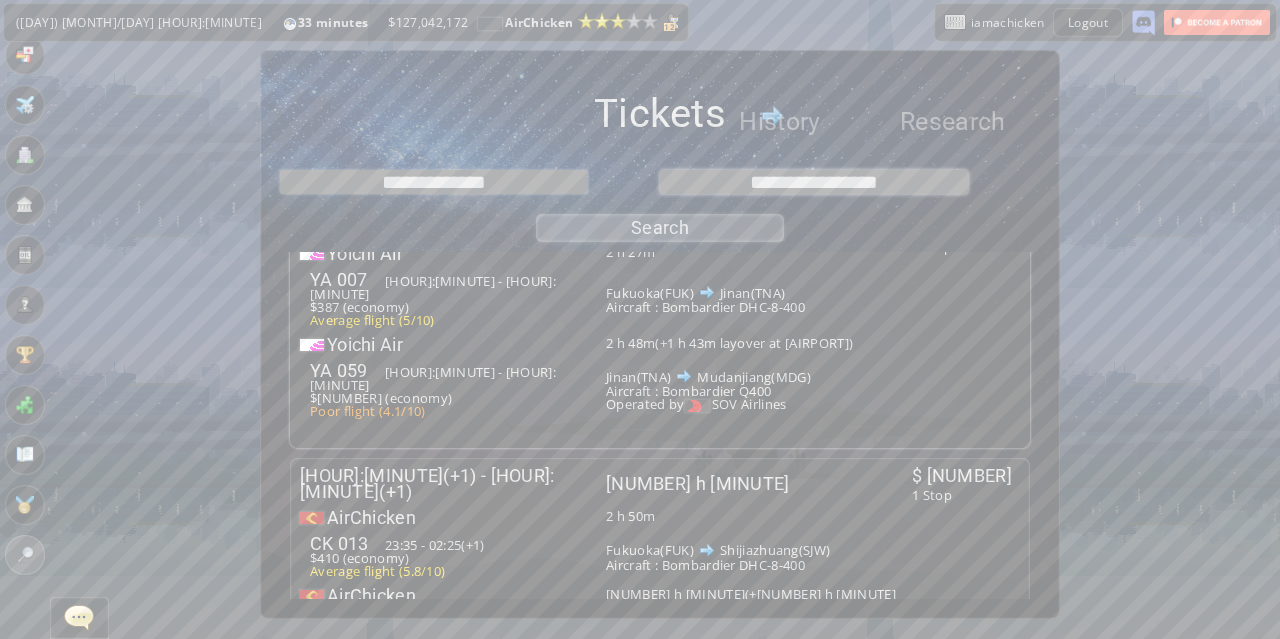 scroll, scrollTop: 0, scrollLeft: 0, axis: both 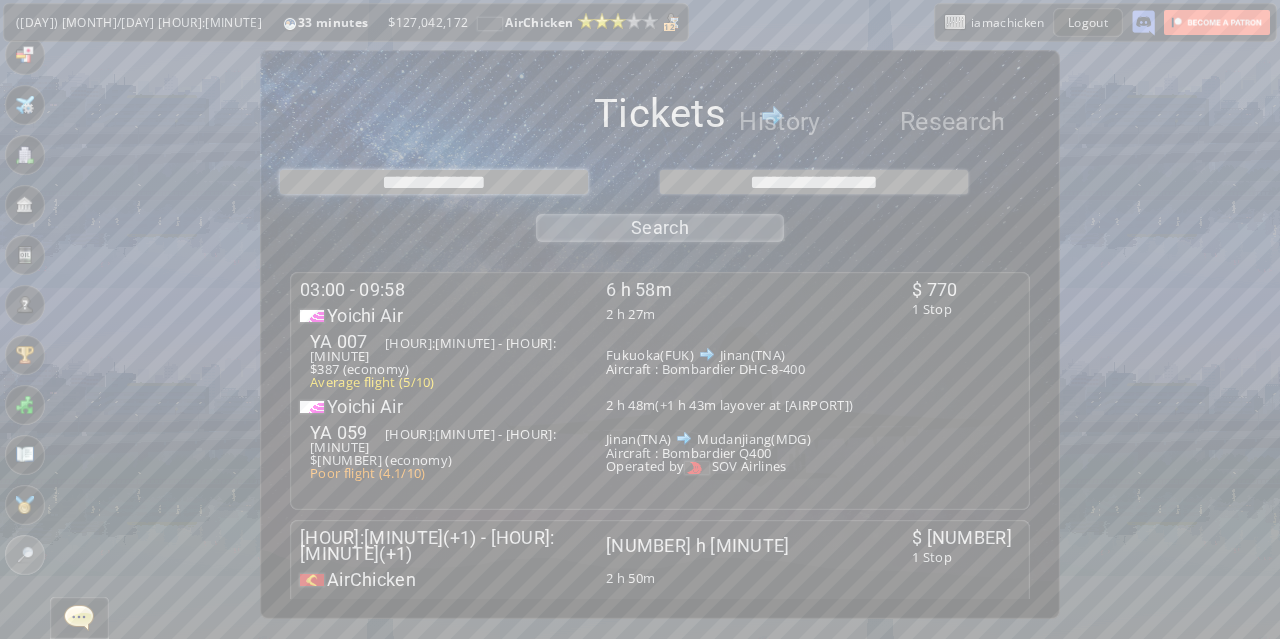 click on "**********" at bounding box center [434, 182] 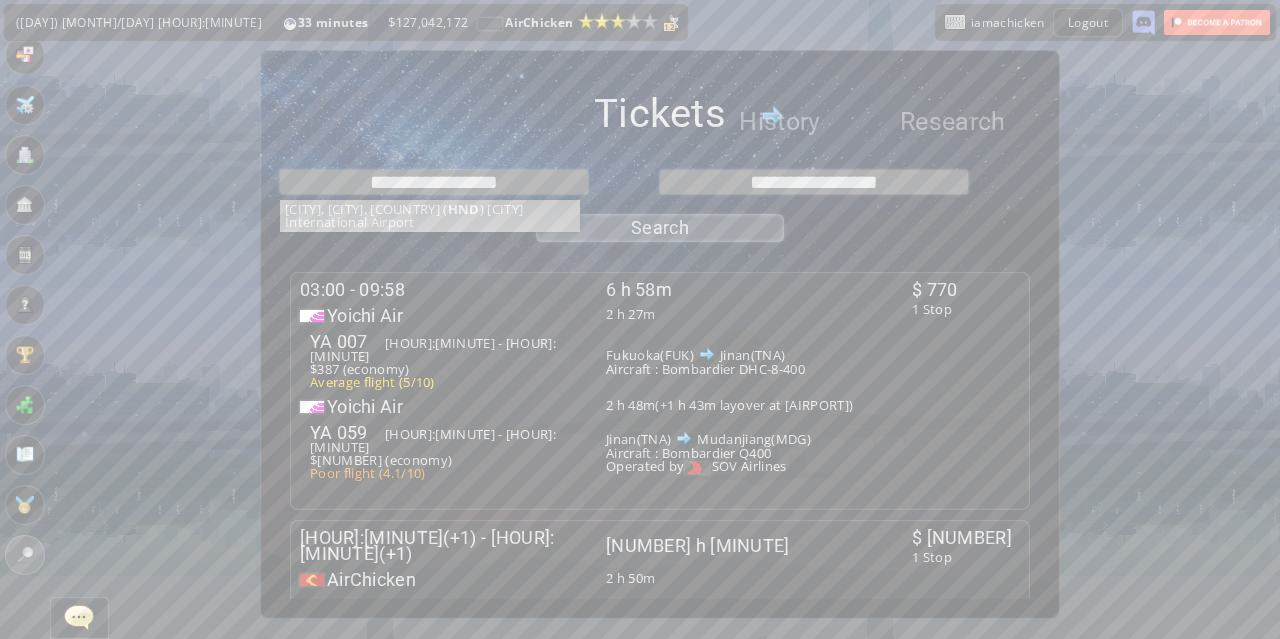 click on "**********" at bounding box center [660, 182] 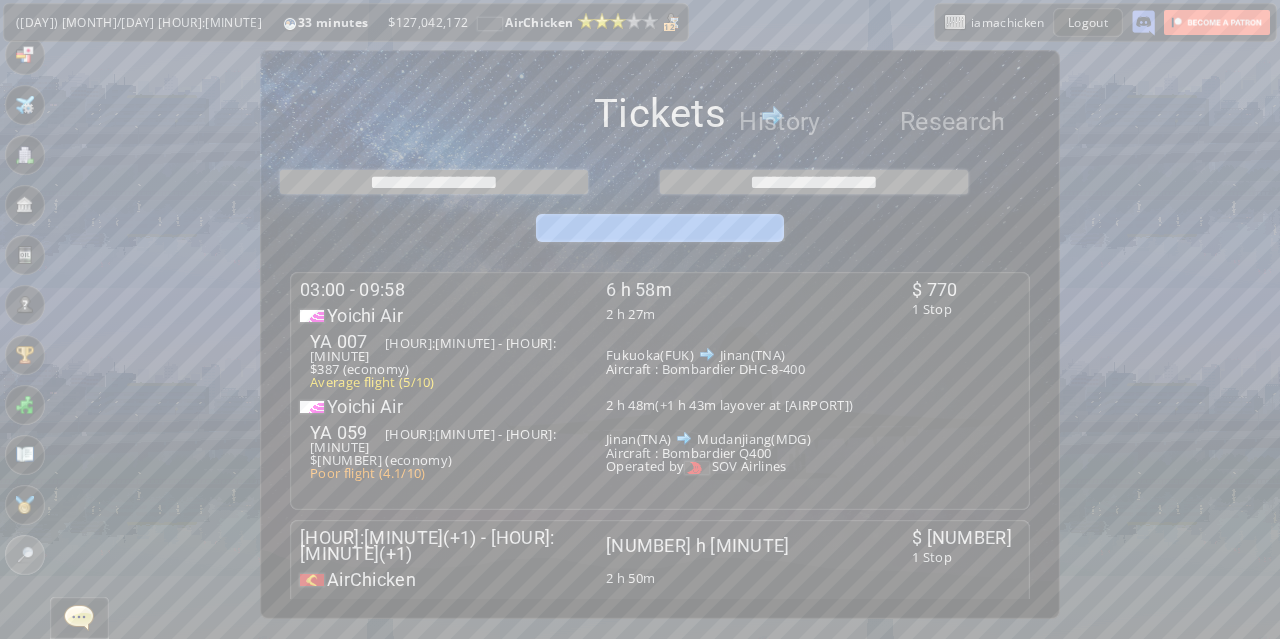click on "Search" at bounding box center (660, 228) 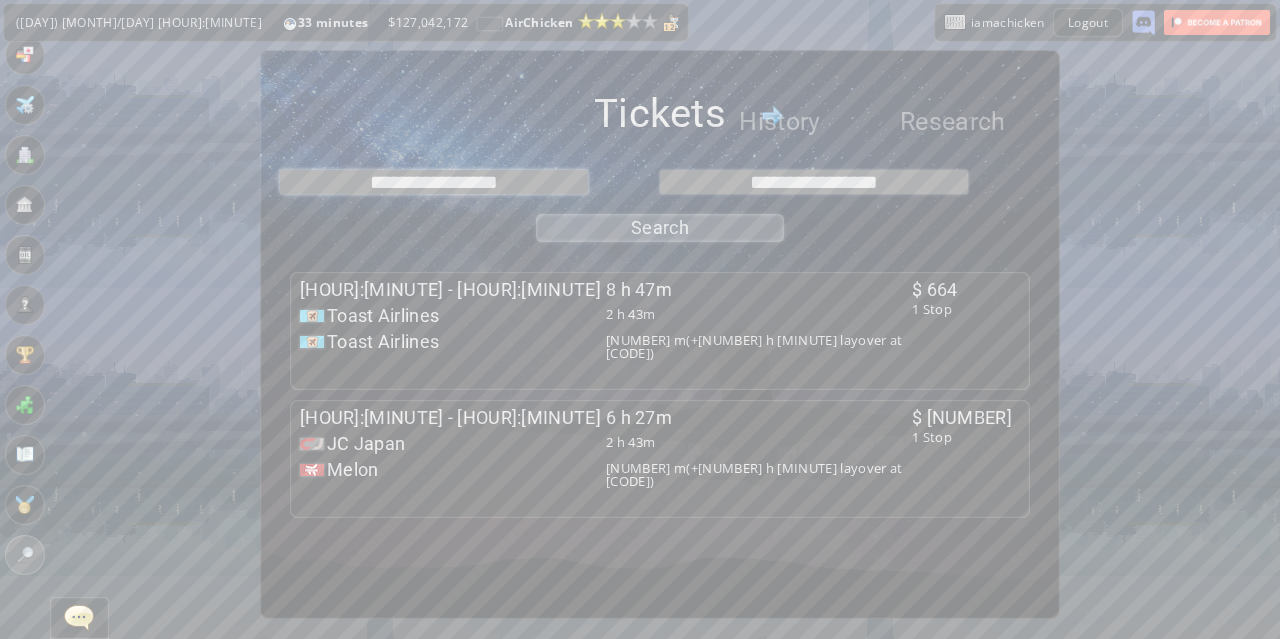 click on "**********" at bounding box center [434, 182] 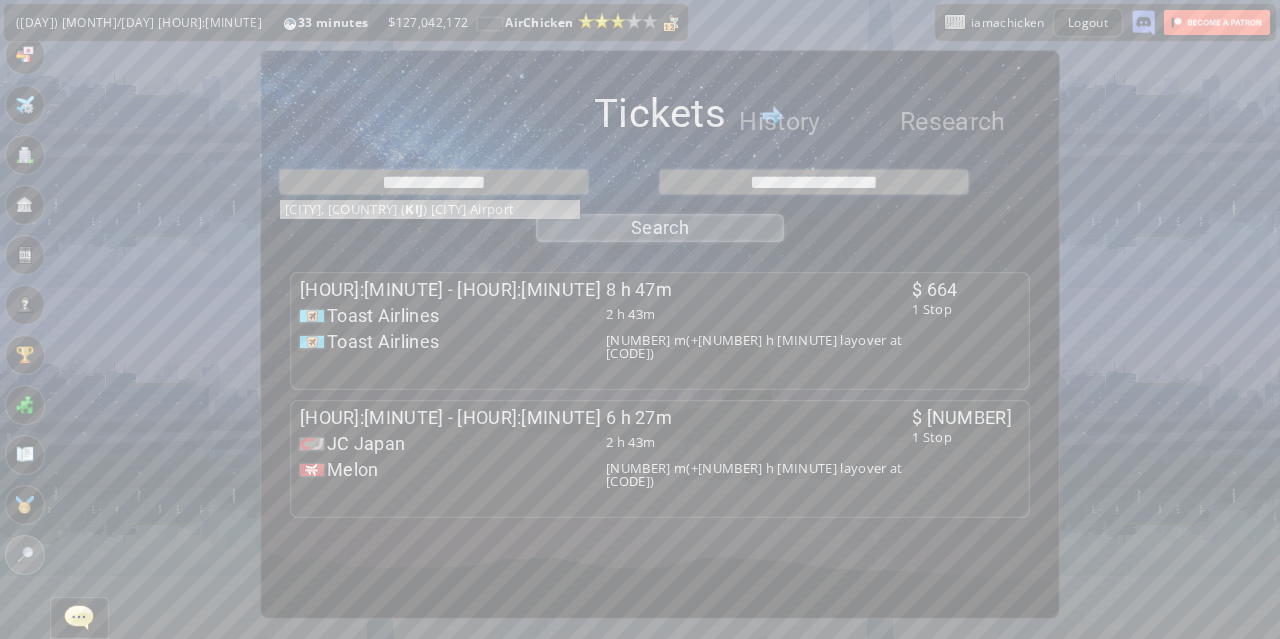 click on "**********" at bounding box center [660, 201] 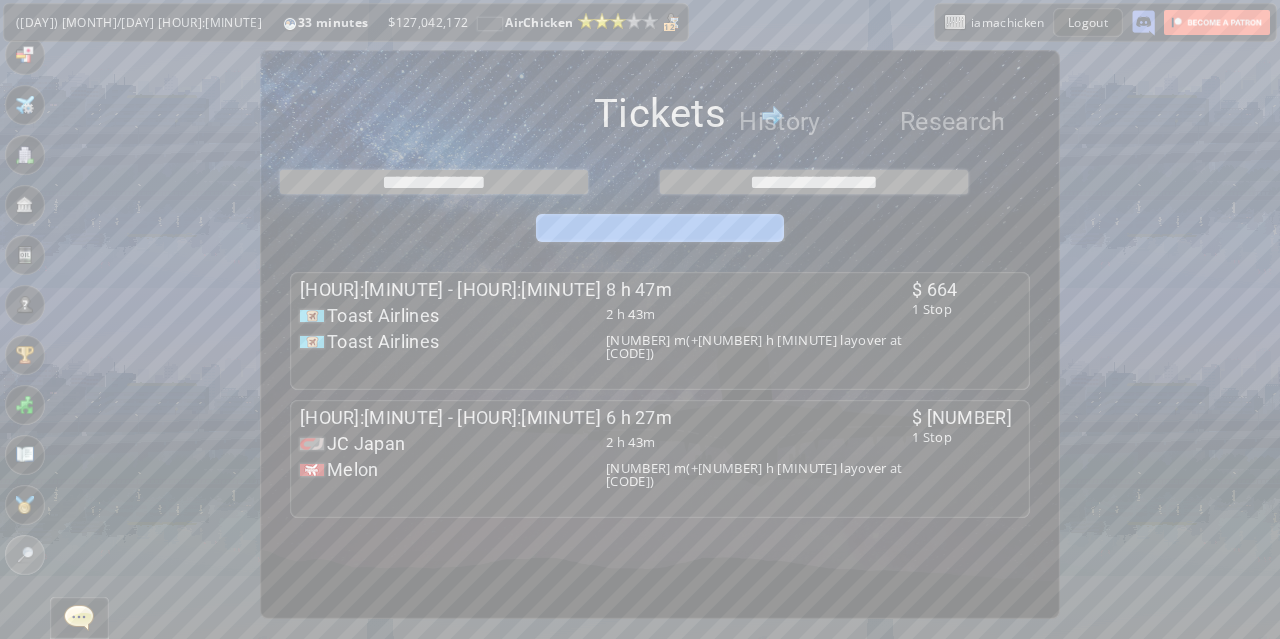 click on "Search" at bounding box center [660, 228] 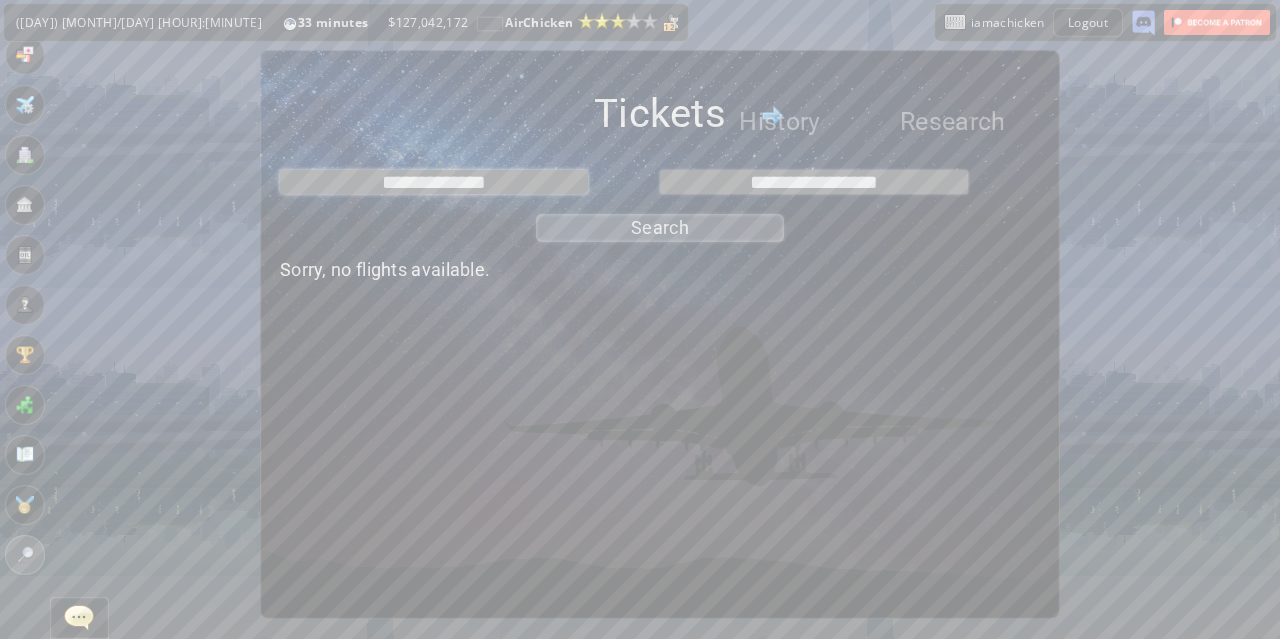 click on "**********" at bounding box center (434, 182) 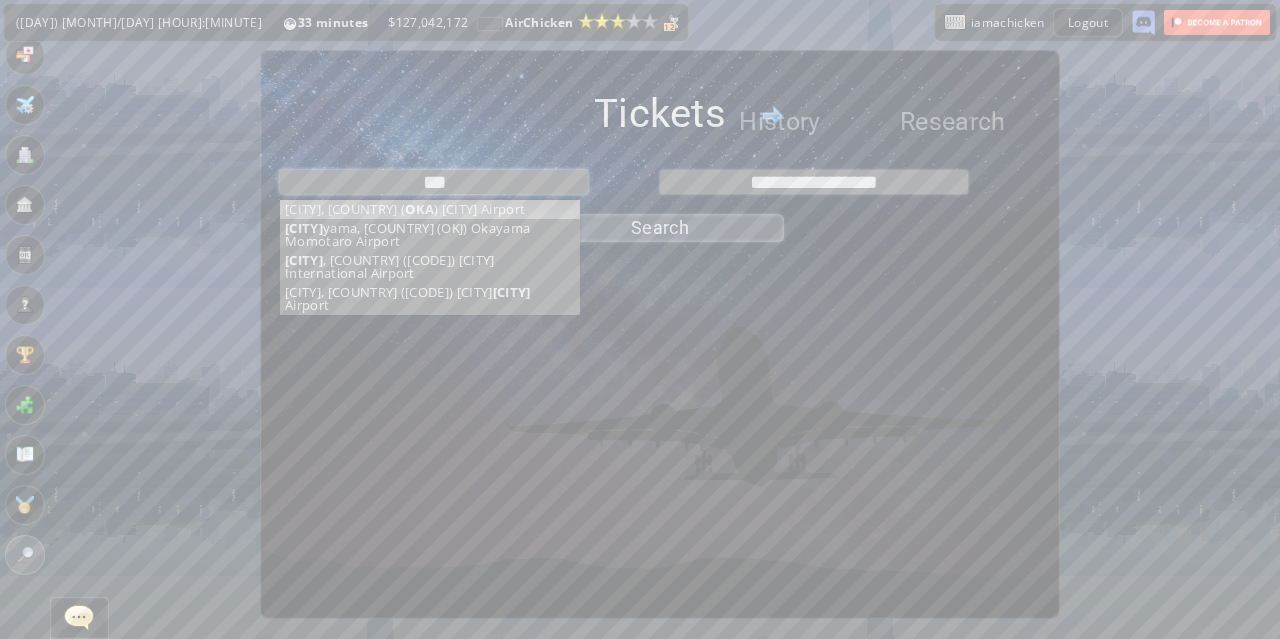 type on "**********" 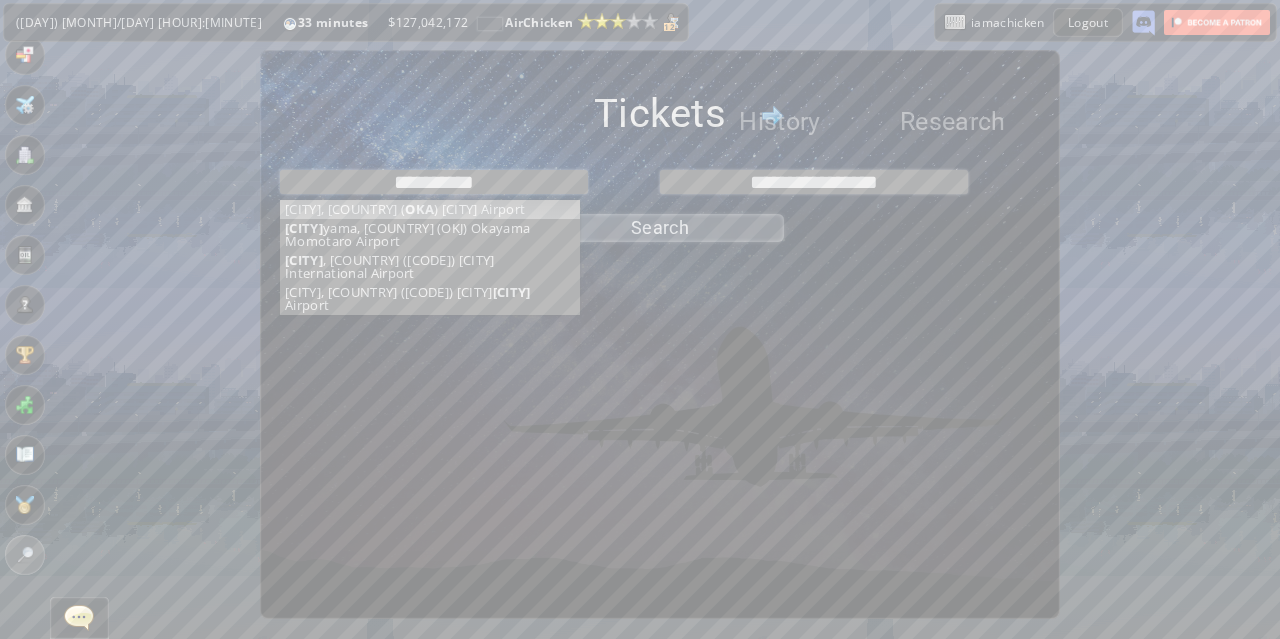 click on "**********" at bounding box center (660, 182) 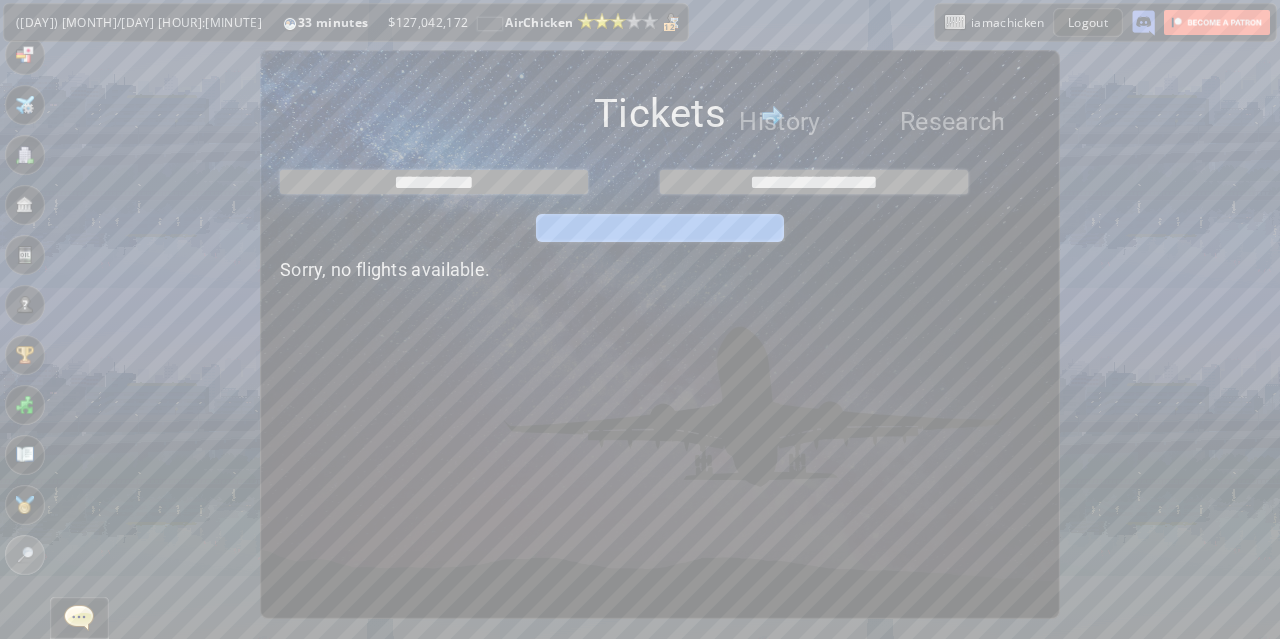 click on "Search" at bounding box center (660, 228) 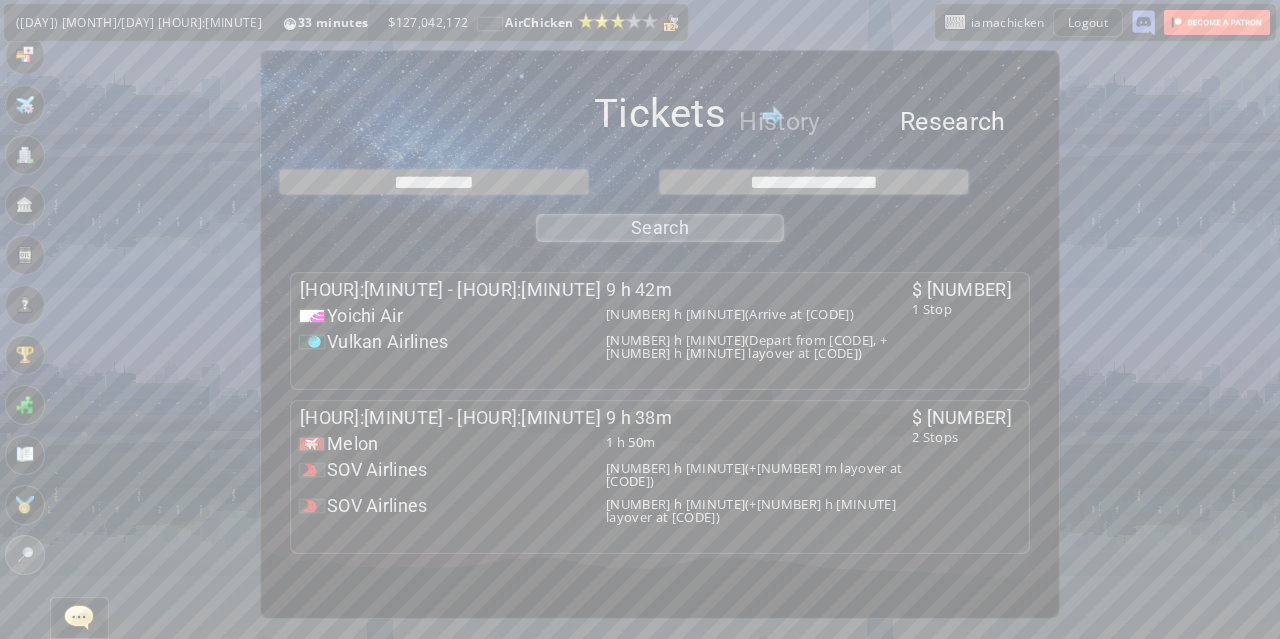 click on "Research" at bounding box center (950, 122) 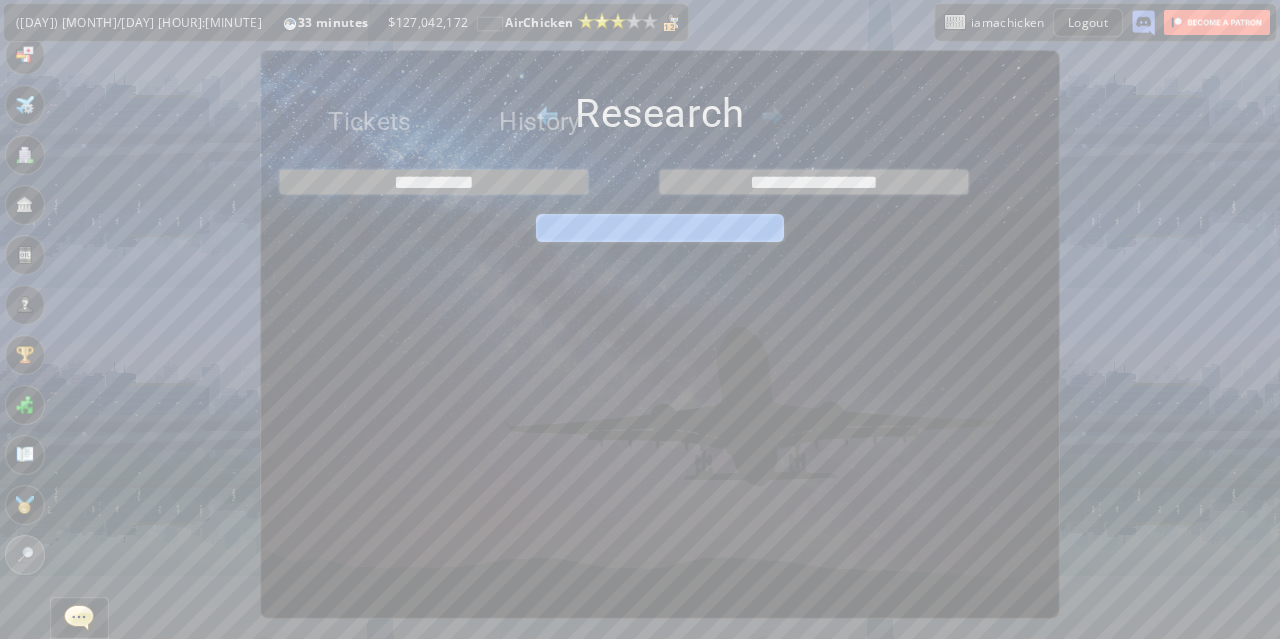 click on "Search" at bounding box center [660, 228] 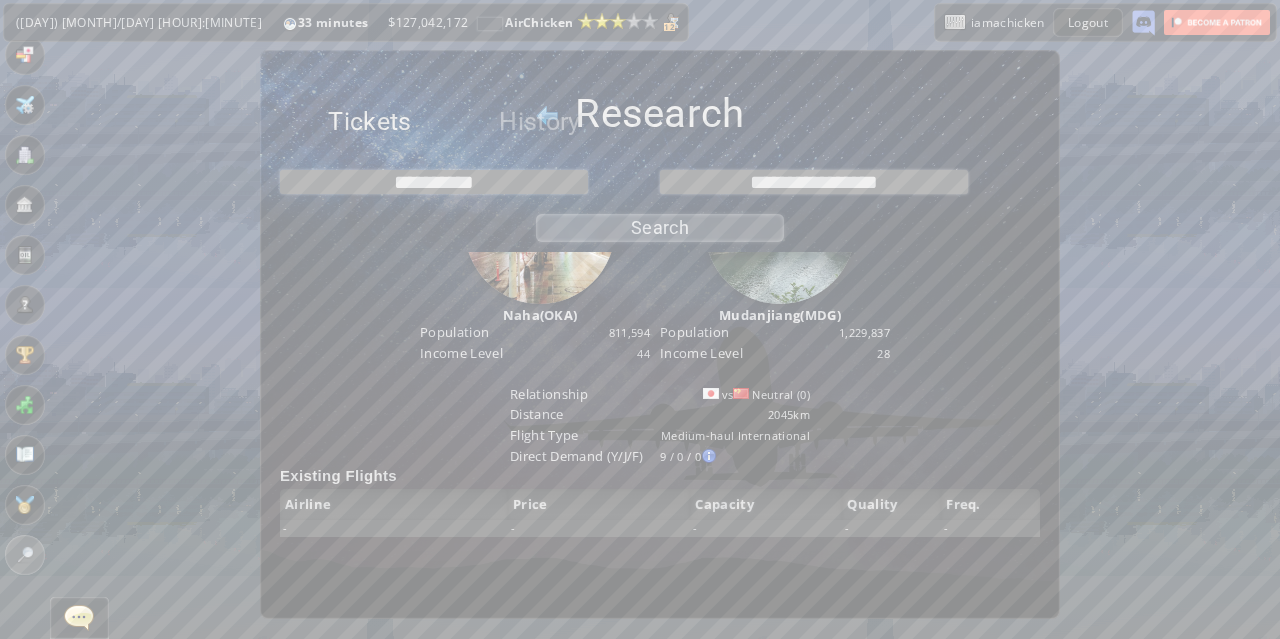 scroll, scrollTop: 222, scrollLeft: 0, axis: vertical 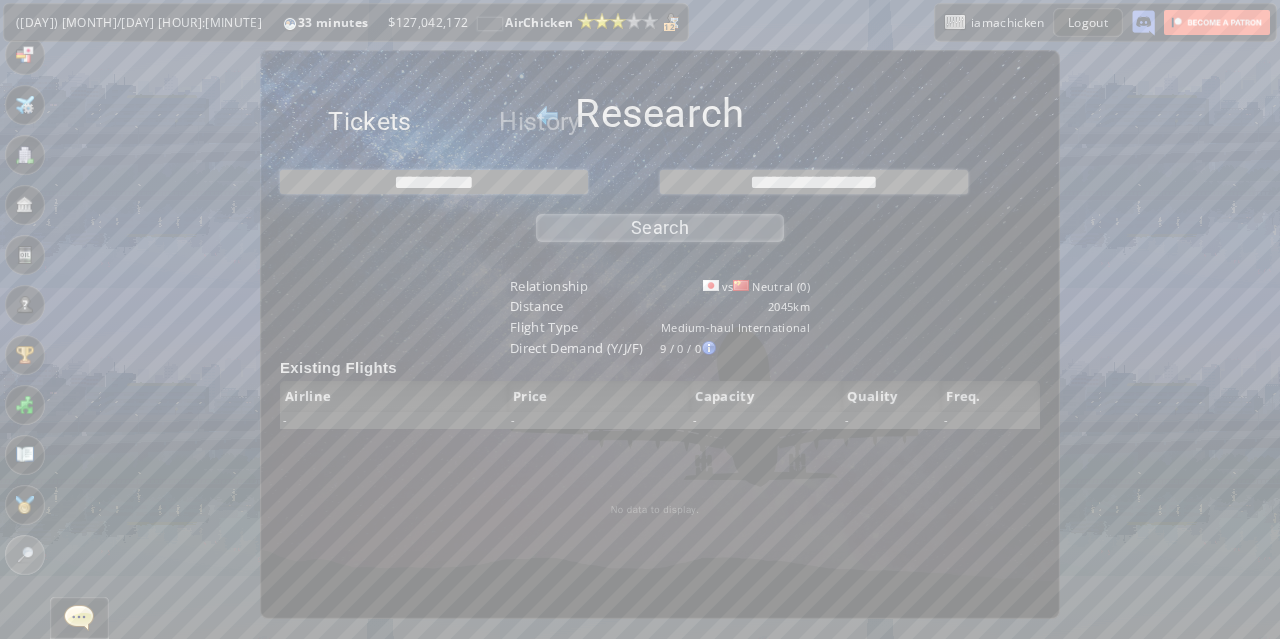 click on "Tickets" at bounding box center [370, 122] 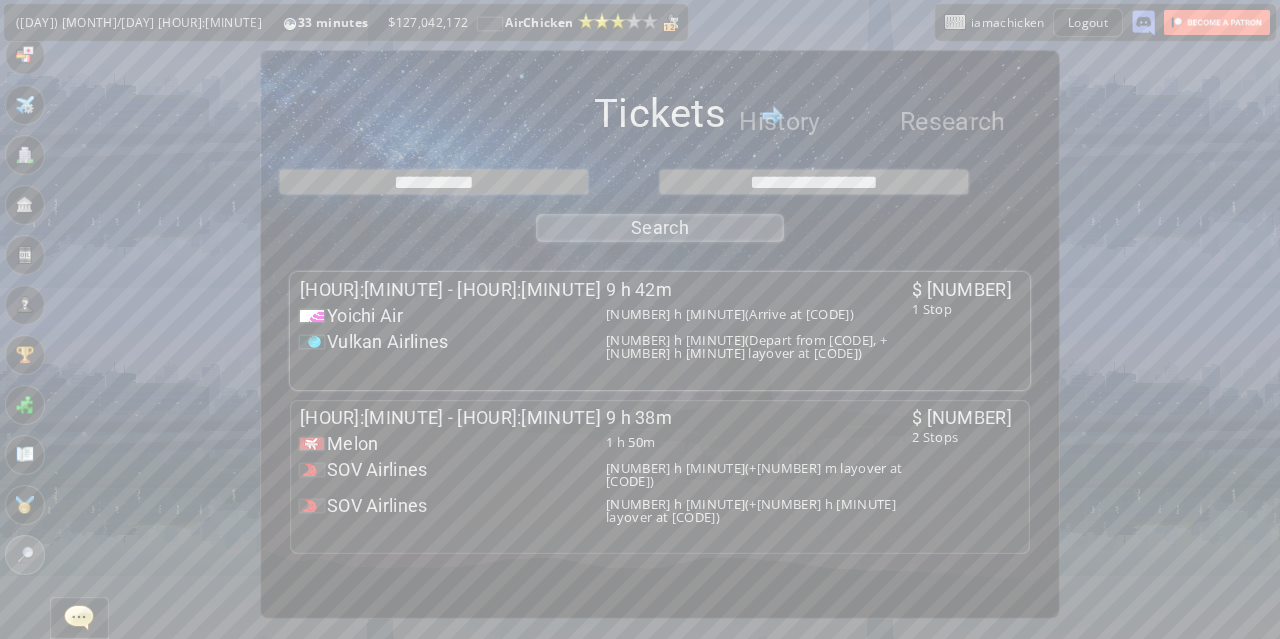 click on "[BRAND] [NUMBER] h [MINUTE](Arrive at [CODE])" at bounding box center [453, 290] 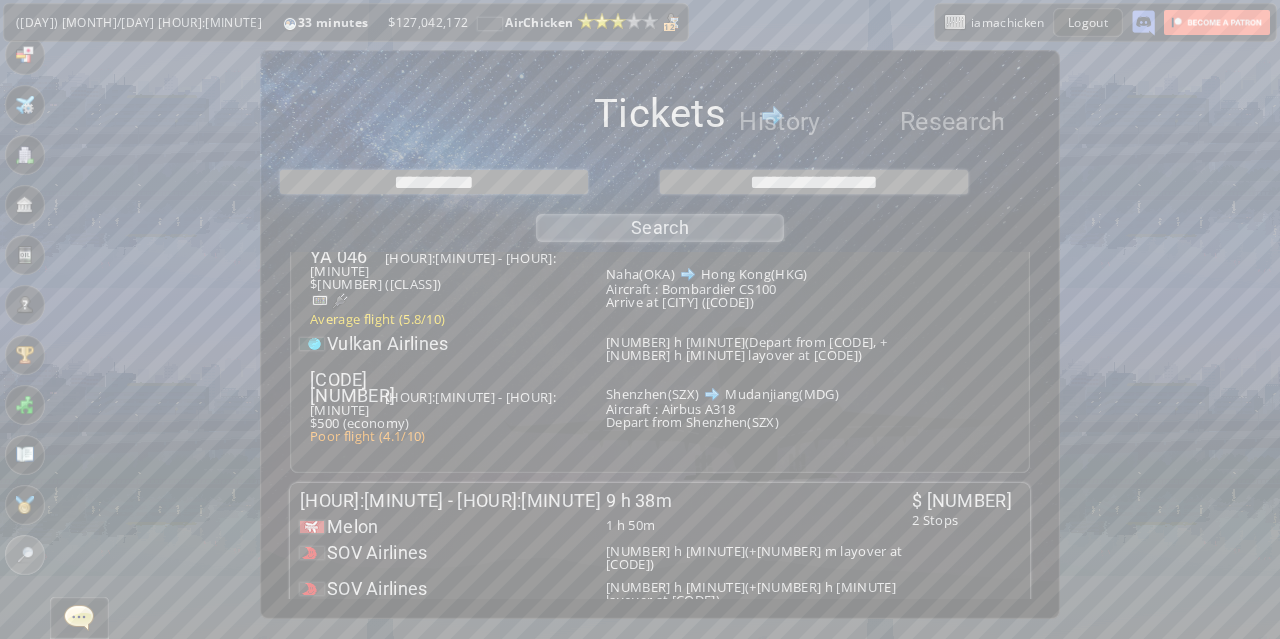 click on "[NUMBER] h [MINUTE](+[NUMBER] h [MINUTE] layover at [CODE])" at bounding box center (759, 229) 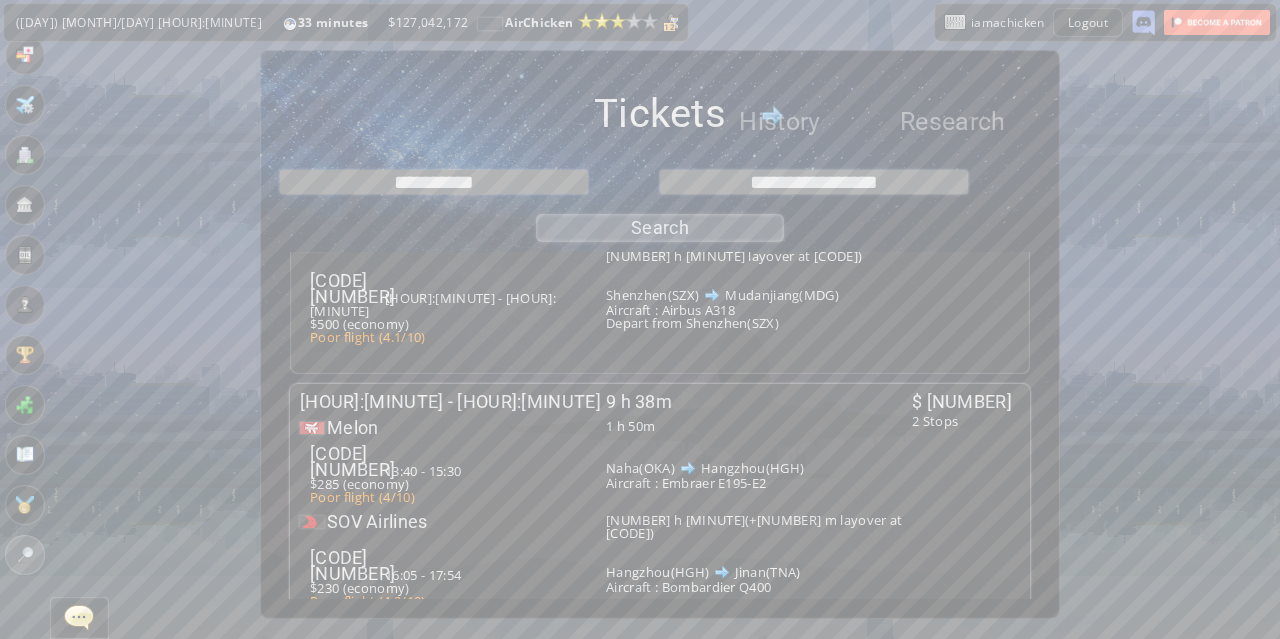 scroll, scrollTop: 241, scrollLeft: 0, axis: vertical 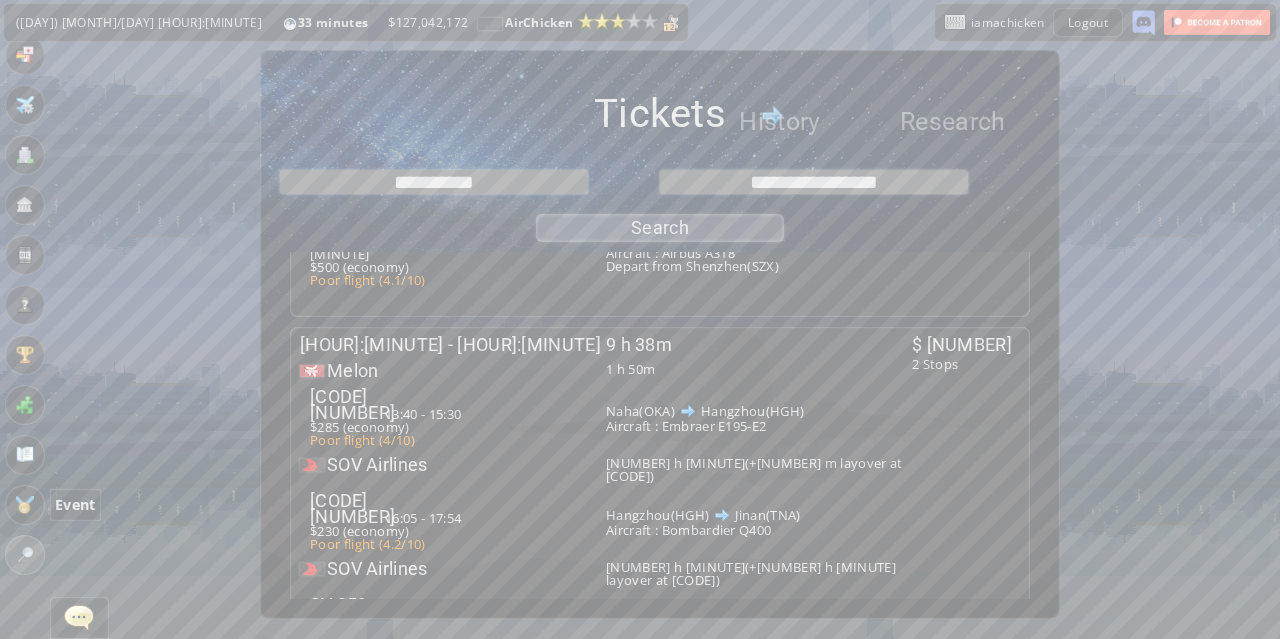 click at bounding box center (25, 505) 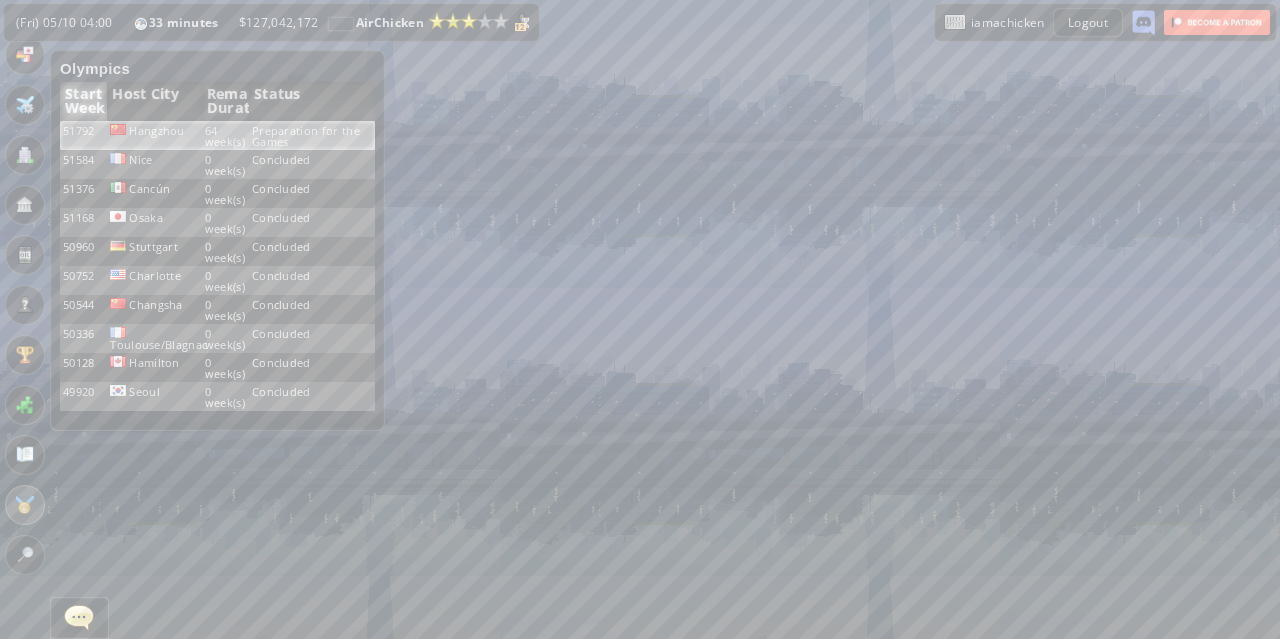 click on "Preparation for the Games" at bounding box center (312, 135) 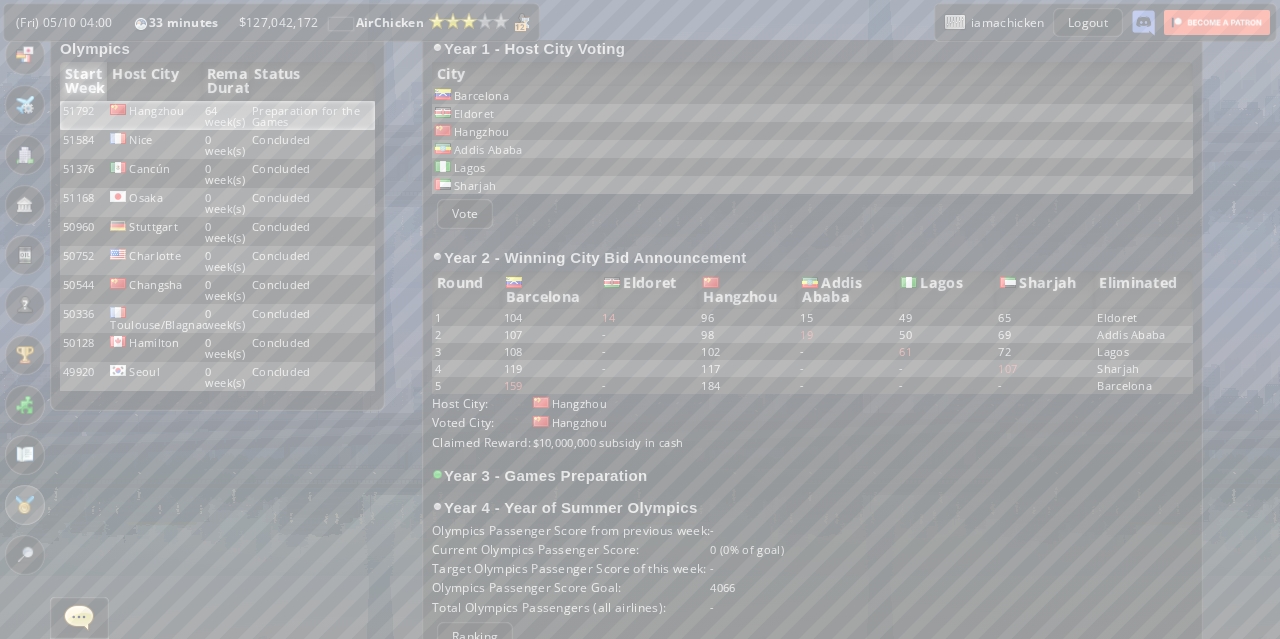 scroll, scrollTop: 0, scrollLeft: 0, axis: both 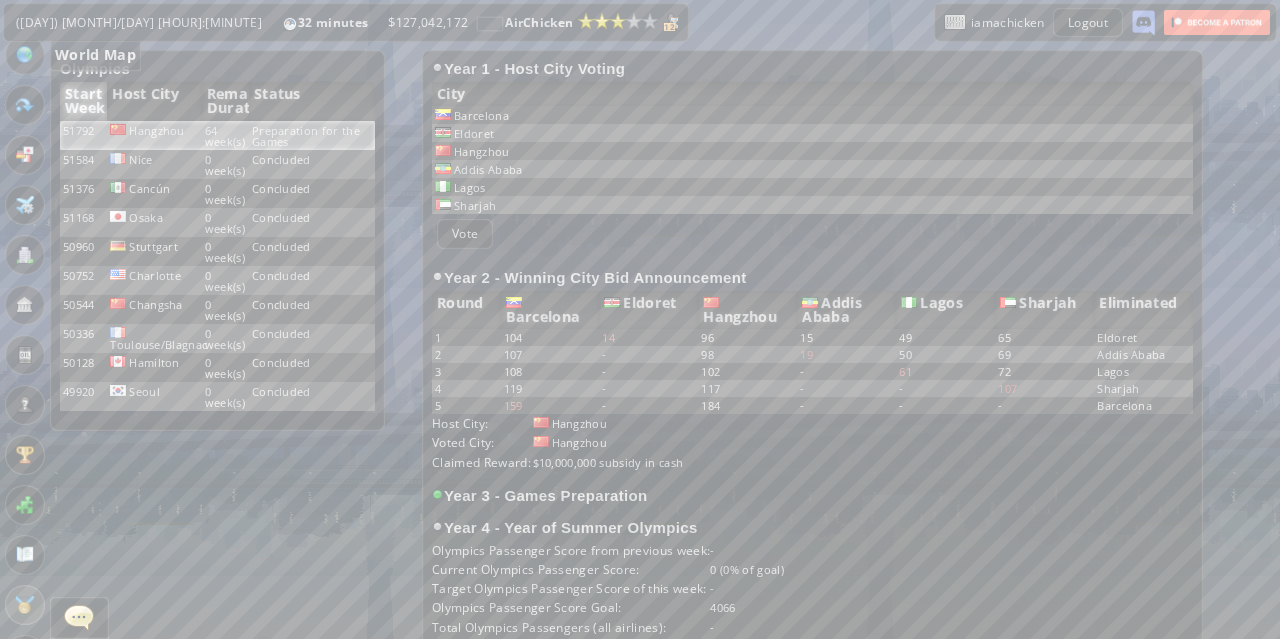 click at bounding box center [25, 55] 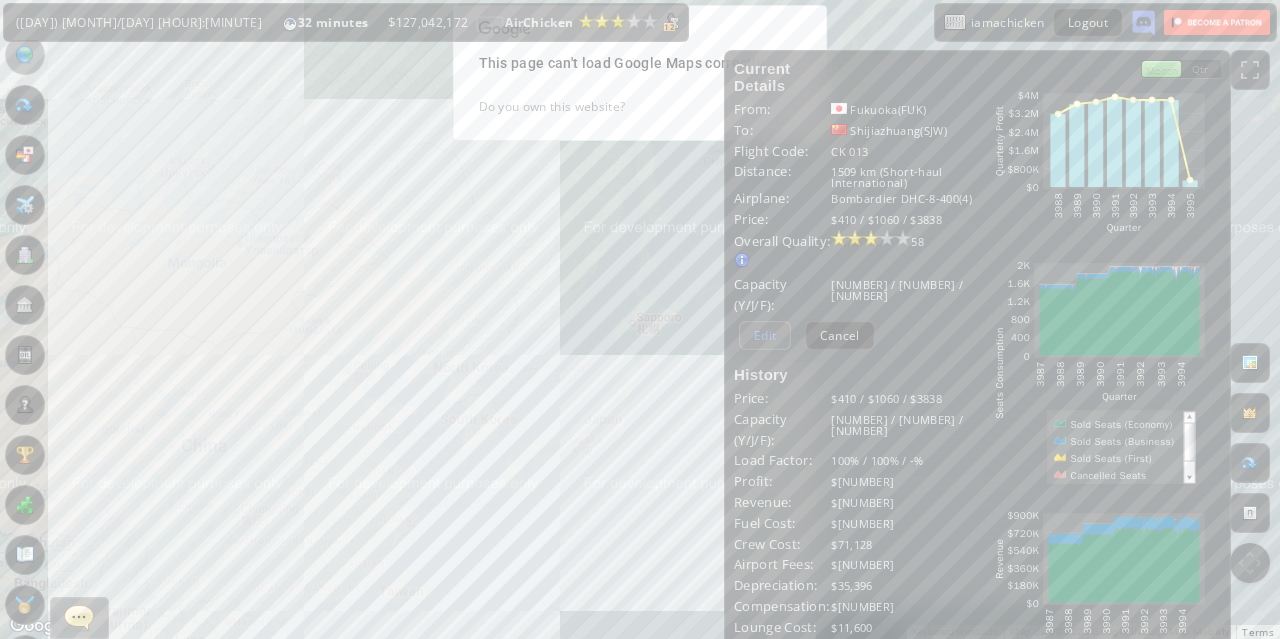 click on "Edit" at bounding box center (765, 335) 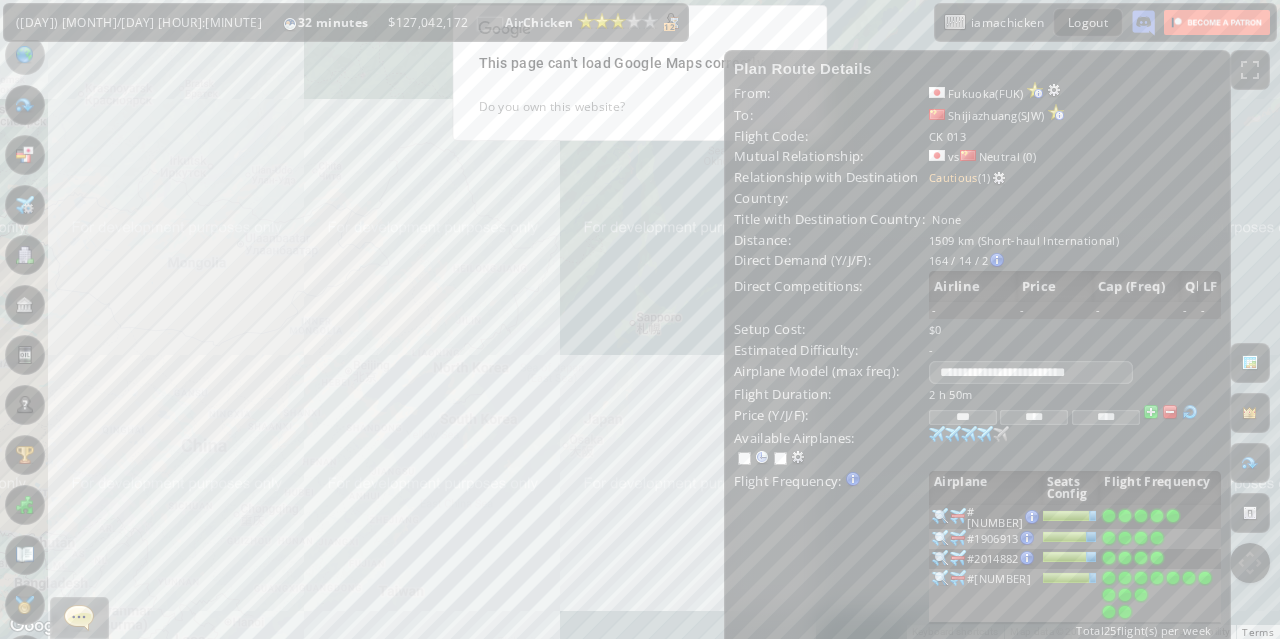 click on "To navigate, press the arrow keys." at bounding box center (640, 319) 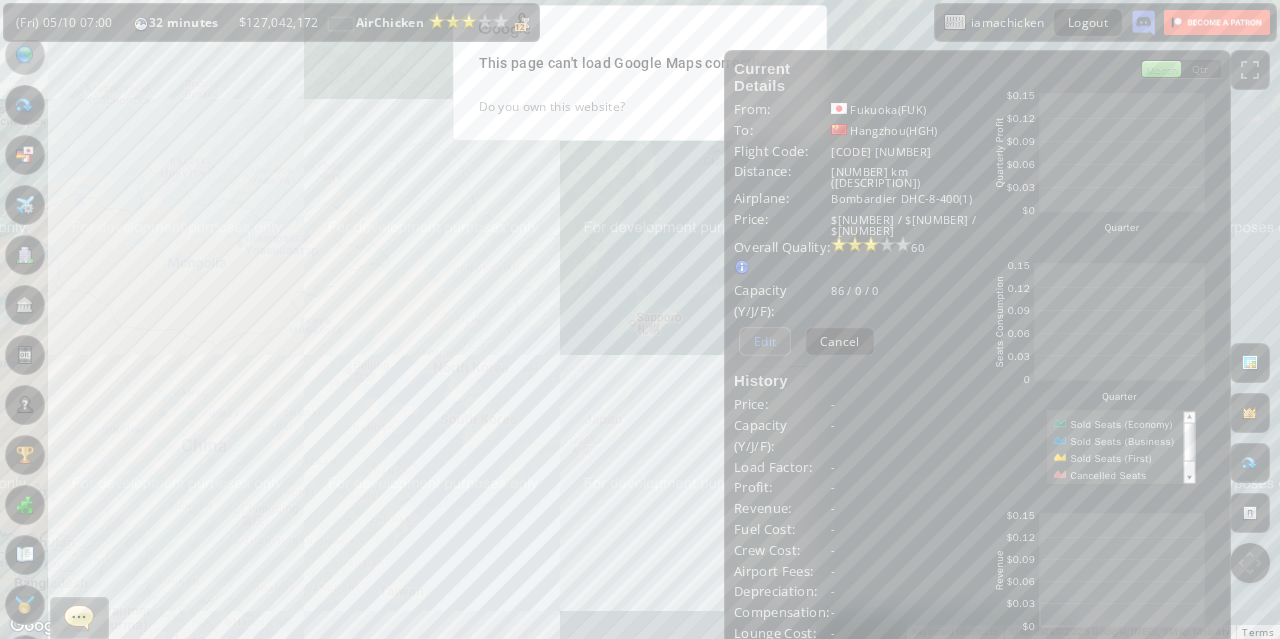 click on "Edit" at bounding box center (765, 341) 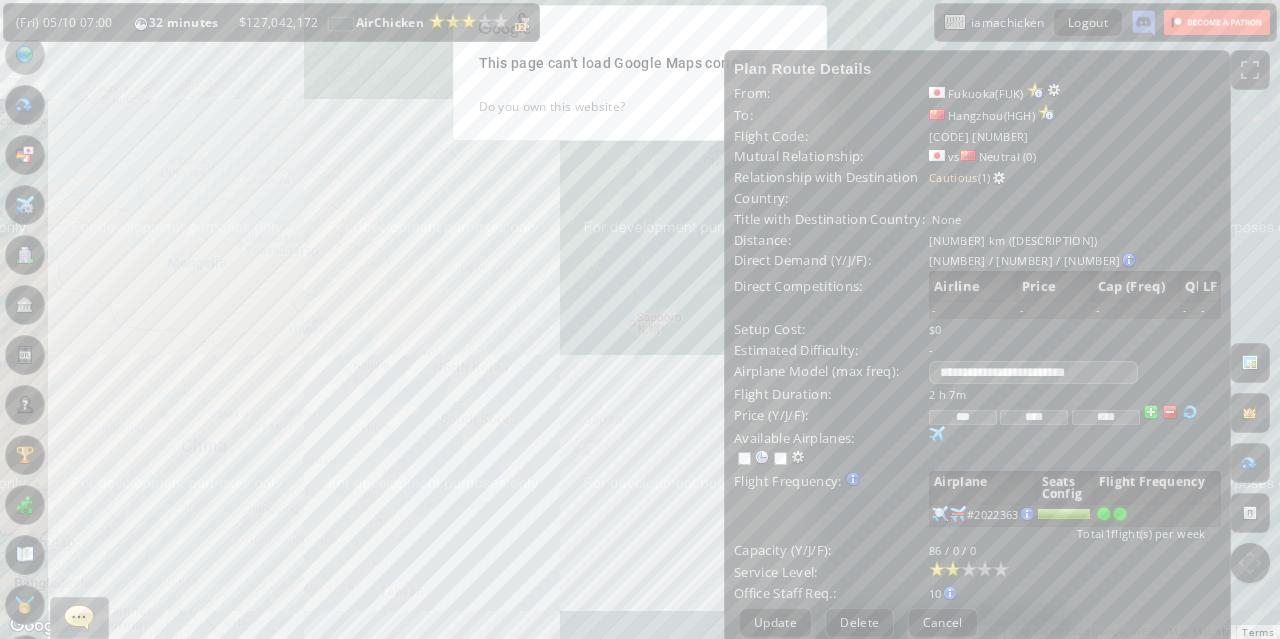 click at bounding box center [1120, 514] 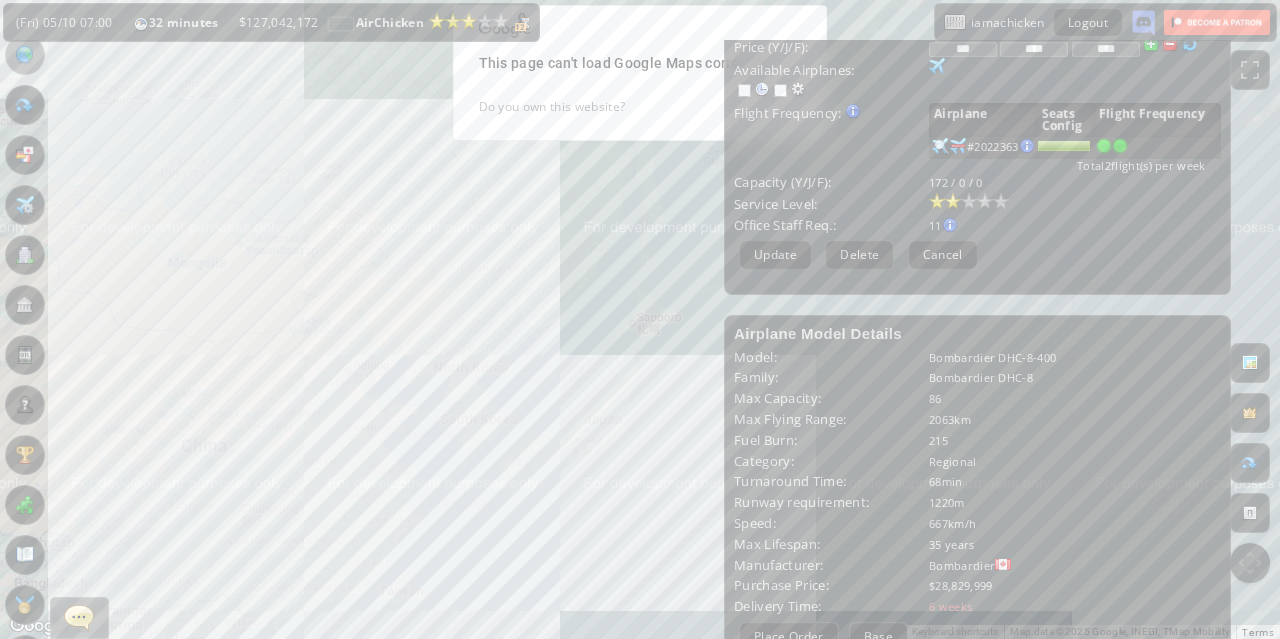 scroll, scrollTop: 368, scrollLeft: 0, axis: vertical 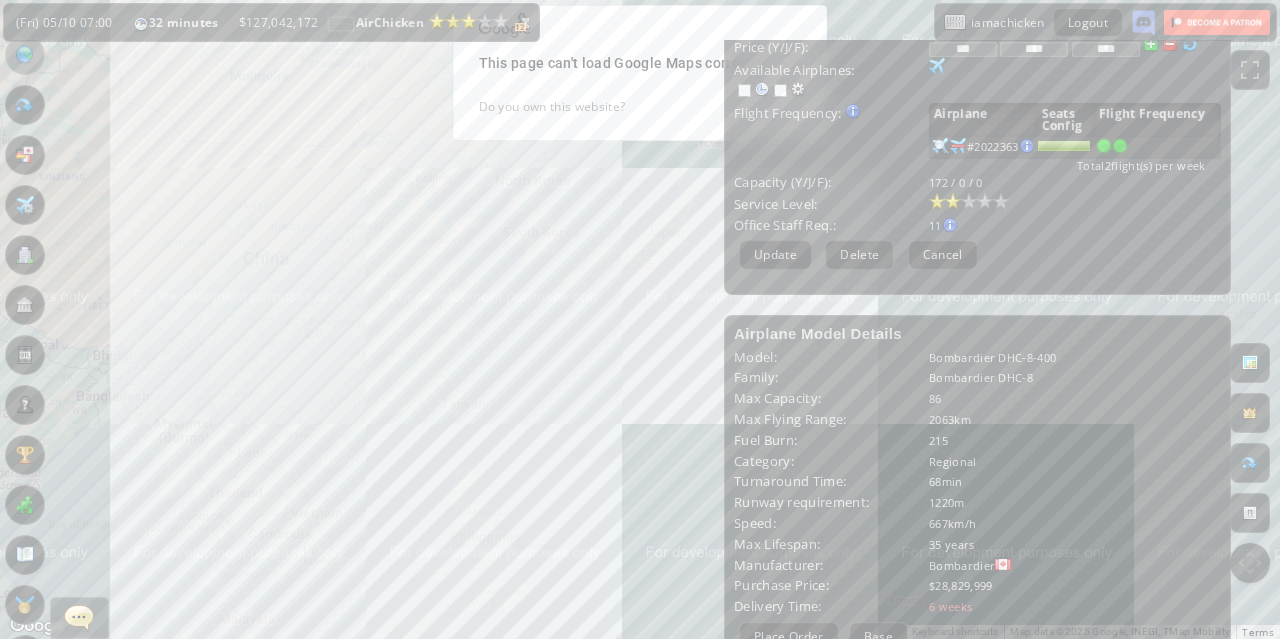 drag, startPoint x: 562, startPoint y: 551, endPoint x: 626, endPoint y: 364, distance: 197.64868 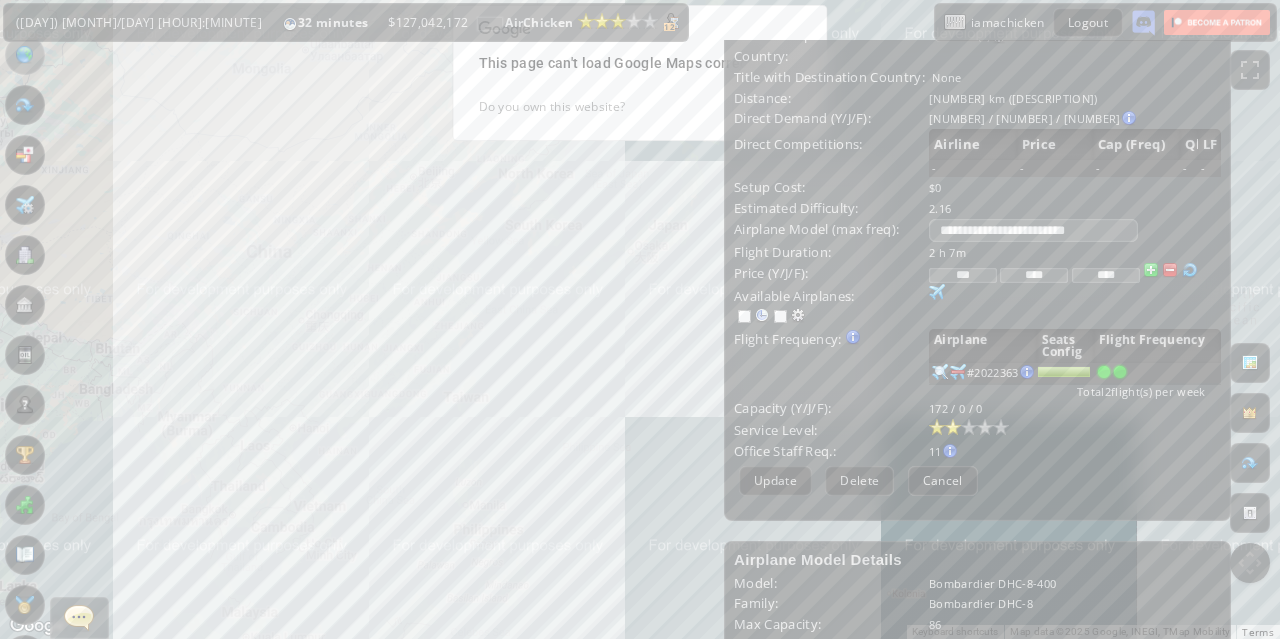 scroll, scrollTop: 168, scrollLeft: 0, axis: vertical 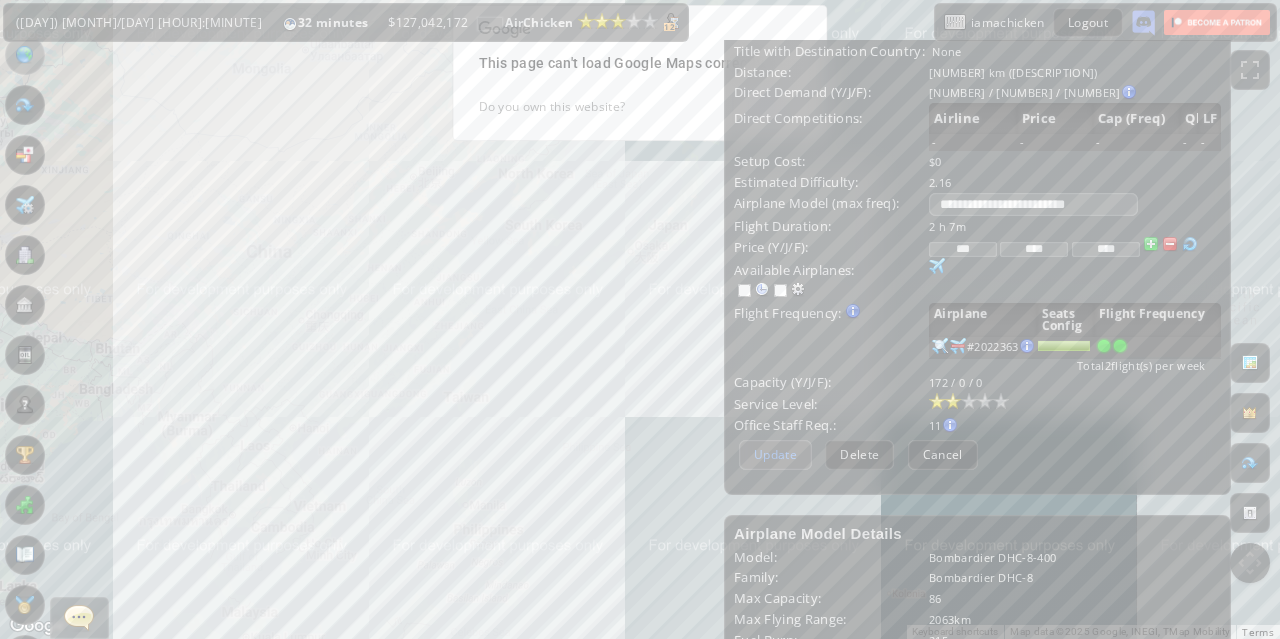 click on "Update" at bounding box center [775, 454] 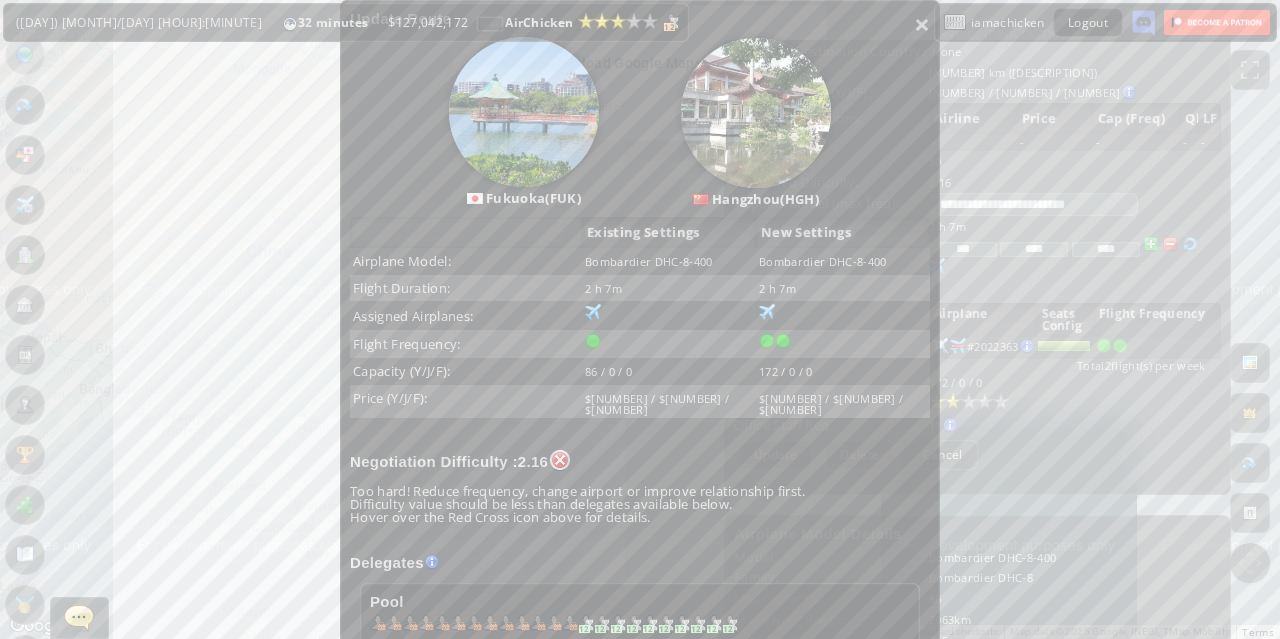scroll, scrollTop: 174, scrollLeft: 0, axis: vertical 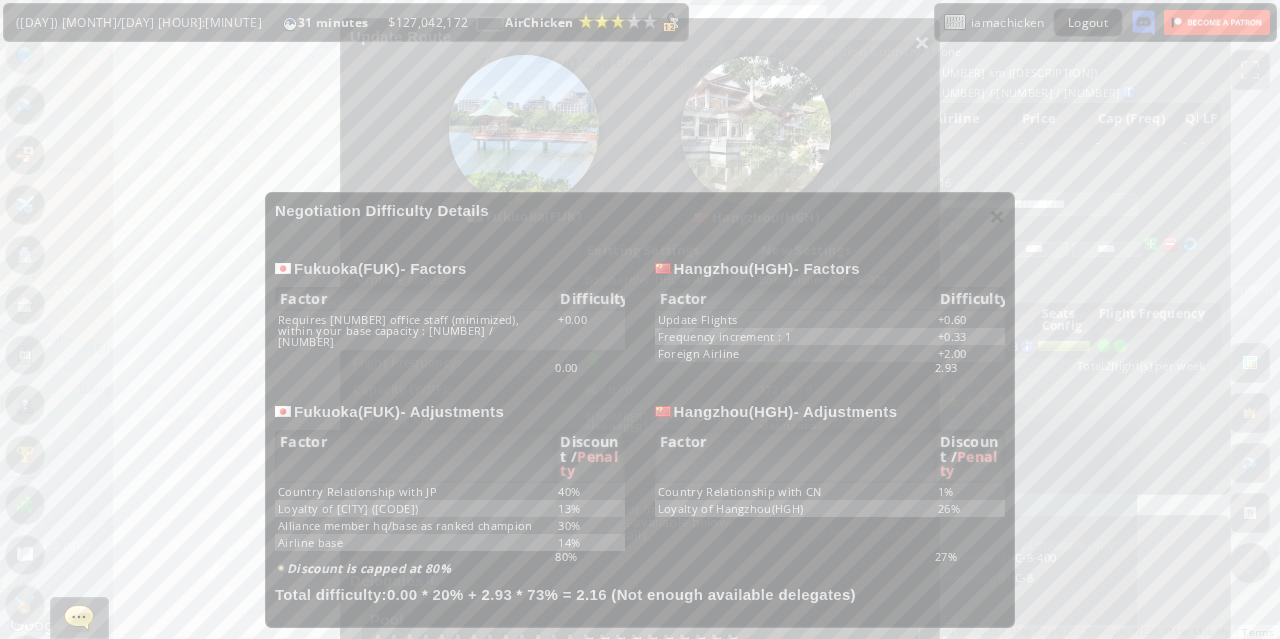 click on "×" at bounding box center (997, 216) 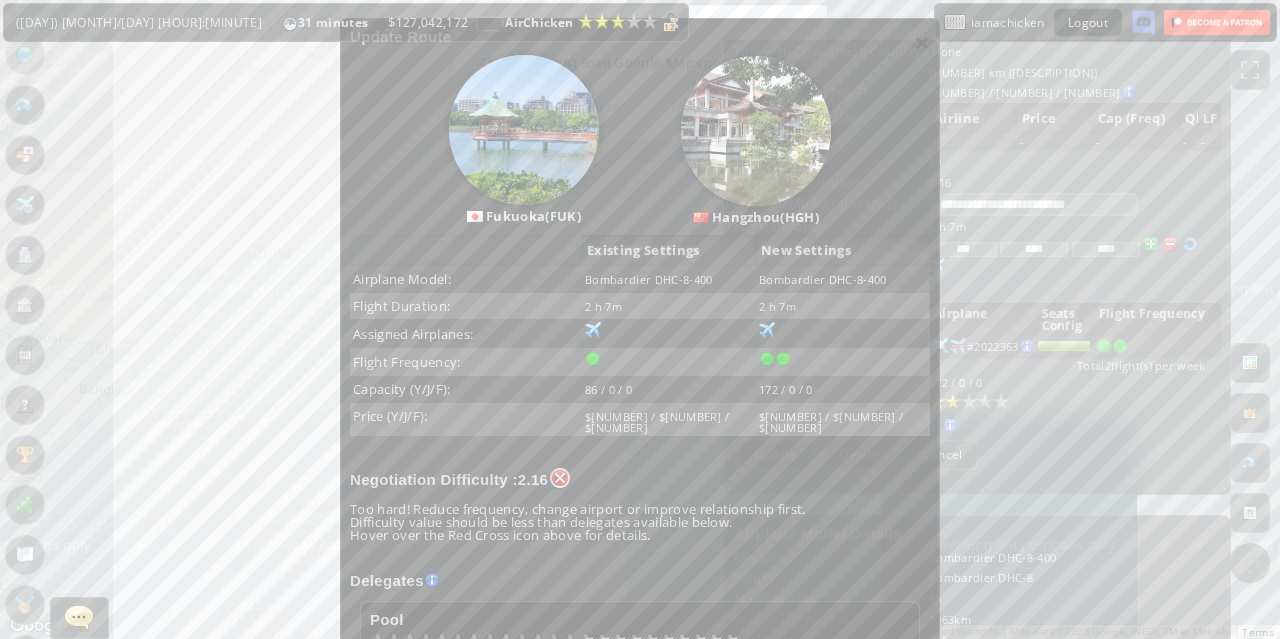 click on "×" at bounding box center (922, 42) 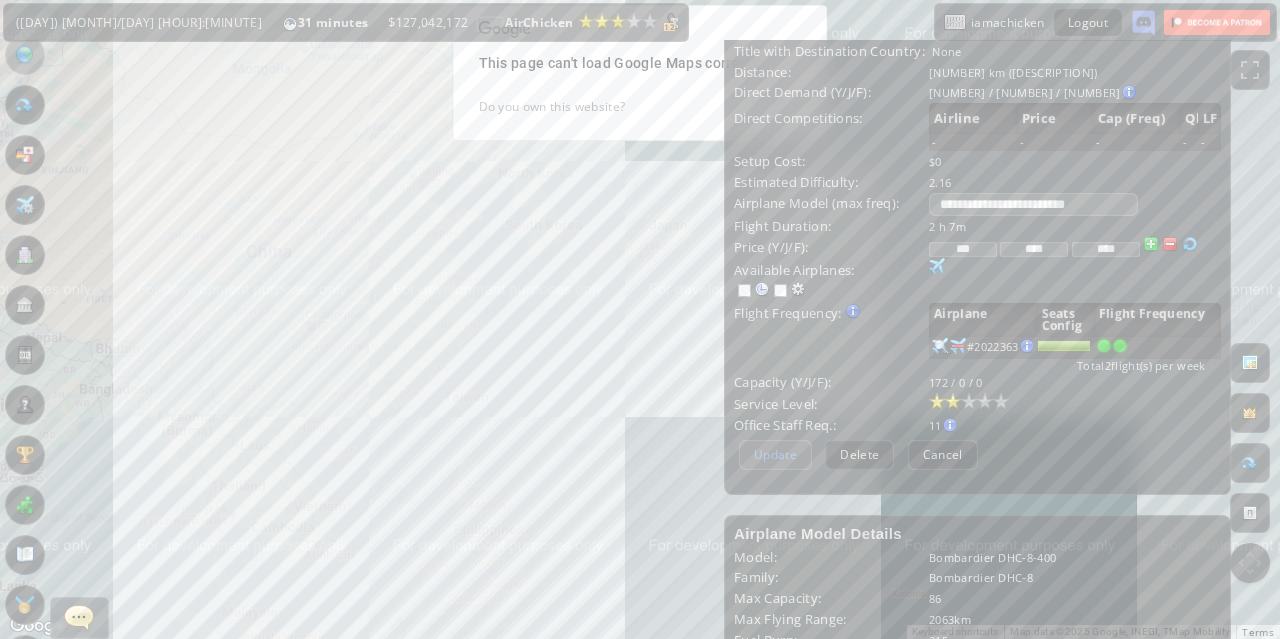 click on "Update" at bounding box center (775, 454) 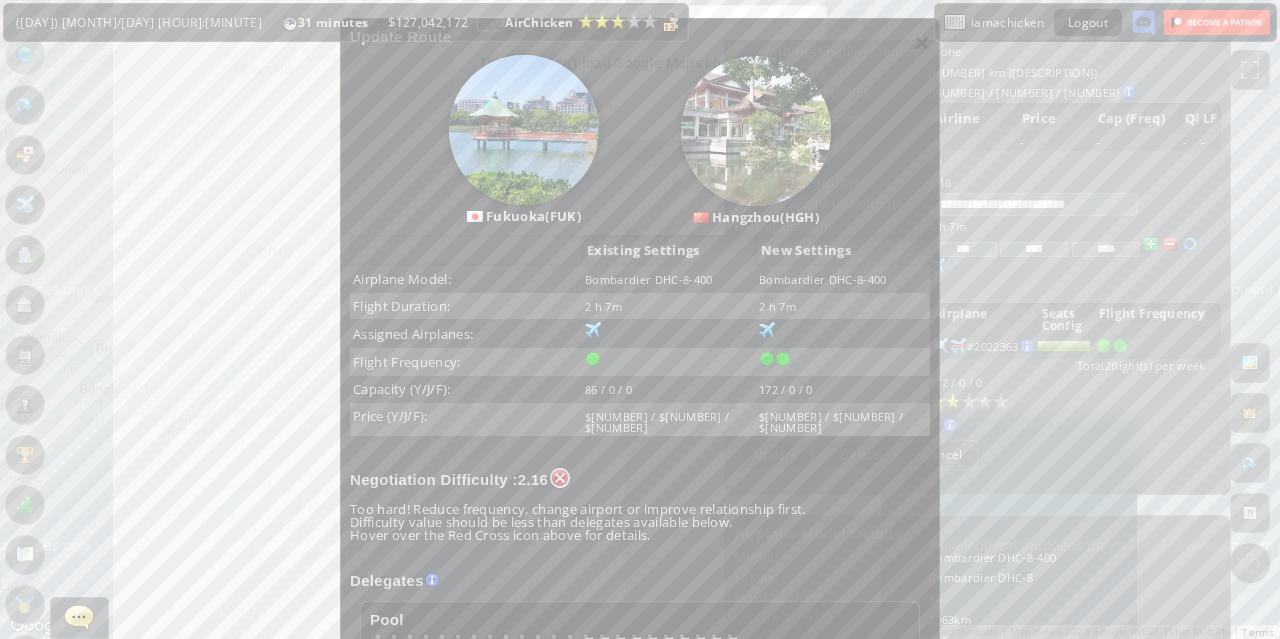 click on "×" at bounding box center [922, 42] 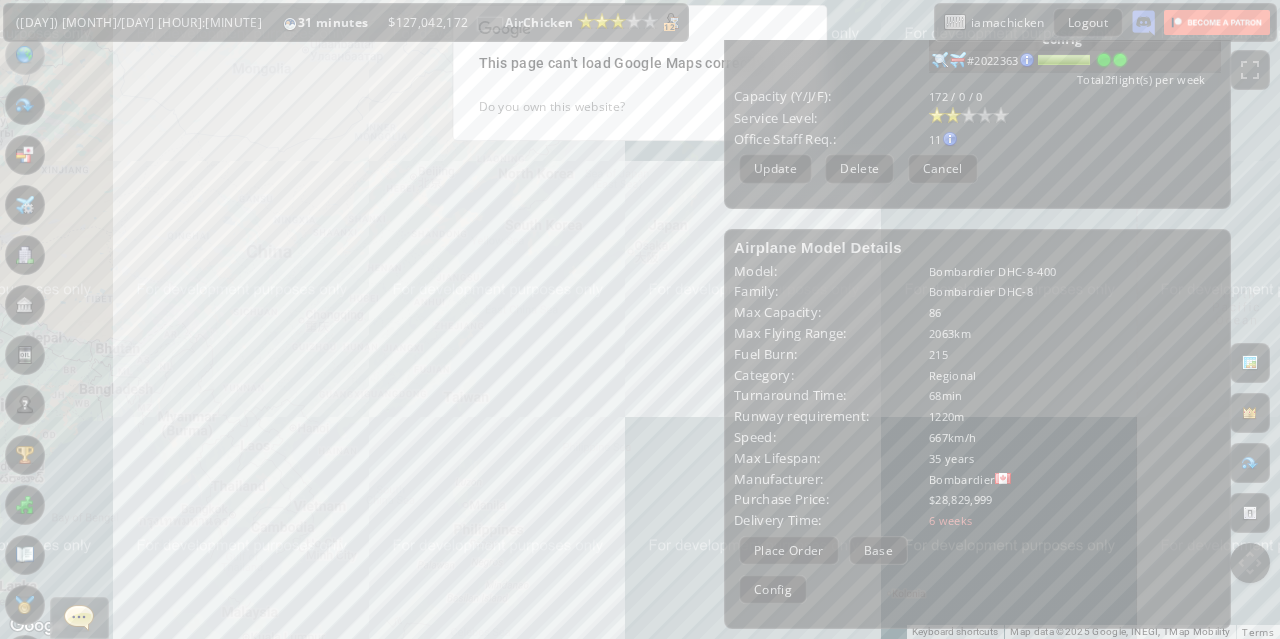 scroll, scrollTop: 468, scrollLeft: 0, axis: vertical 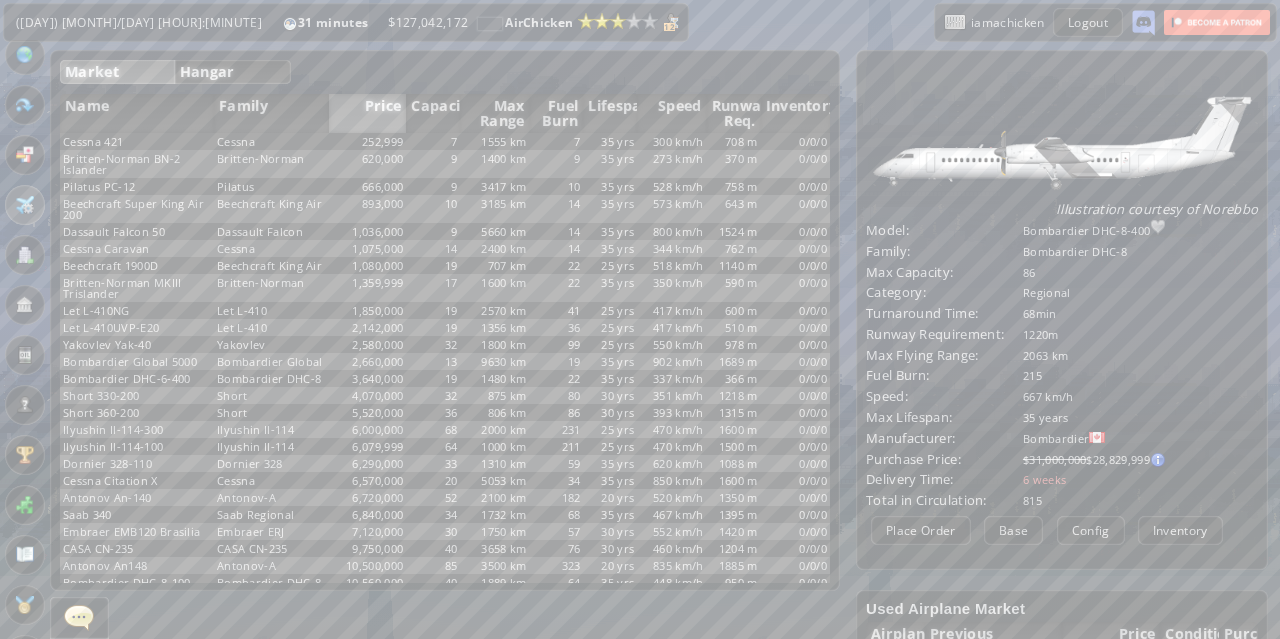 click on "Hangar" at bounding box center (233, 72) 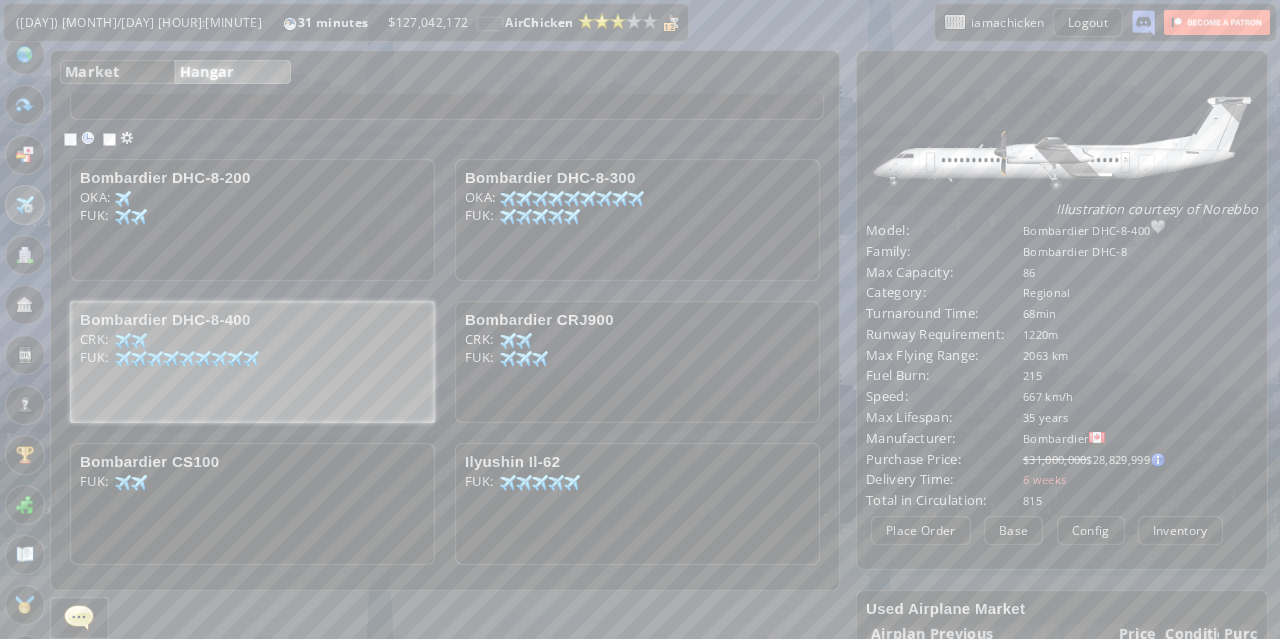 scroll, scrollTop: 428, scrollLeft: 0, axis: vertical 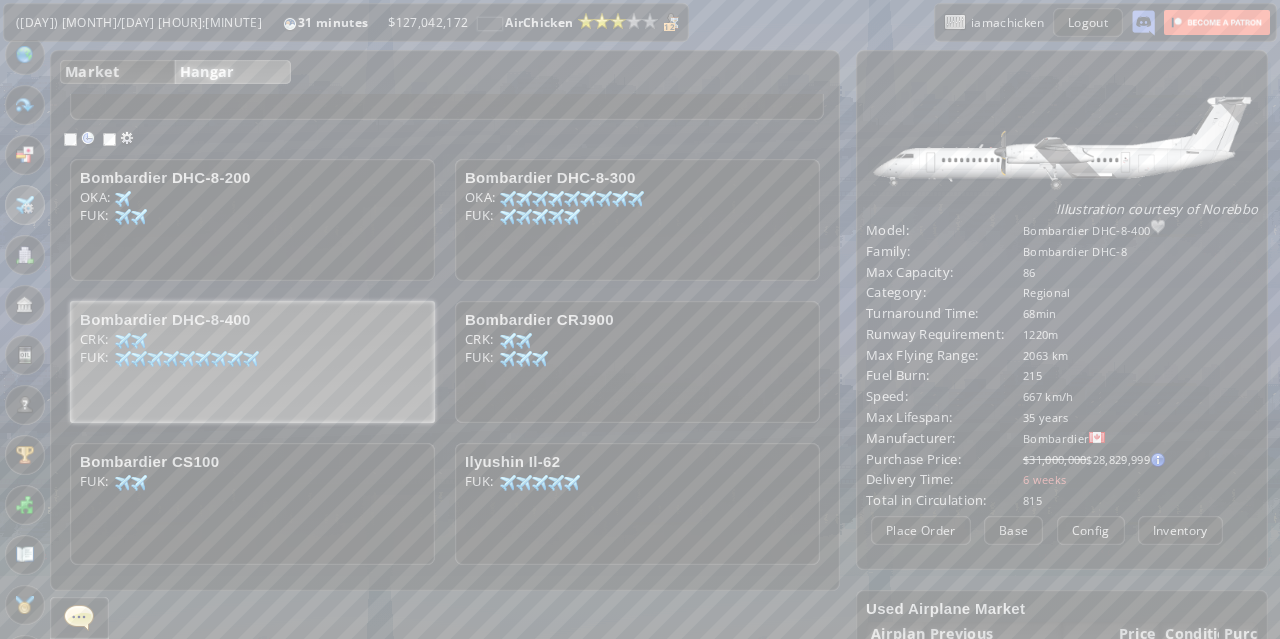 click on "[CODE]: [NUMBER] [NUMBER] [NUMBER] [NUMBER] [NUMBER] [NUMBER] [NUMBER] [NUMBER] [NUMBER] [NUMBER] [NUMBER] [NUMBER] [NUMBER] [NUMBER] [NUMBER] [NUMBER] [NUMBER] [NUMBER]" at bounding box center [252, 218] 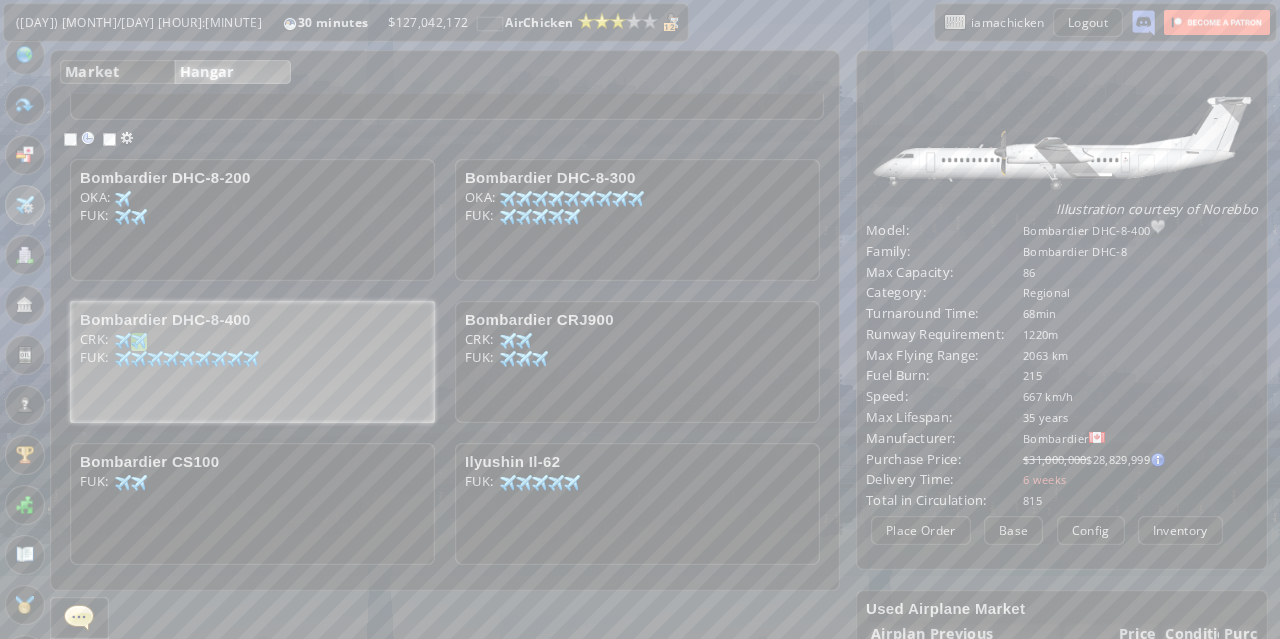 click at bounding box center (123, 341) 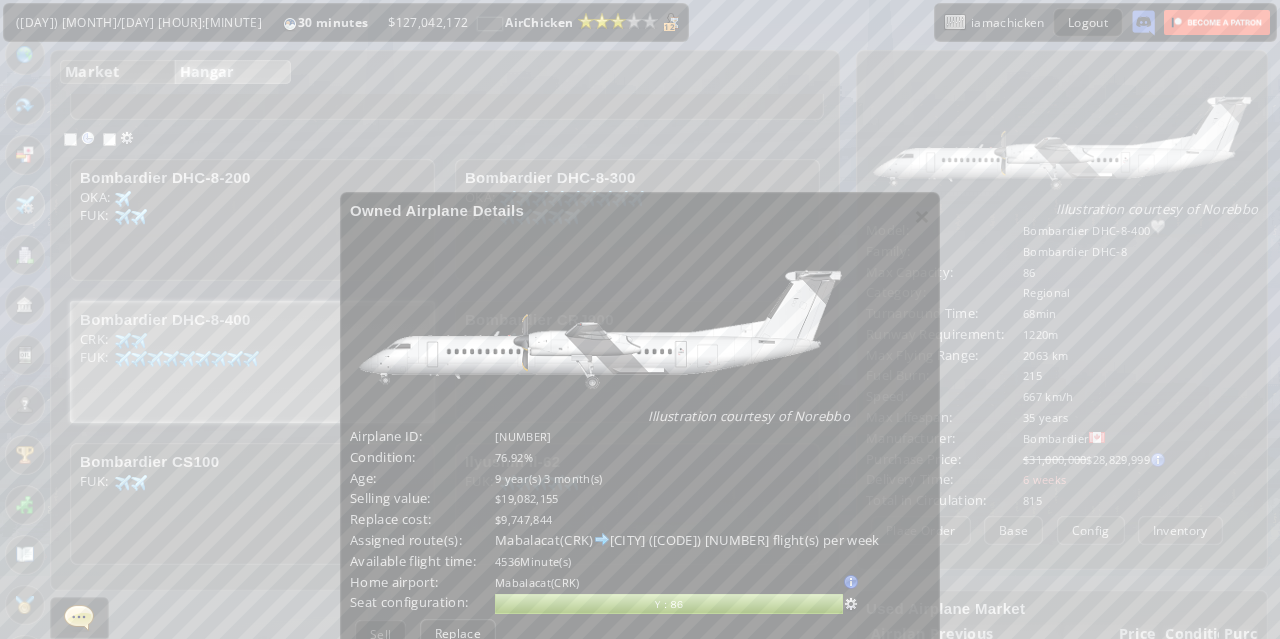 click on "×" at bounding box center (922, 216) 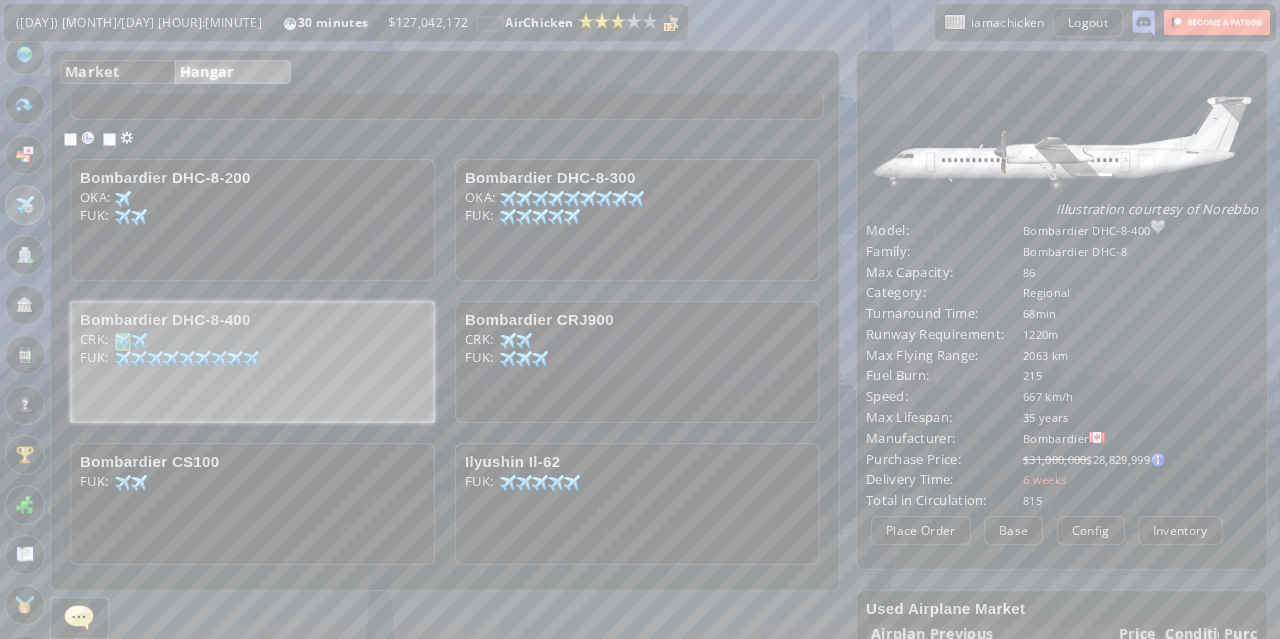 click at bounding box center [123, 341] 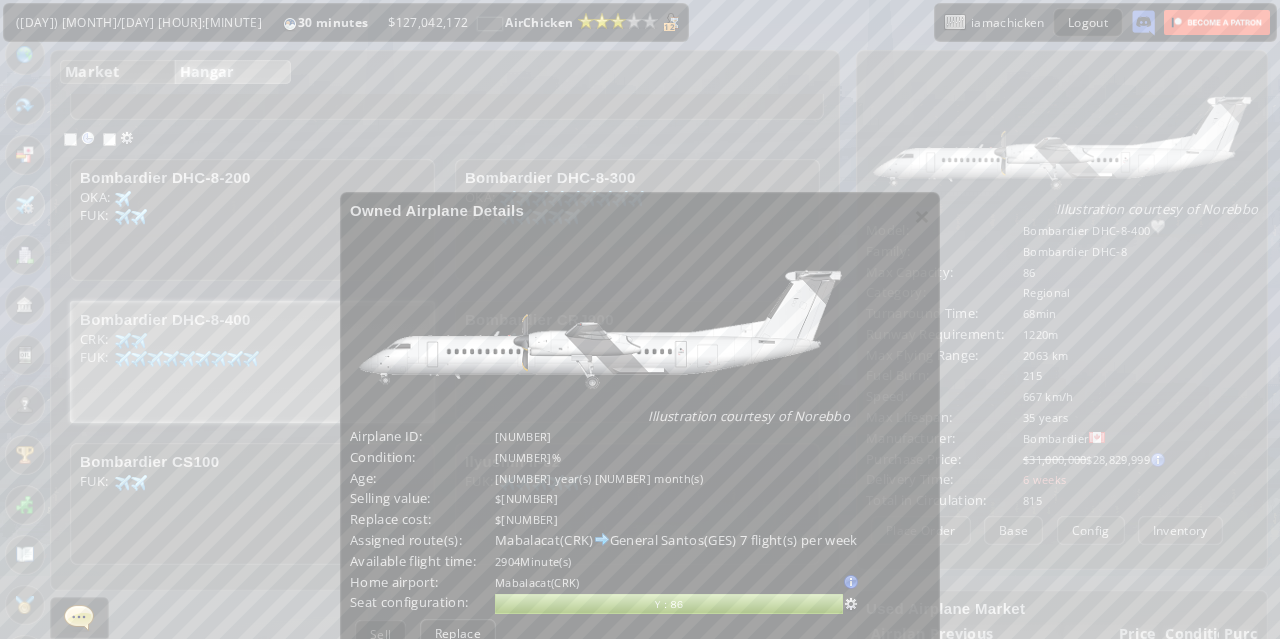 click on "×" at bounding box center (922, 216) 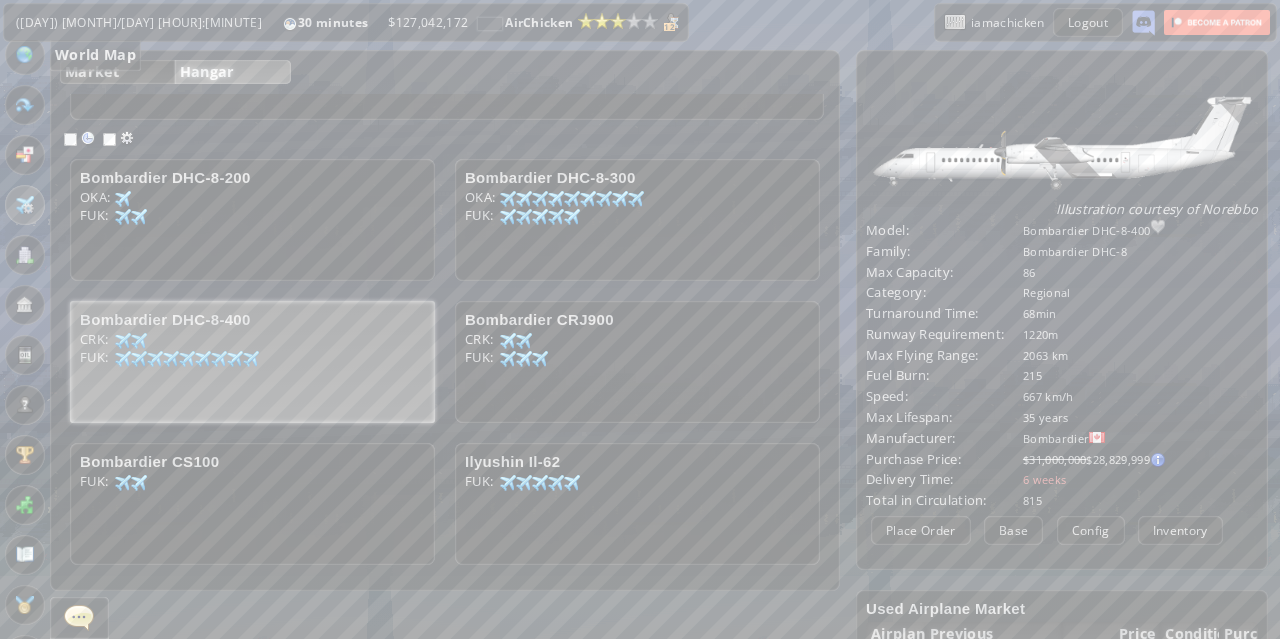 click at bounding box center (25, 55) 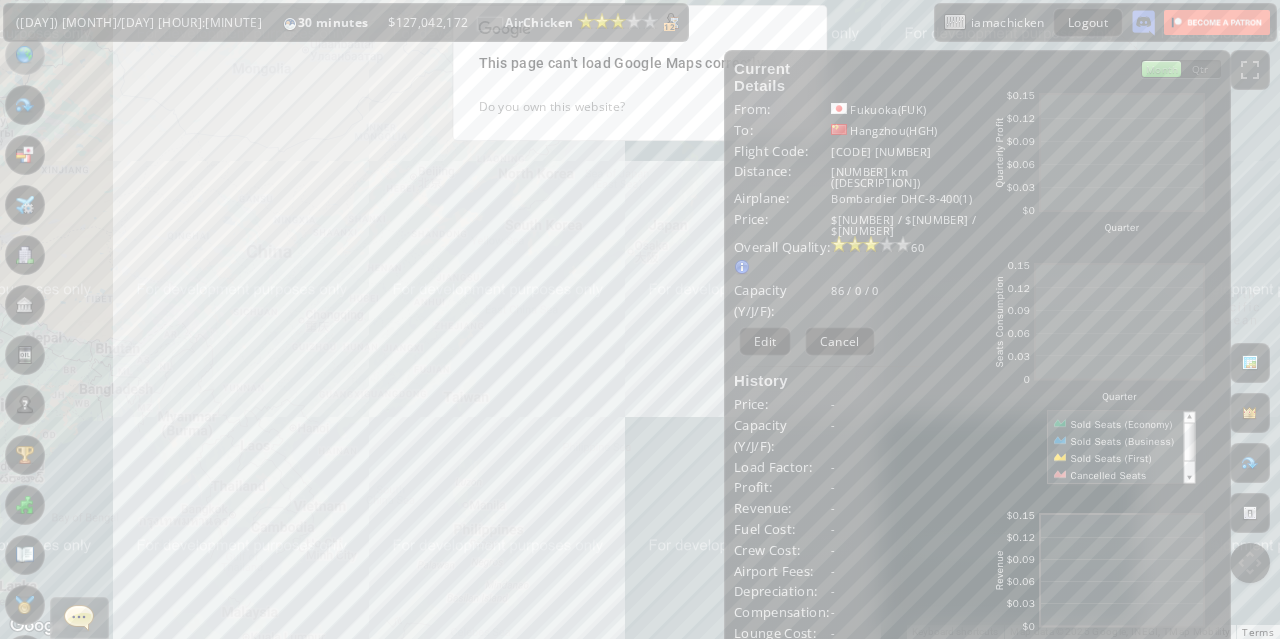 click on "To navigate, press the arrow keys." at bounding box center (640, 319) 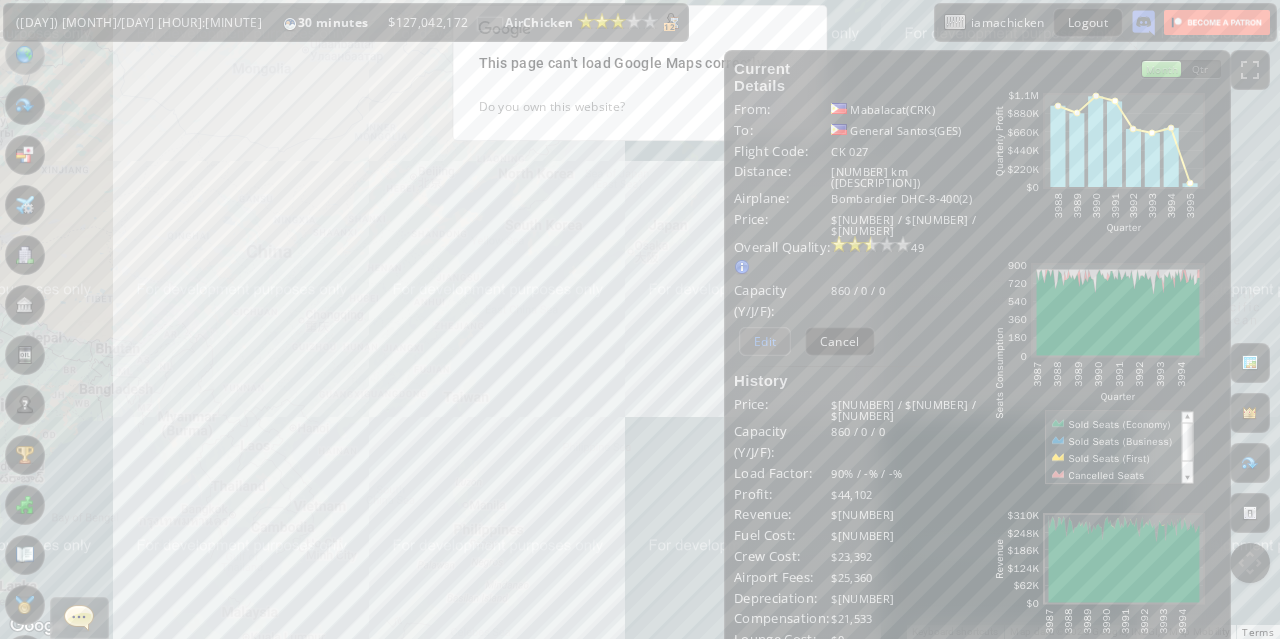click on "Edit" at bounding box center (765, 341) 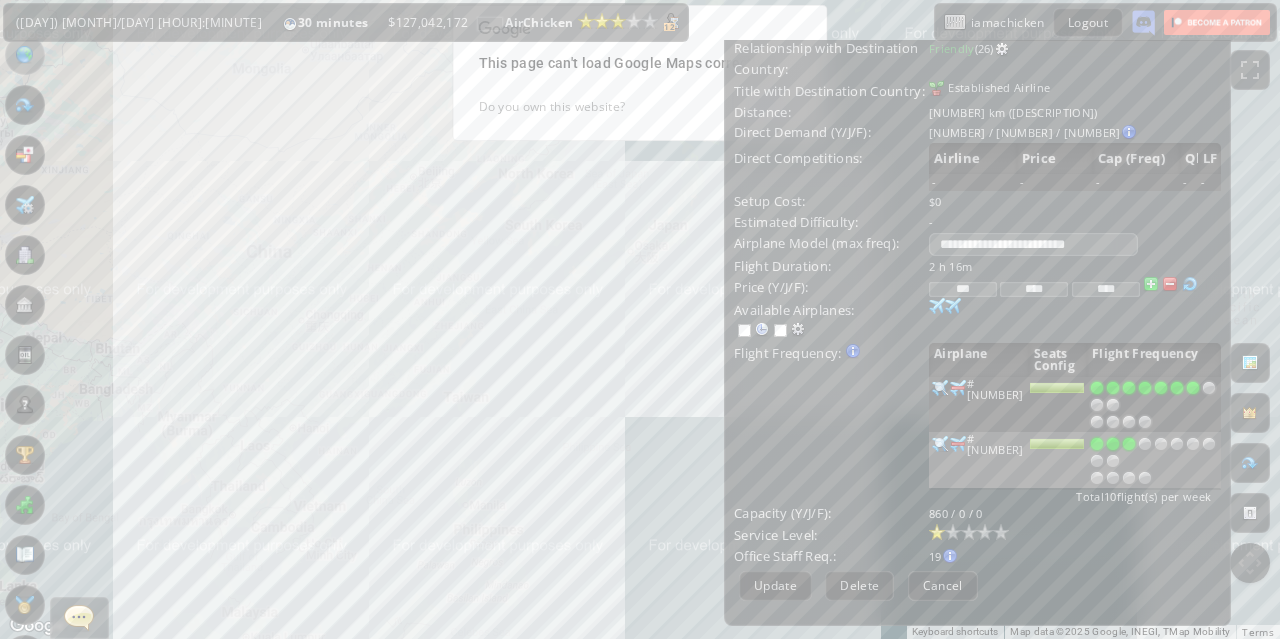 scroll, scrollTop: 200, scrollLeft: 0, axis: vertical 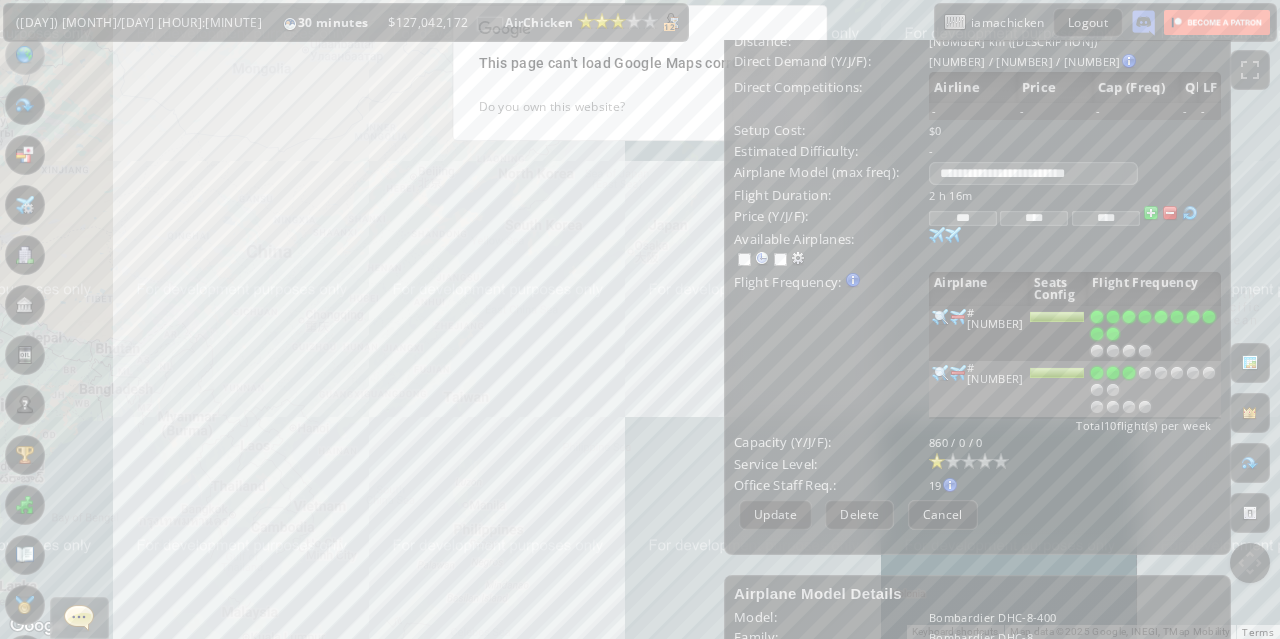 click at bounding box center [1113, 334] 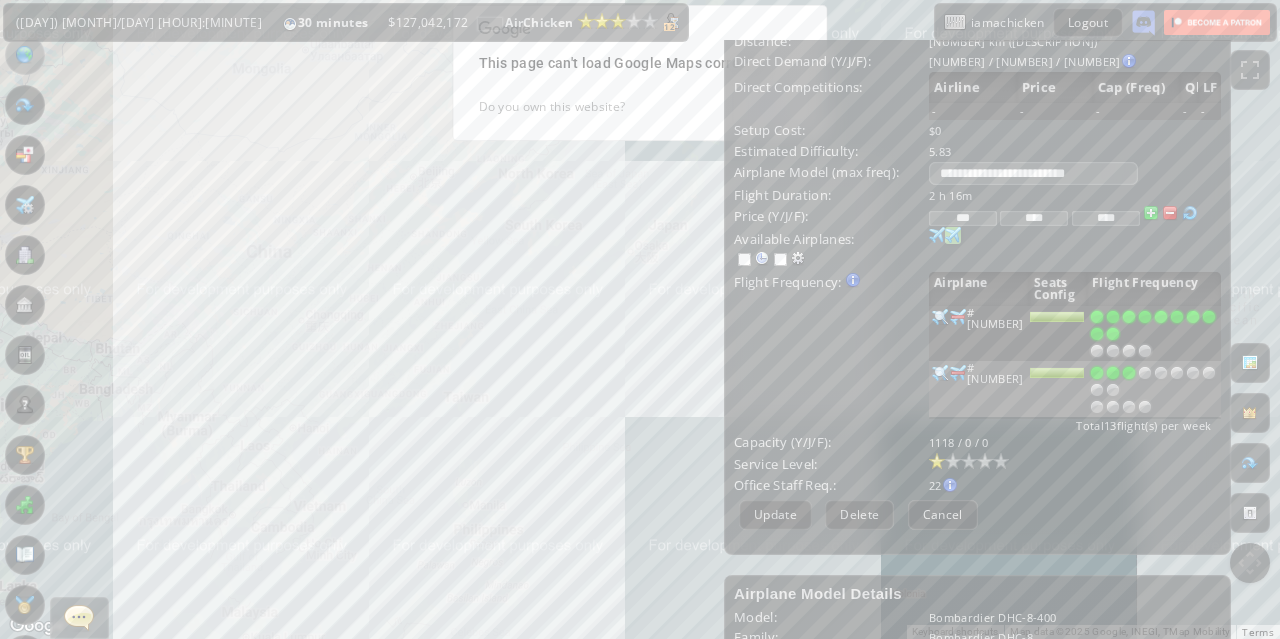 click at bounding box center (937, 235) 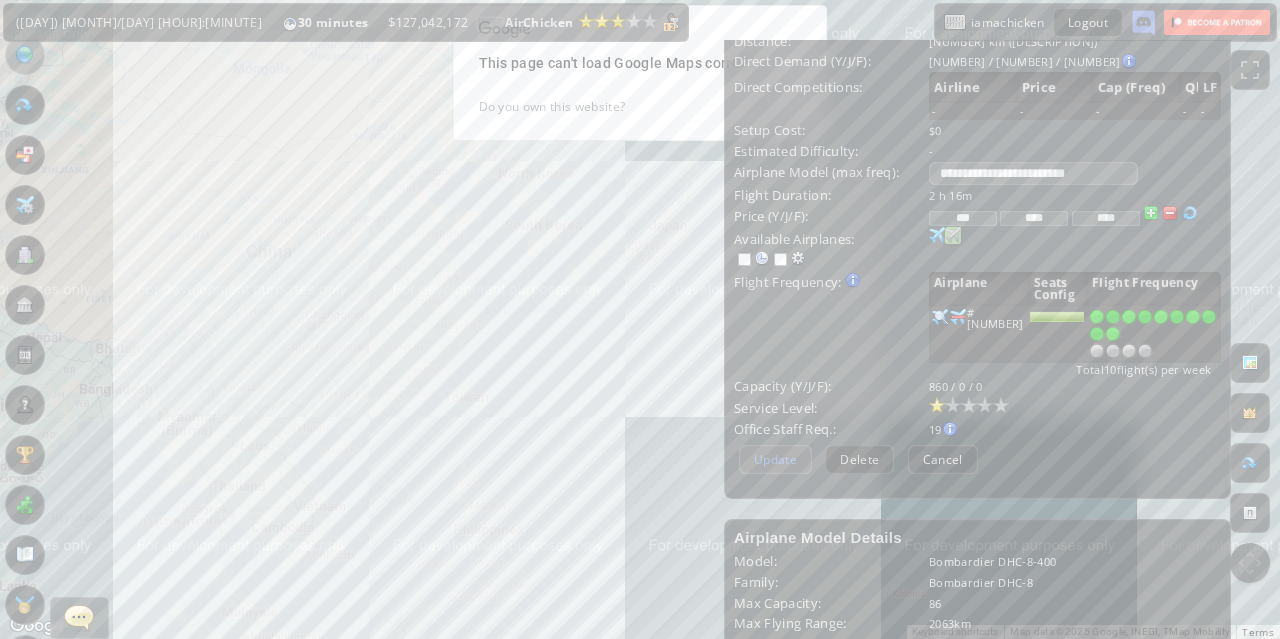 click on "Update" at bounding box center [775, 459] 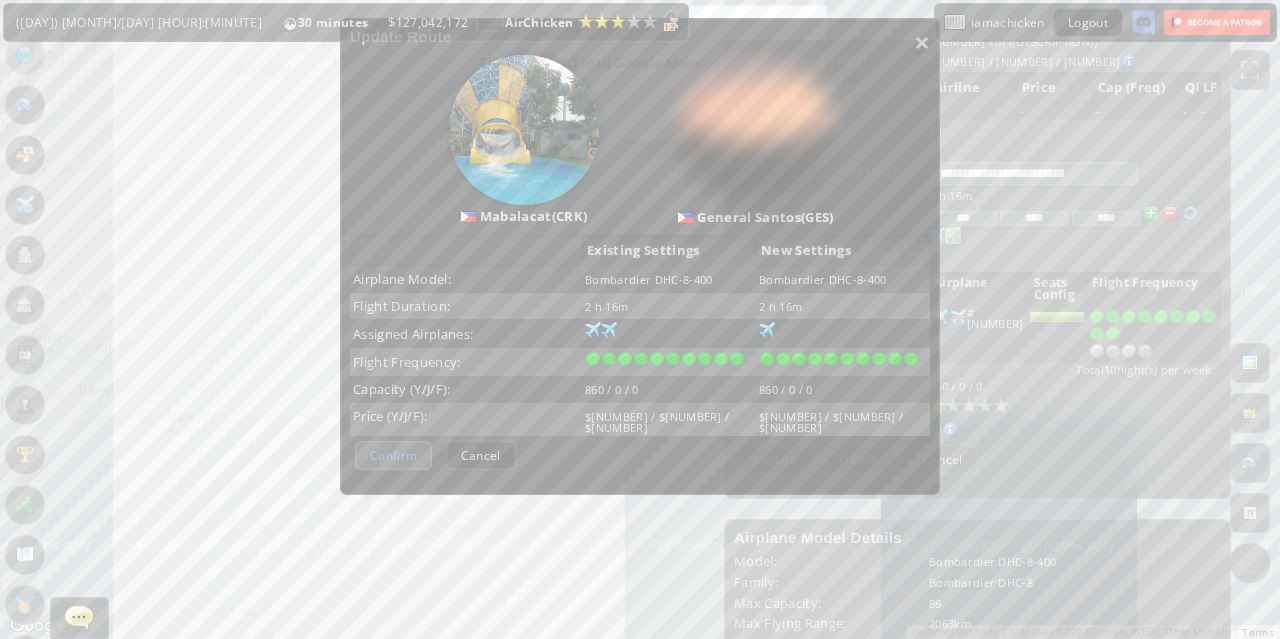 click on "Confirm" at bounding box center (393, 455) 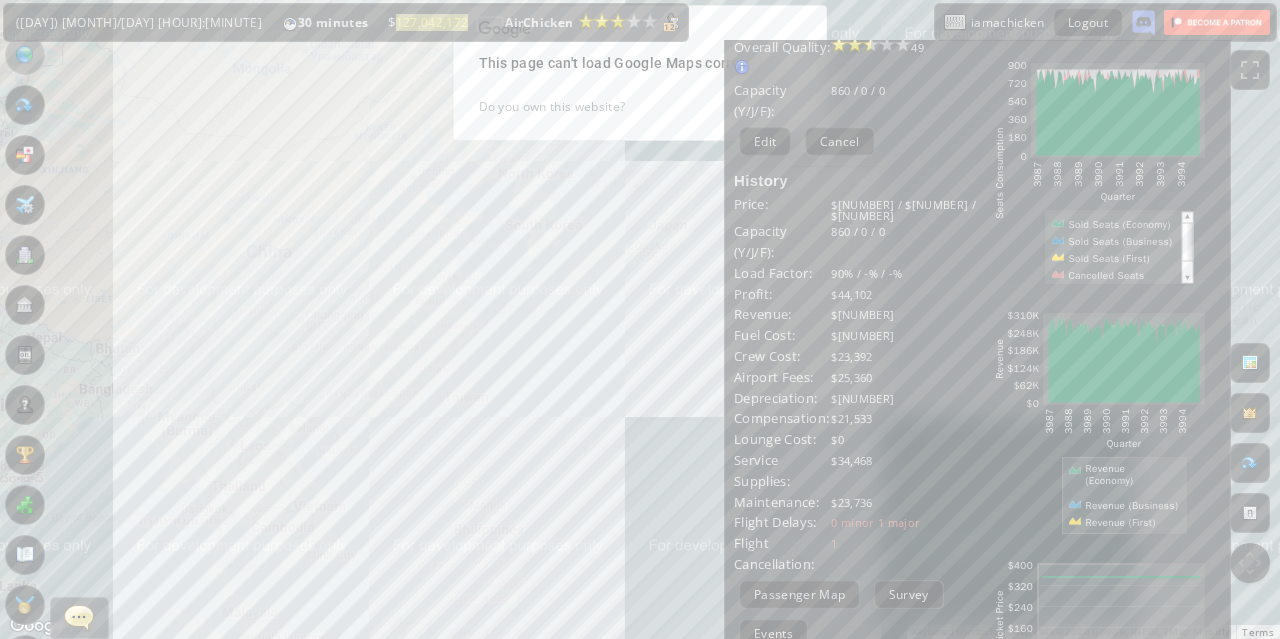 click on "To navigate, press the arrow keys." at bounding box center [640, 319] 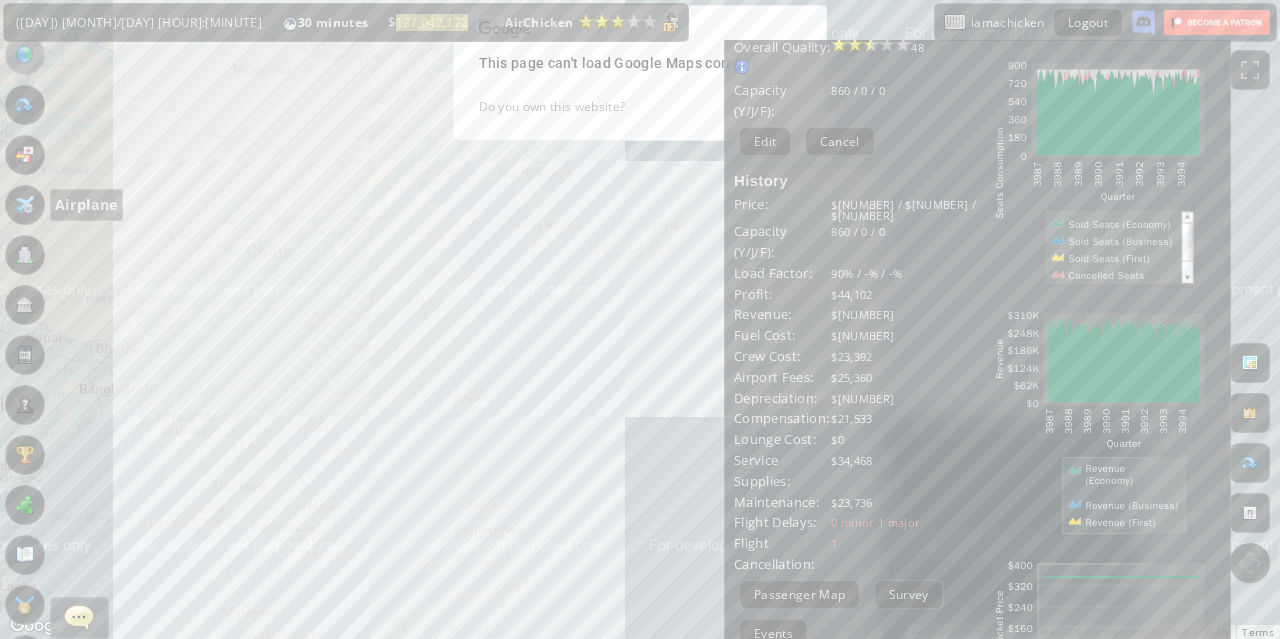 click at bounding box center (25, 205) 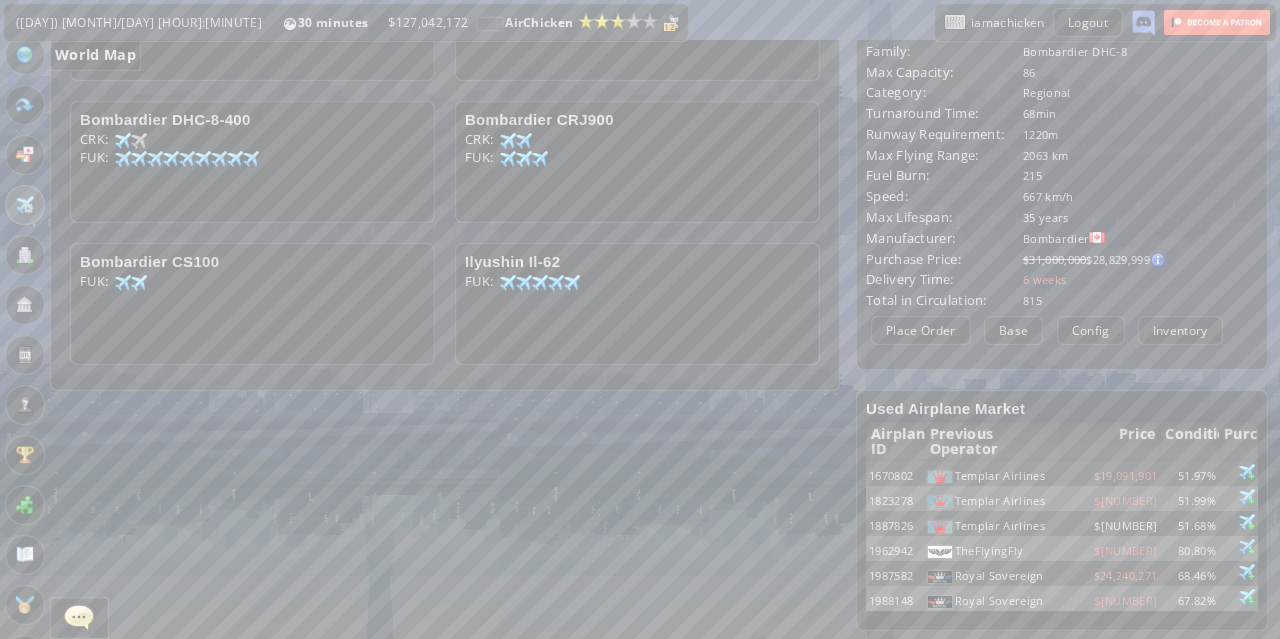 click at bounding box center (25, 55) 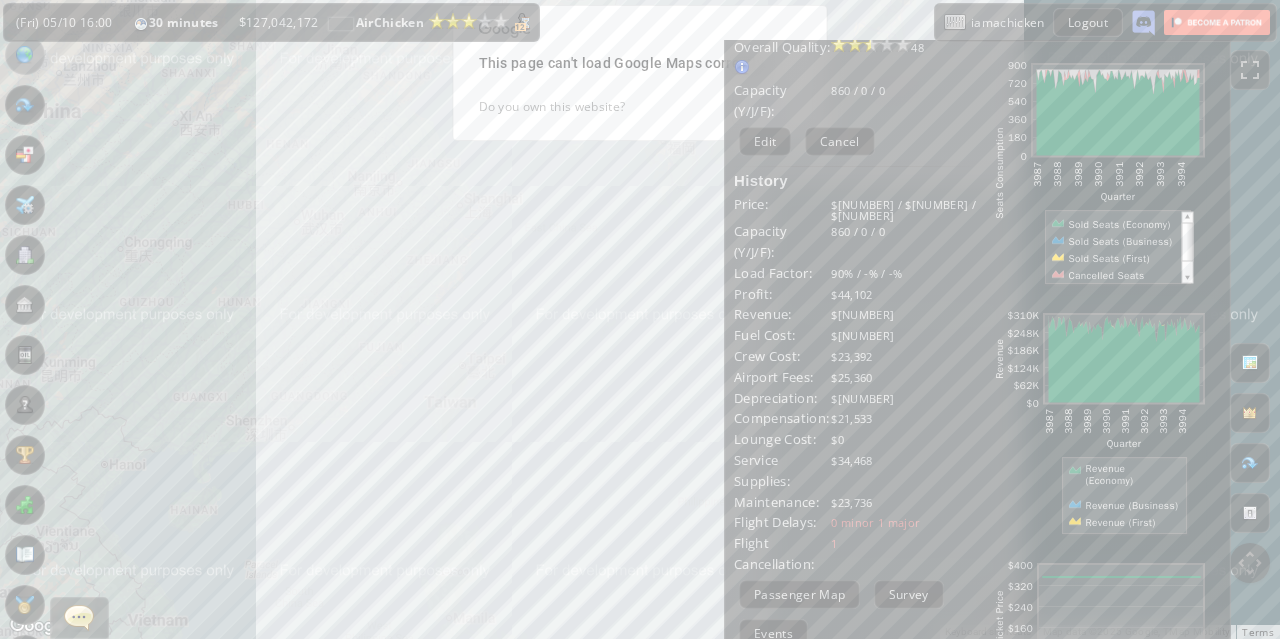 drag, startPoint x: 464, startPoint y: 355, endPoint x: 346, endPoint y: 392, distance: 123.66487 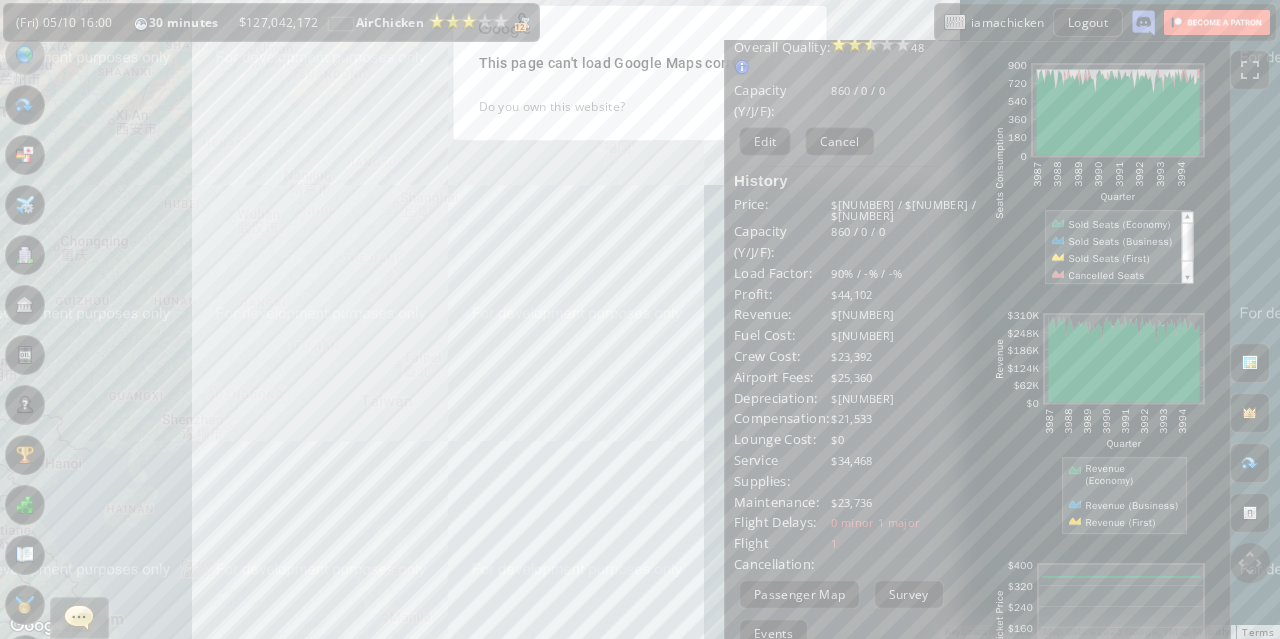 drag, startPoint x: 554, startPoint y: 437, endPoint x: 536, endPoint y: 383, distance: 56.920998 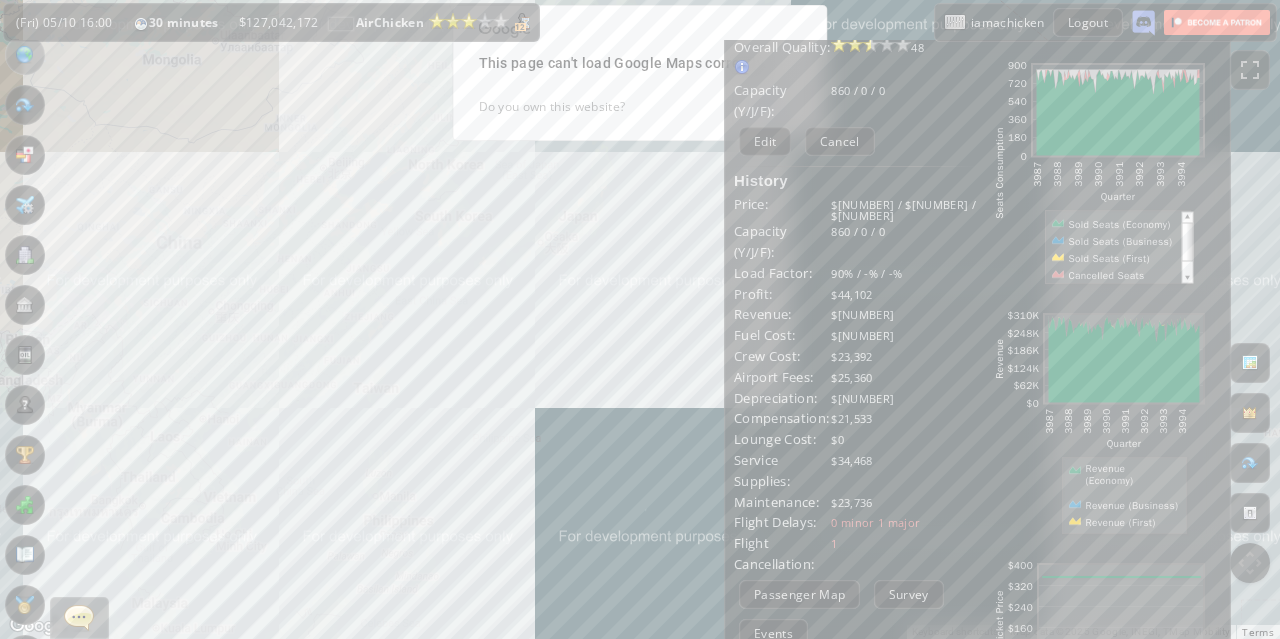 click on "To navigate, press the arrow keys." at bounding box center (640, 319) 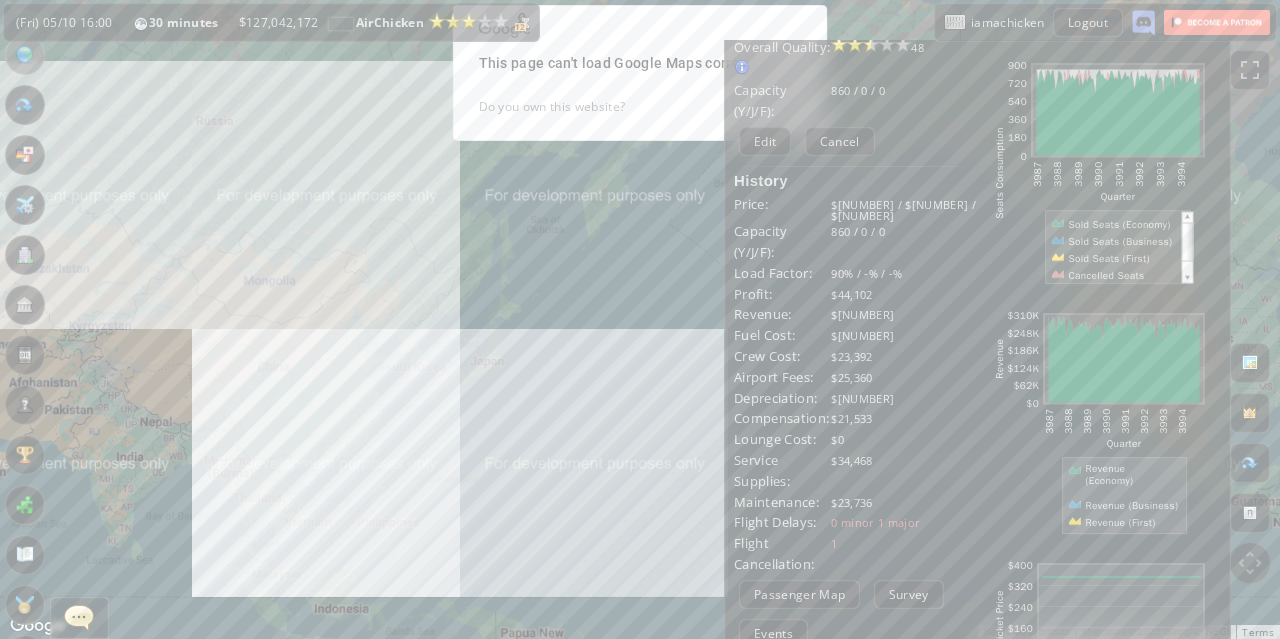 click on "To navigate, press the arrow keys." at bounding box center (640, 319) 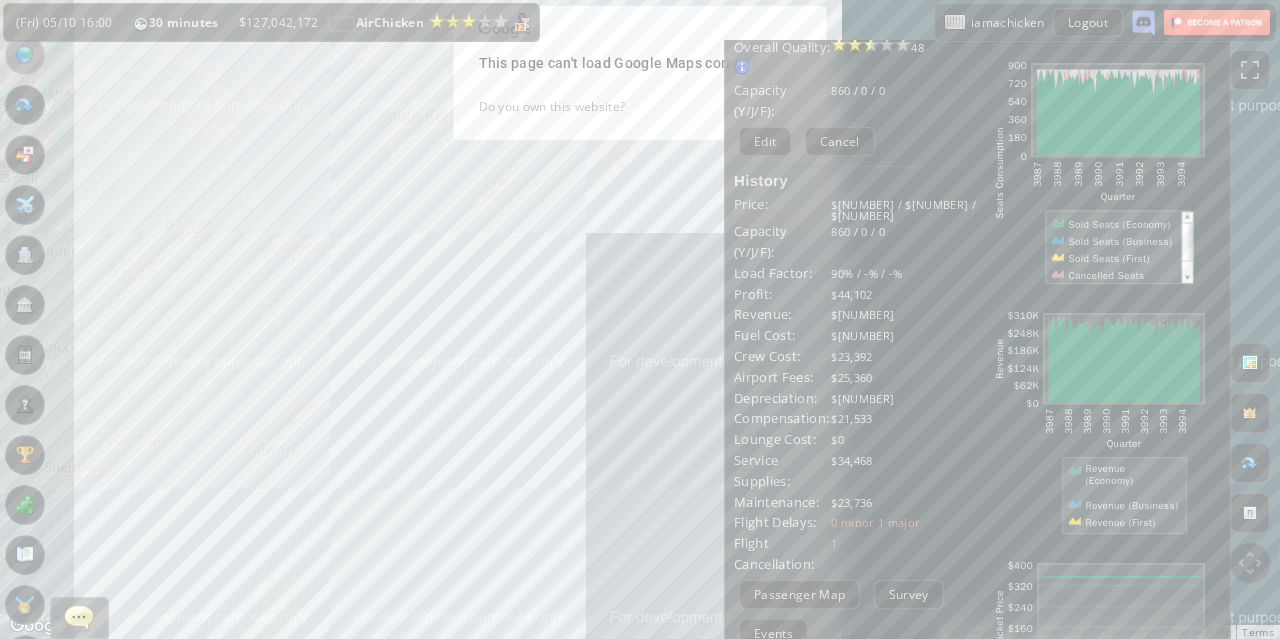 click at bounding box center [25, 255] 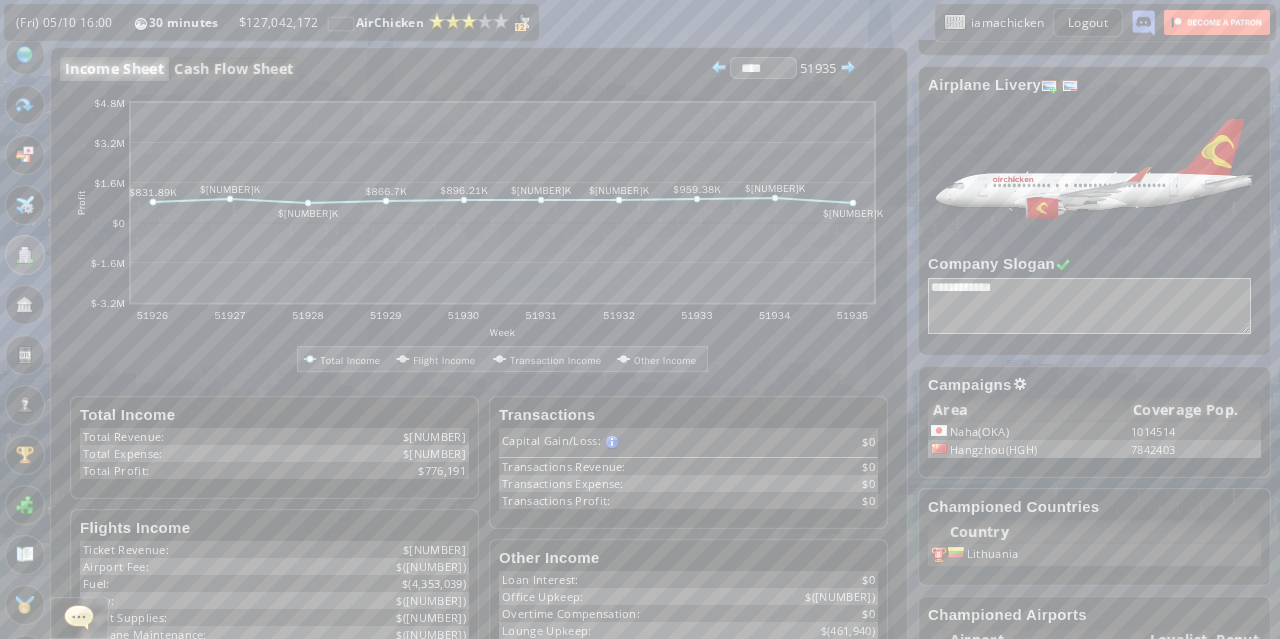 scroll, scrollTop: 700, scrollLeft: 0, axis: vertical 